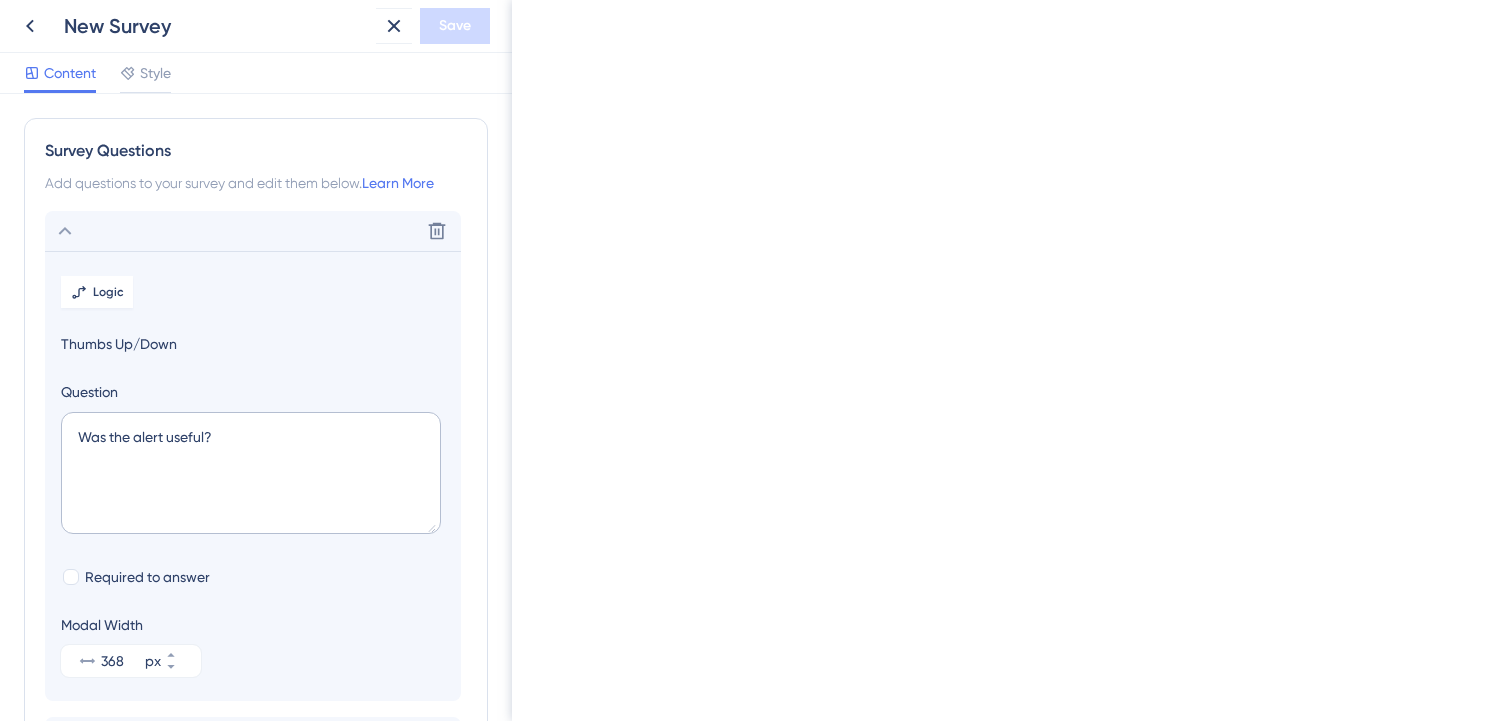 scroll, scrollTop: 0, scrollLeft: 0, axis: both 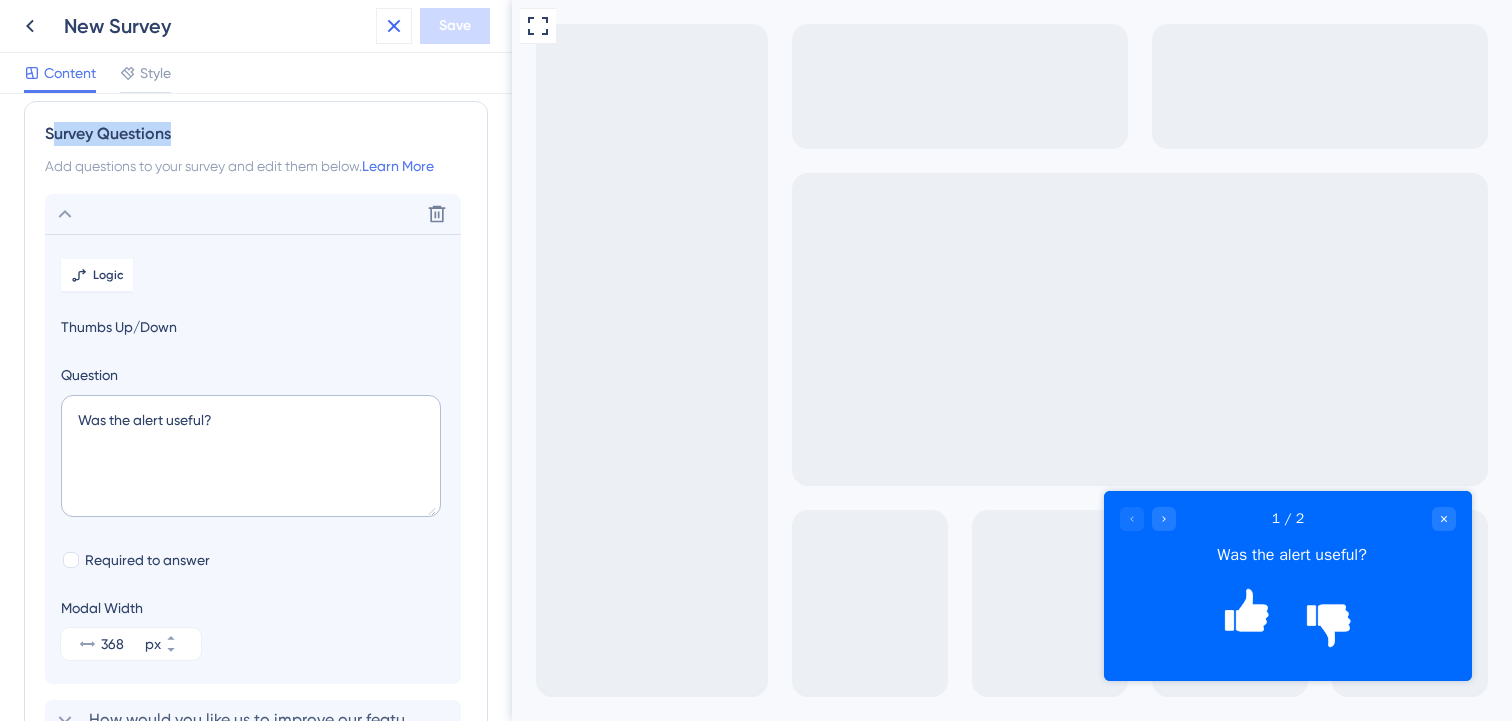 click 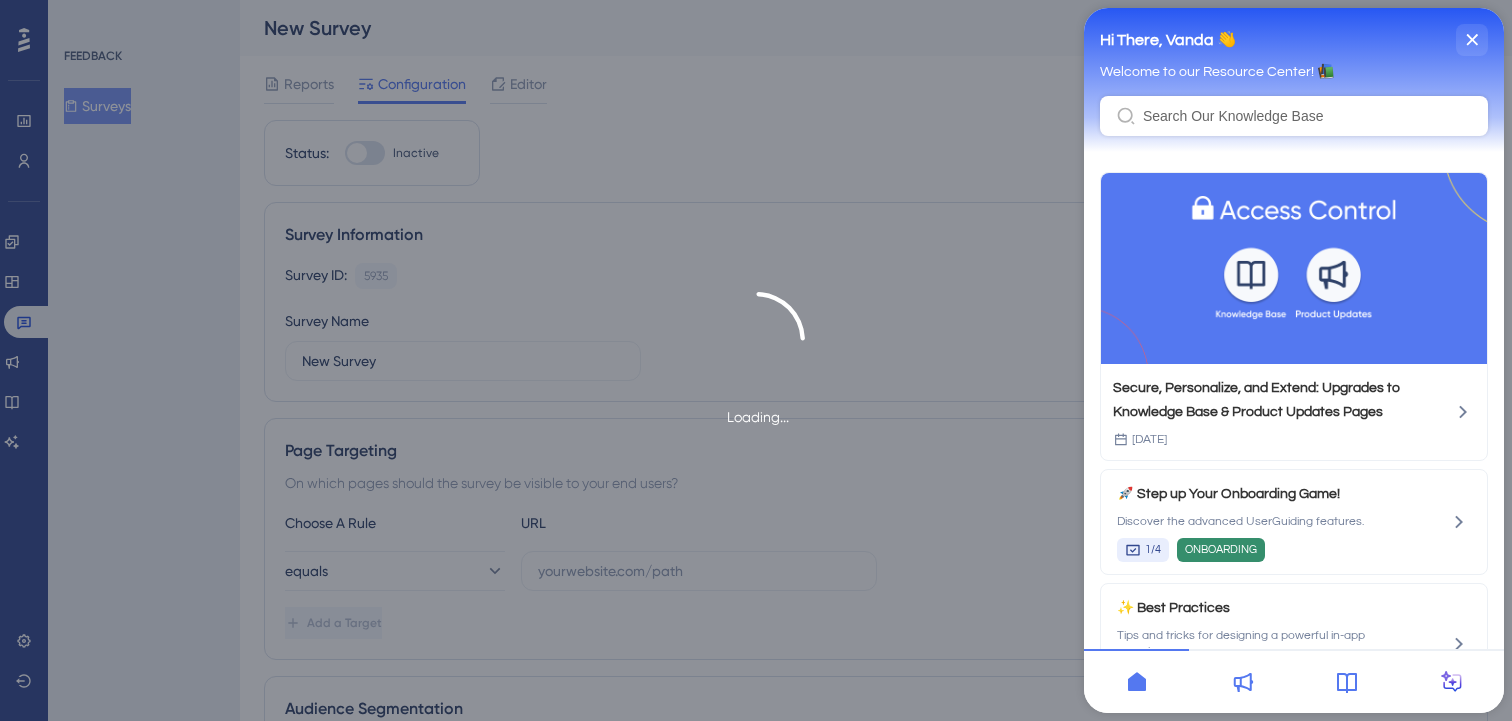 scroll, scrollTop: 0, scrollLeft: 0, axis: both 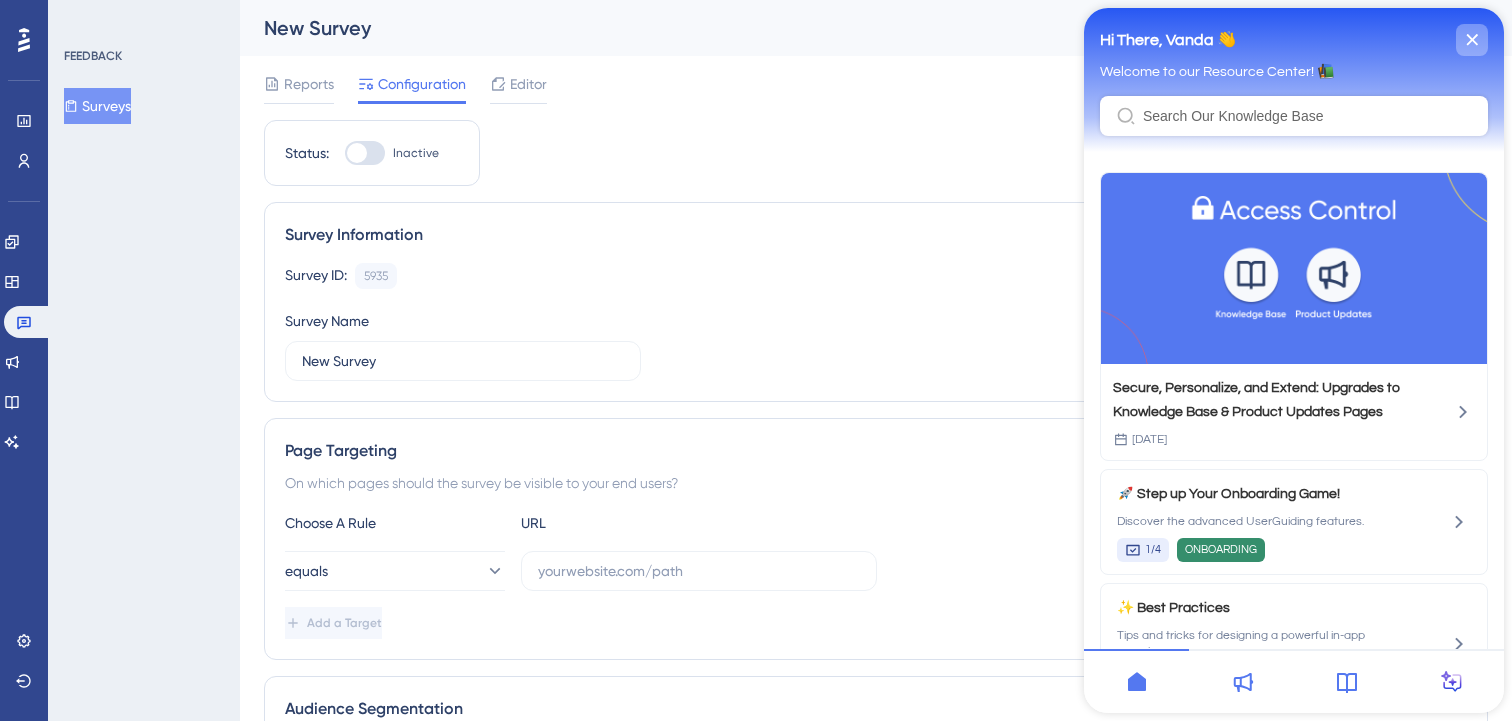 click at bounding box center (1472, 40) 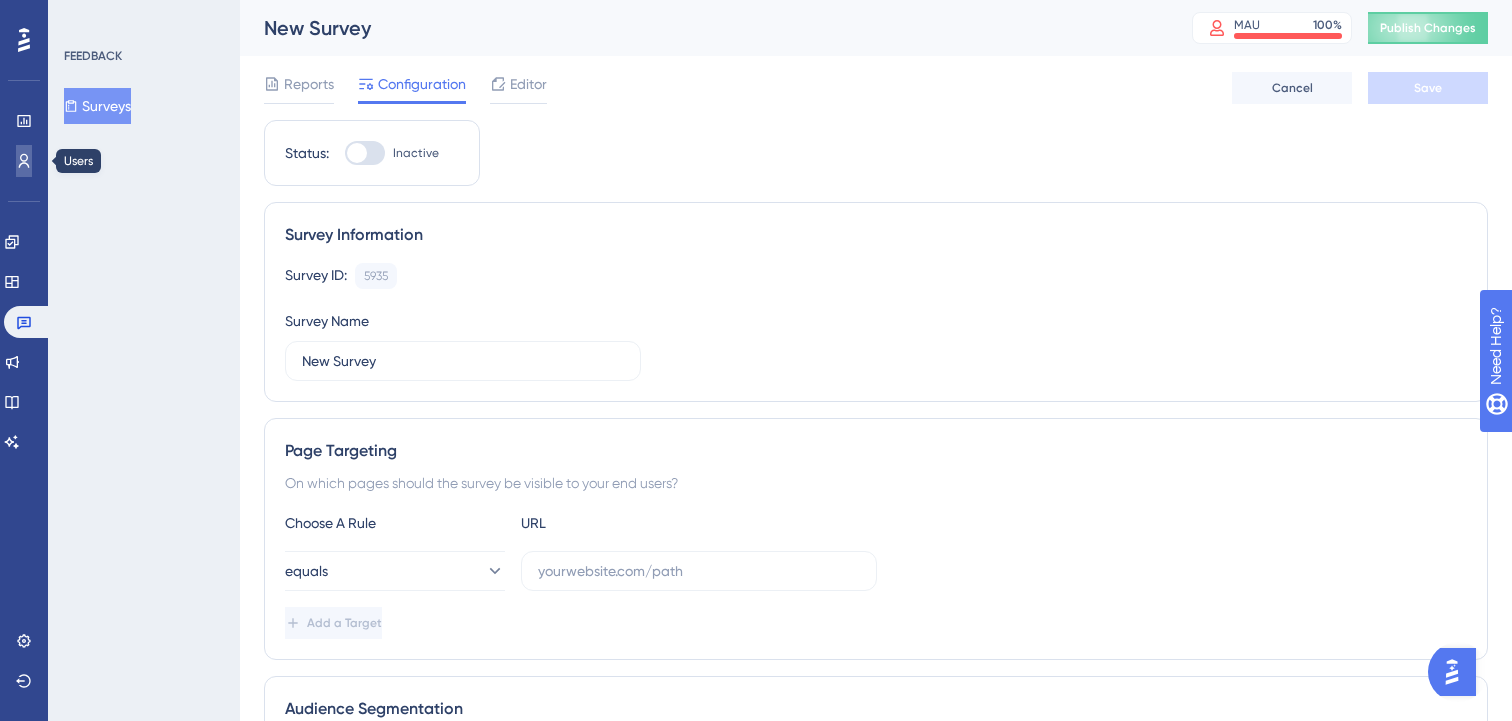 click 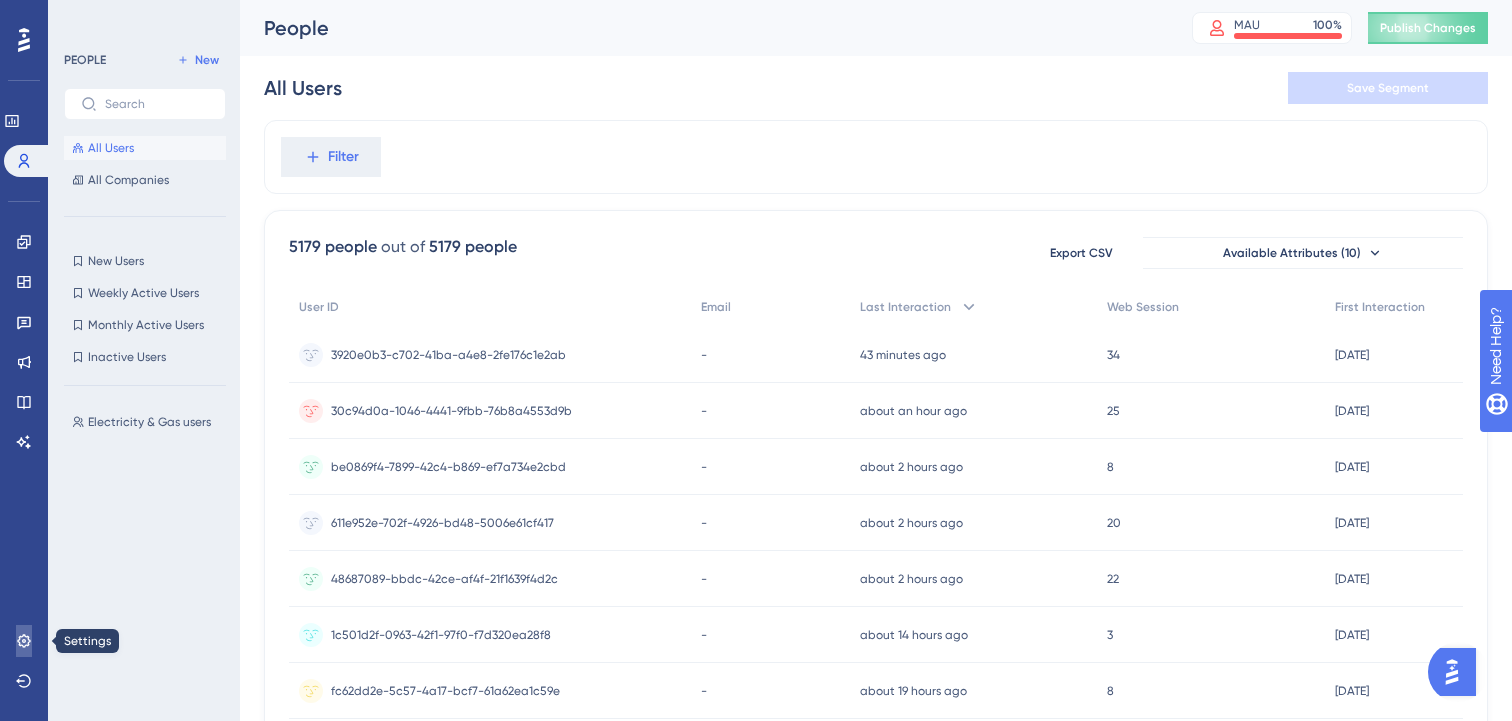 click 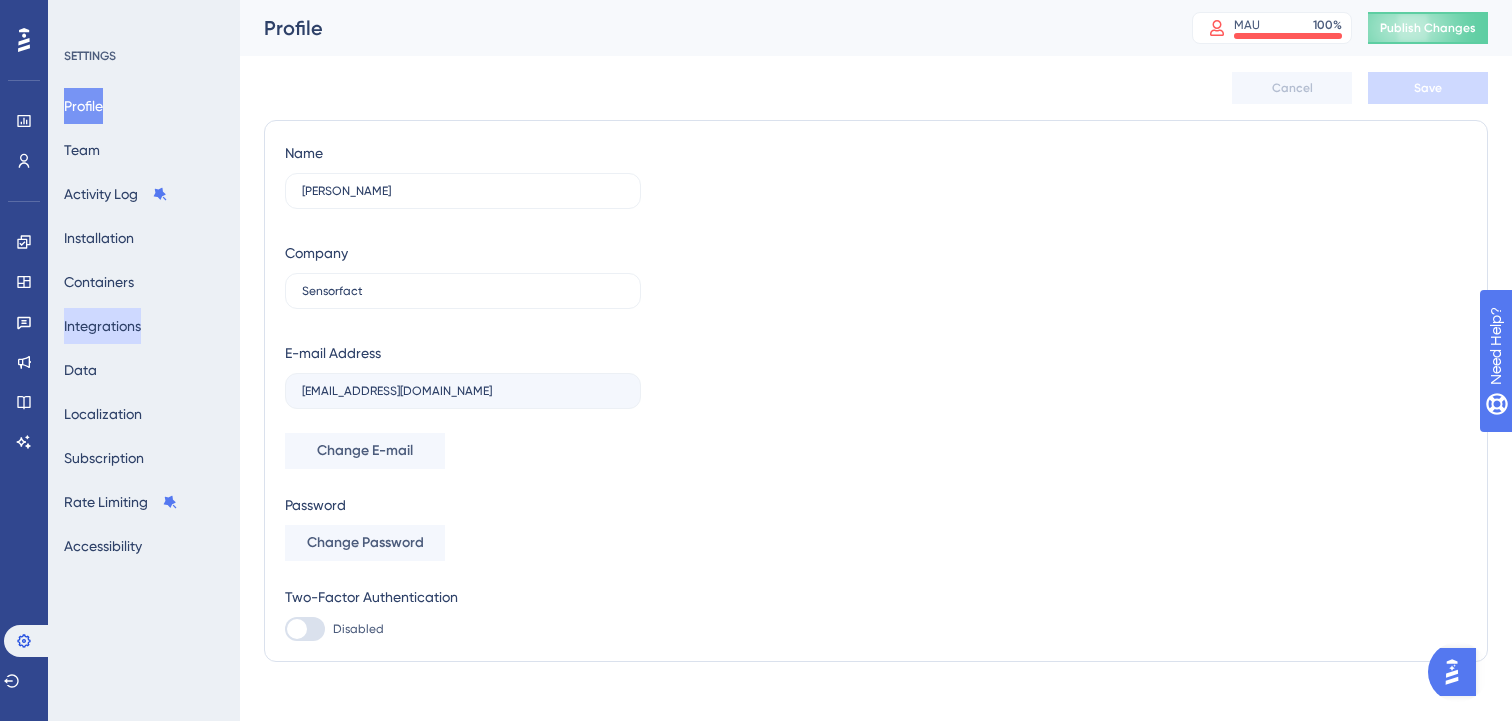 click on "Integrations" at bounding box center [102, 326] 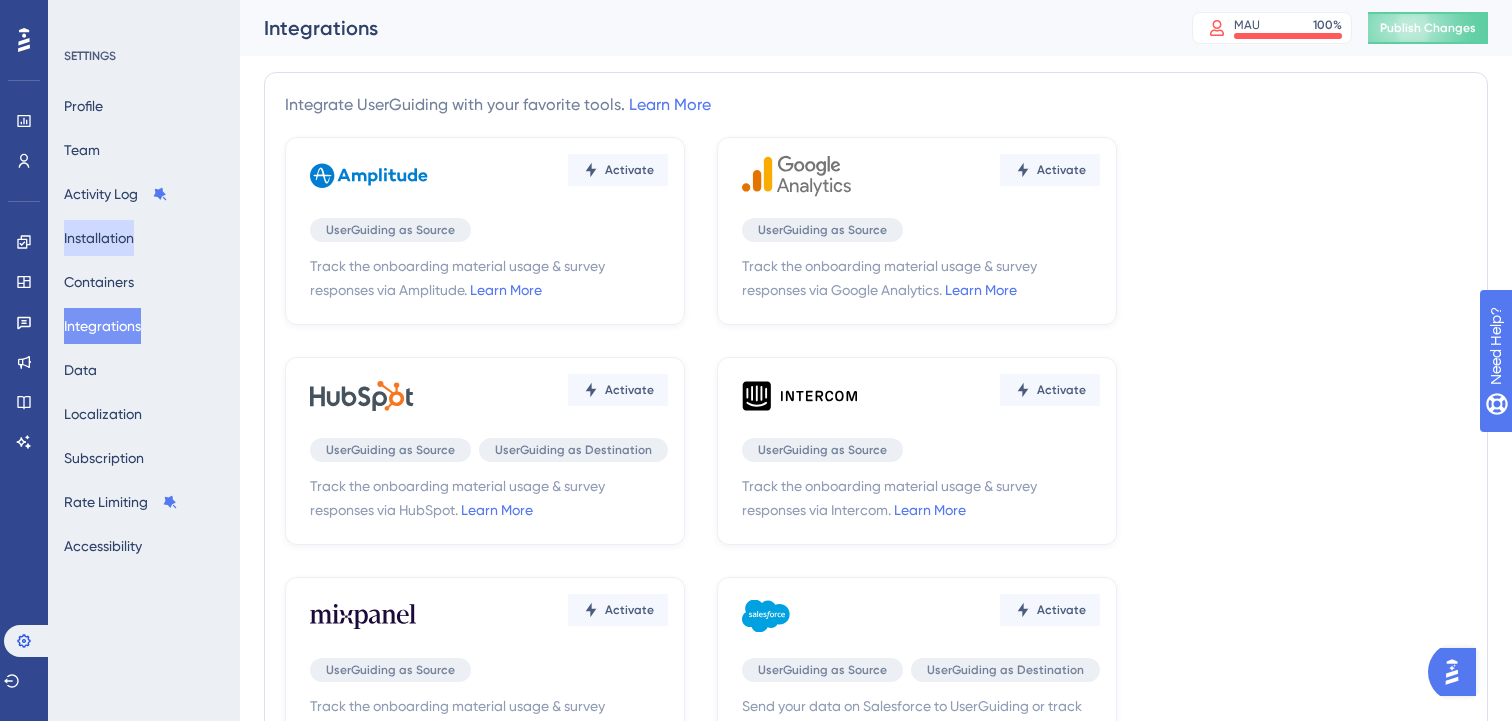 click on "Installation" at bounding box center [99, 238] 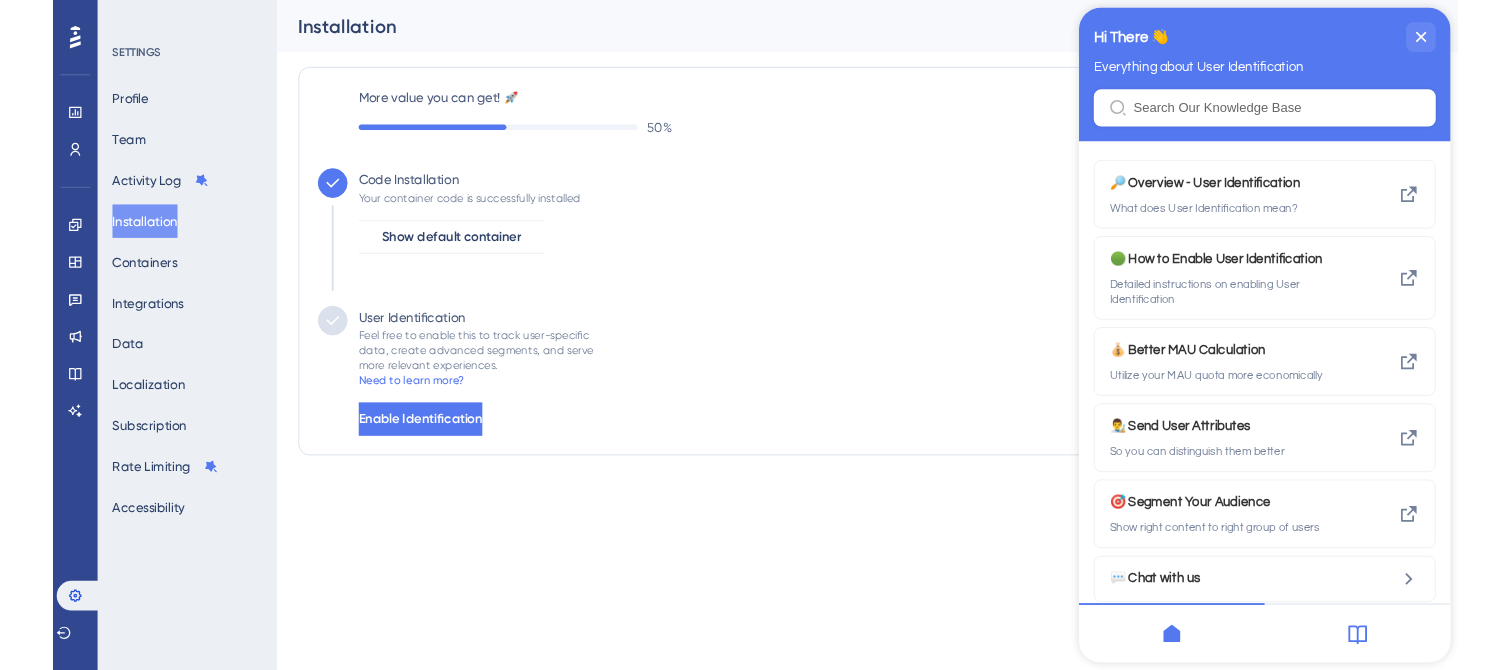 scroll, scrollTop: 0, scrollLeft: 0, axis: both 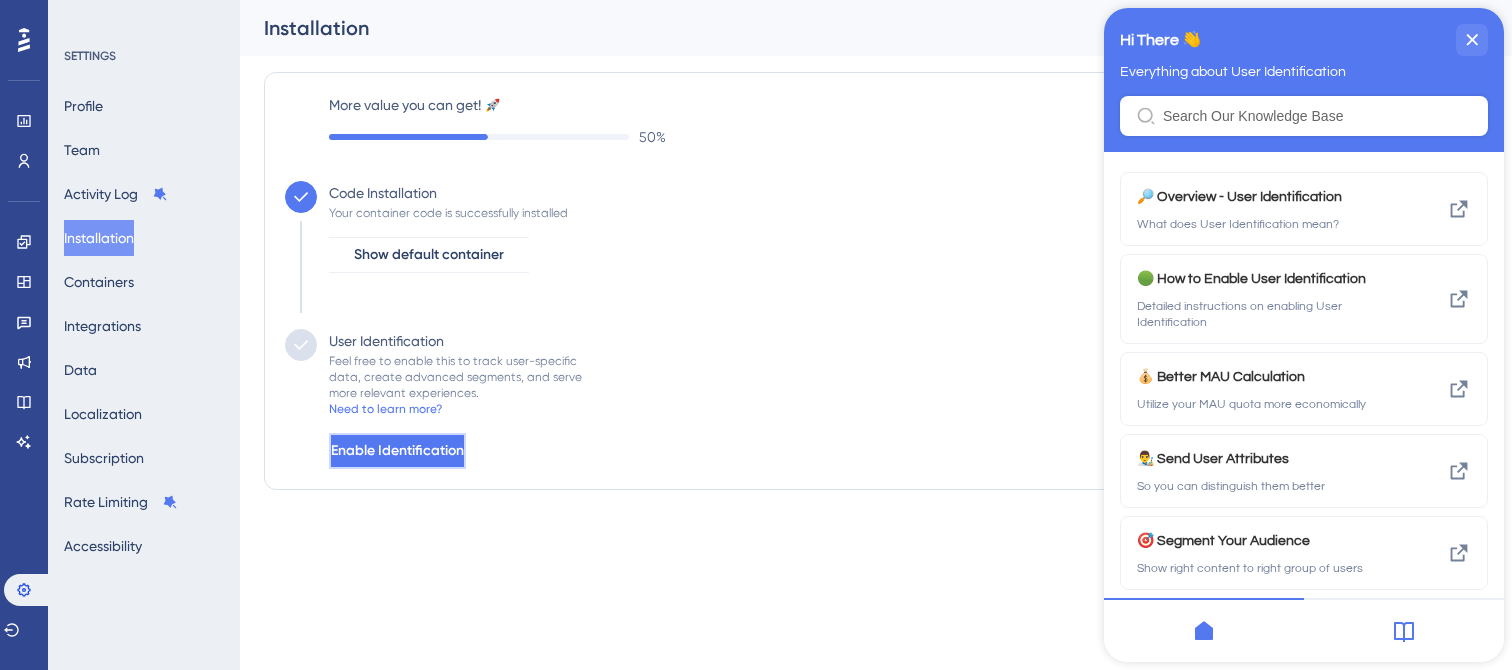 click on "Enable Identification" at bounding box center [397, 451] 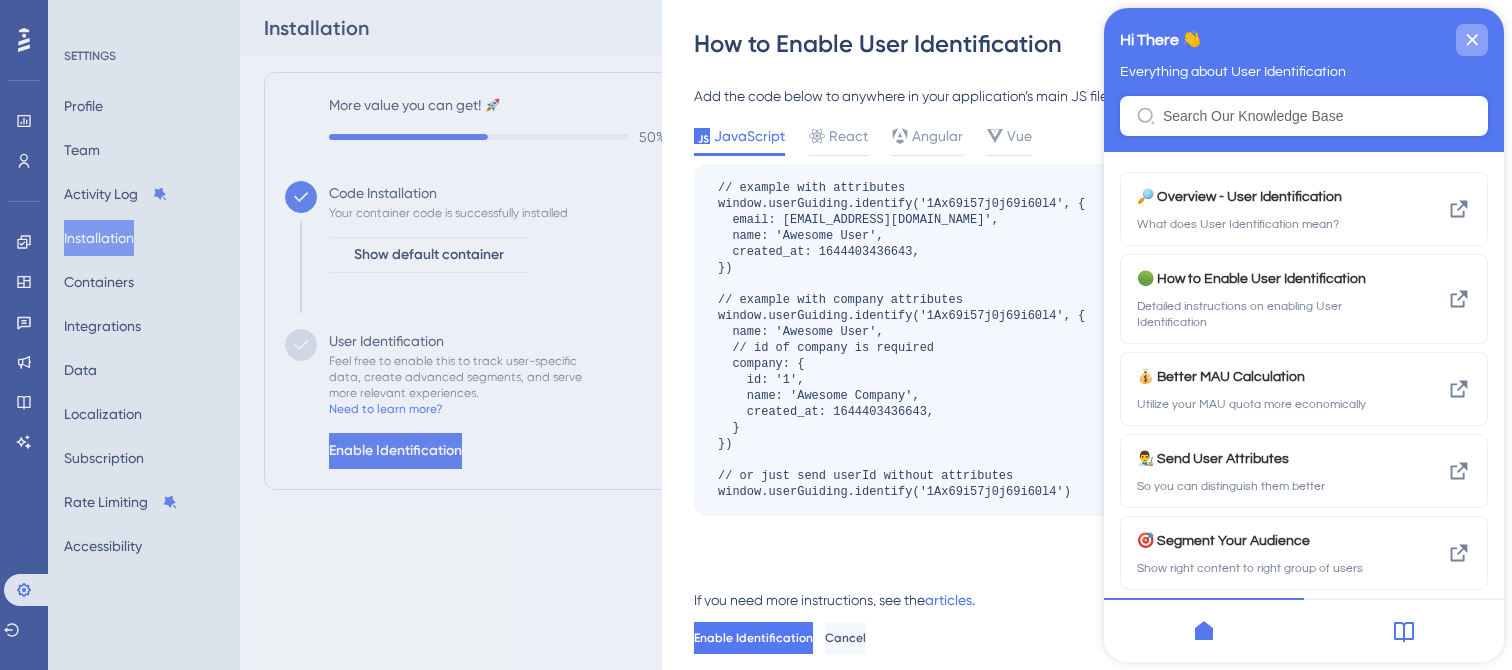 click at bounding box center [1472, 40] 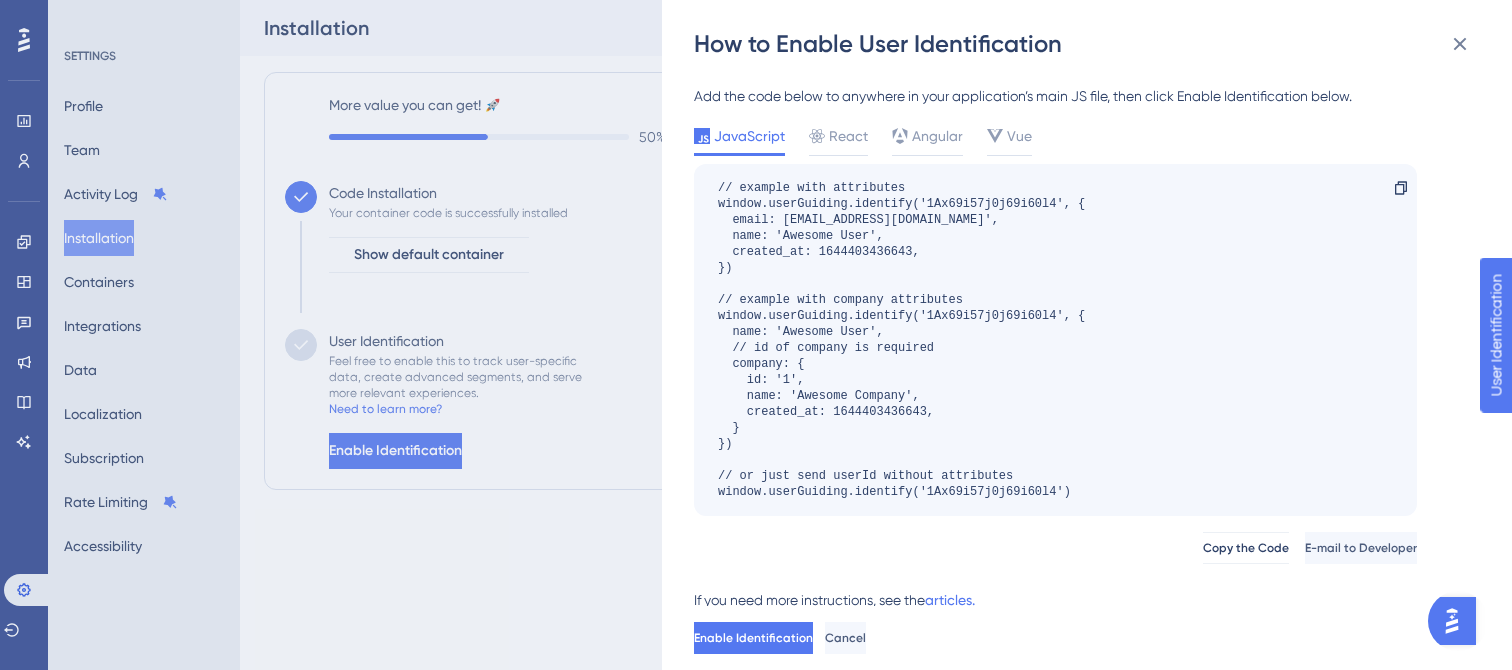 scroll, scrollTop: 22, scrollLeft: 0, axis: vertical 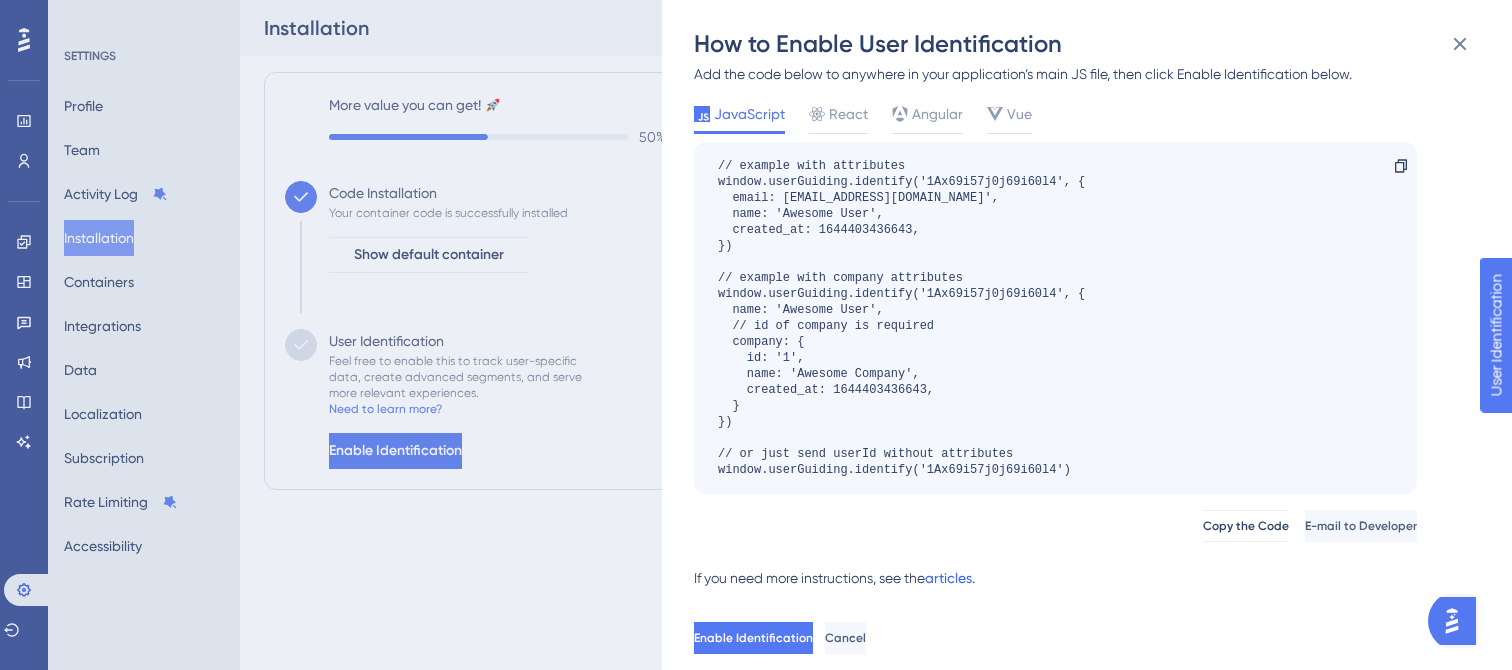 click on "articles." at bounding box center (950, 586) 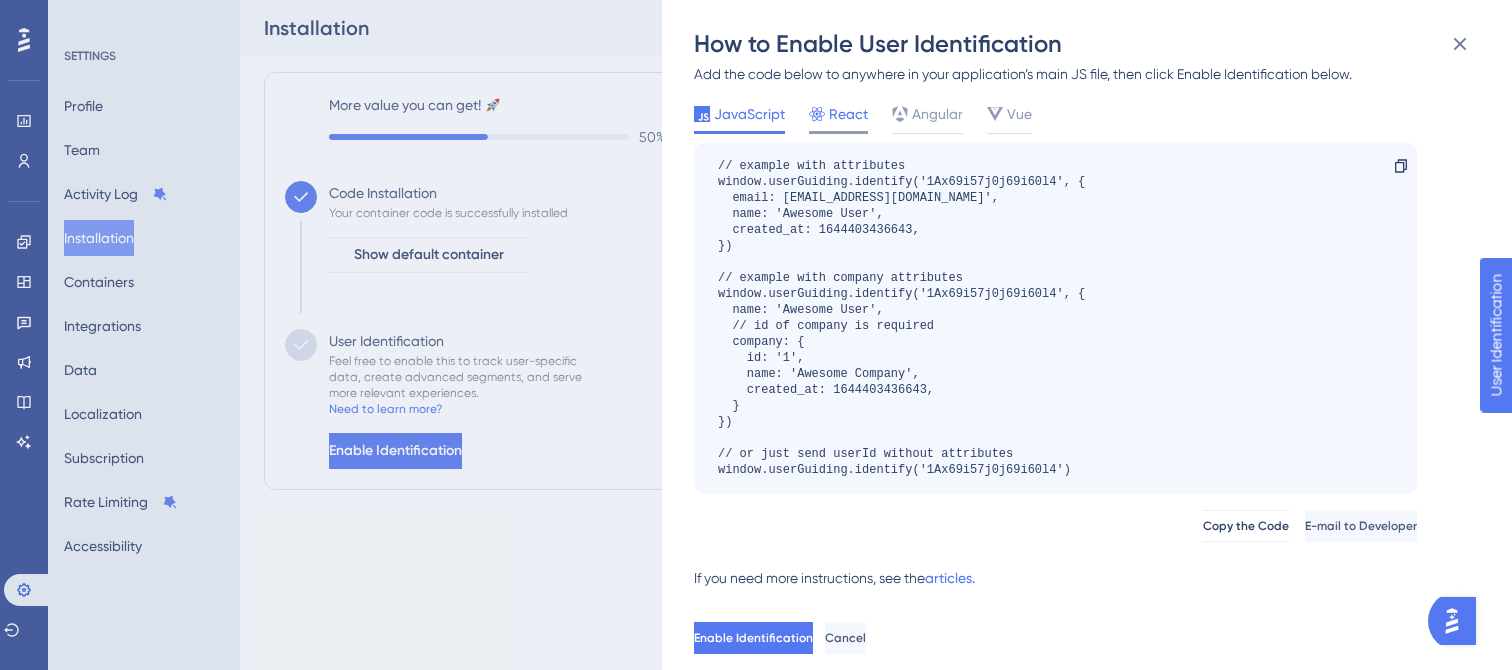click on "React" at bounding box center (848, 114) 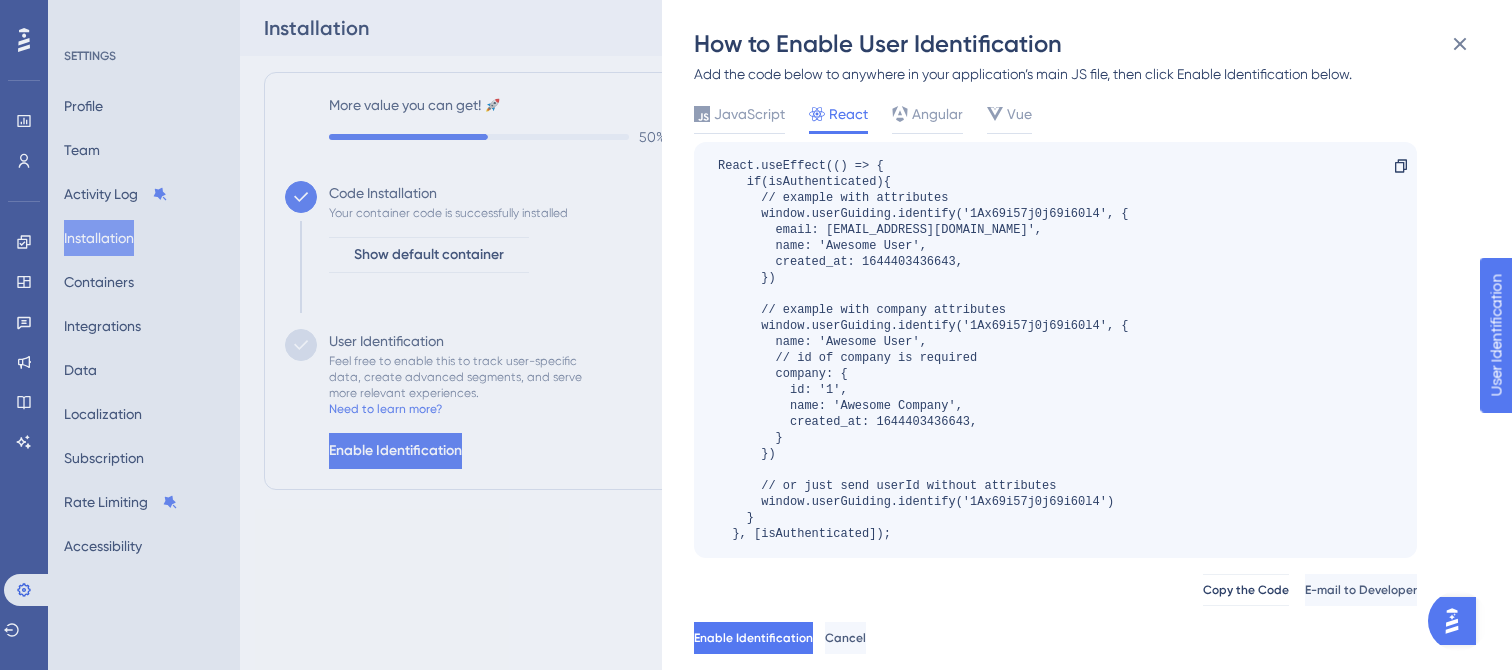 click on "Add the code below to anywhere in your application’s main JS file, then click Enable Identification below. JavaScript React Angular Vue React.useEffect(() => {
if(isAuthenticated){
// example with attributes
window.userGuiding.identify('1Ax69i57j0j69i60l4', {
email: 'user@awesome.com',
name: 'Awesome User',
created_at: 1644403436643,
})
// example with company attributes
window.userGuiding.identify('1Ax69i57j0j69i60l4', {
name: 'Awesome User',
// id of company is required
company: {
id: '1',
name: 'Awesome Company',
created_at: 1644403436643,
}
})
// or just send userId without attributes
window.userGuiding.identify('1Ax69i57j0j69i60l4')
}
}, [isAuthenticated]);
Copy Copy the Code E-mail to Developer If you need more instructions, see the  articles." at bounding box center (1055, 366) 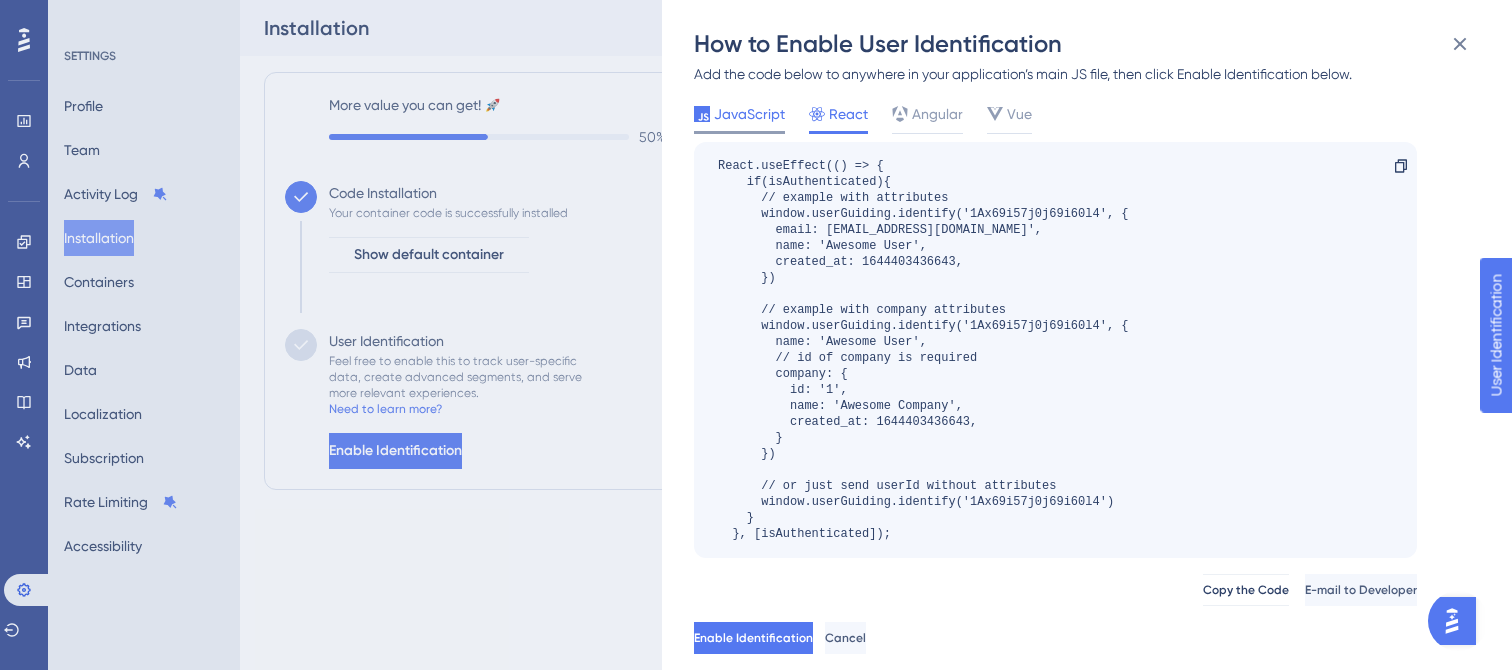 click on "JavaScript" at bounding box center (749, 114) 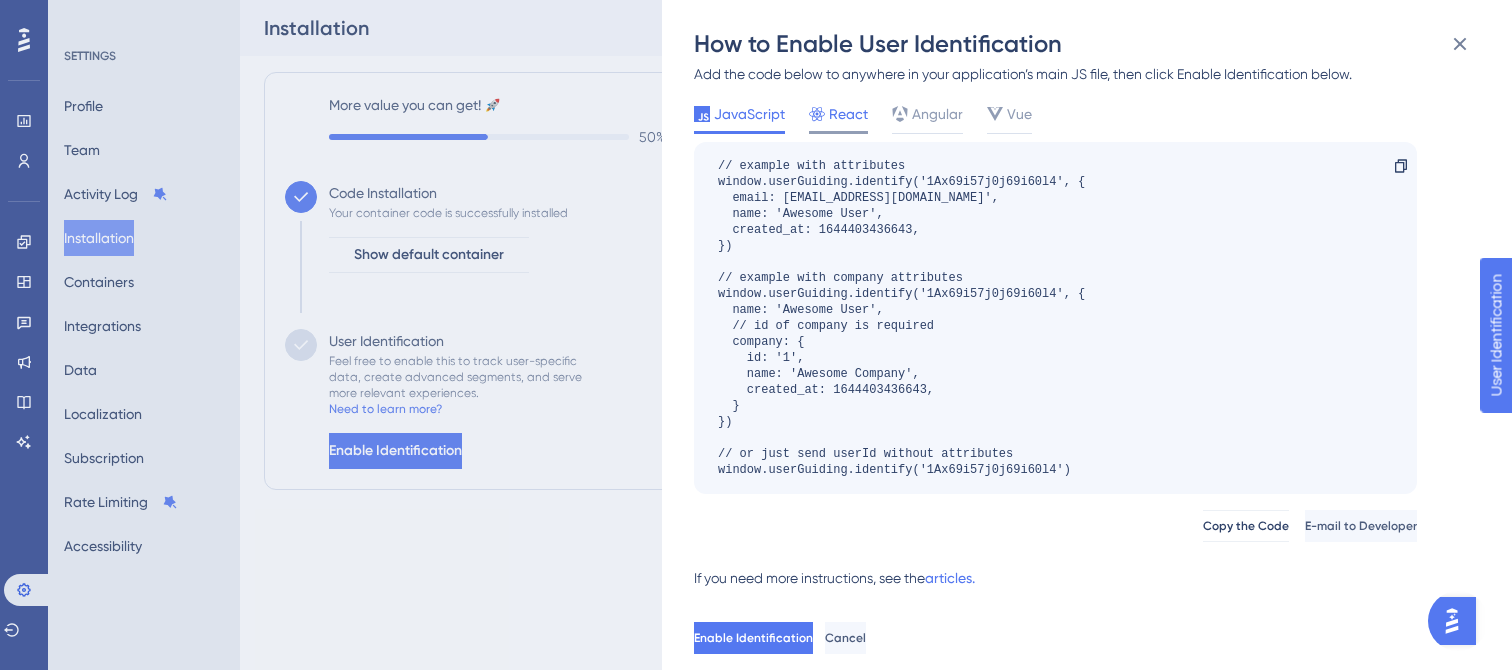 click 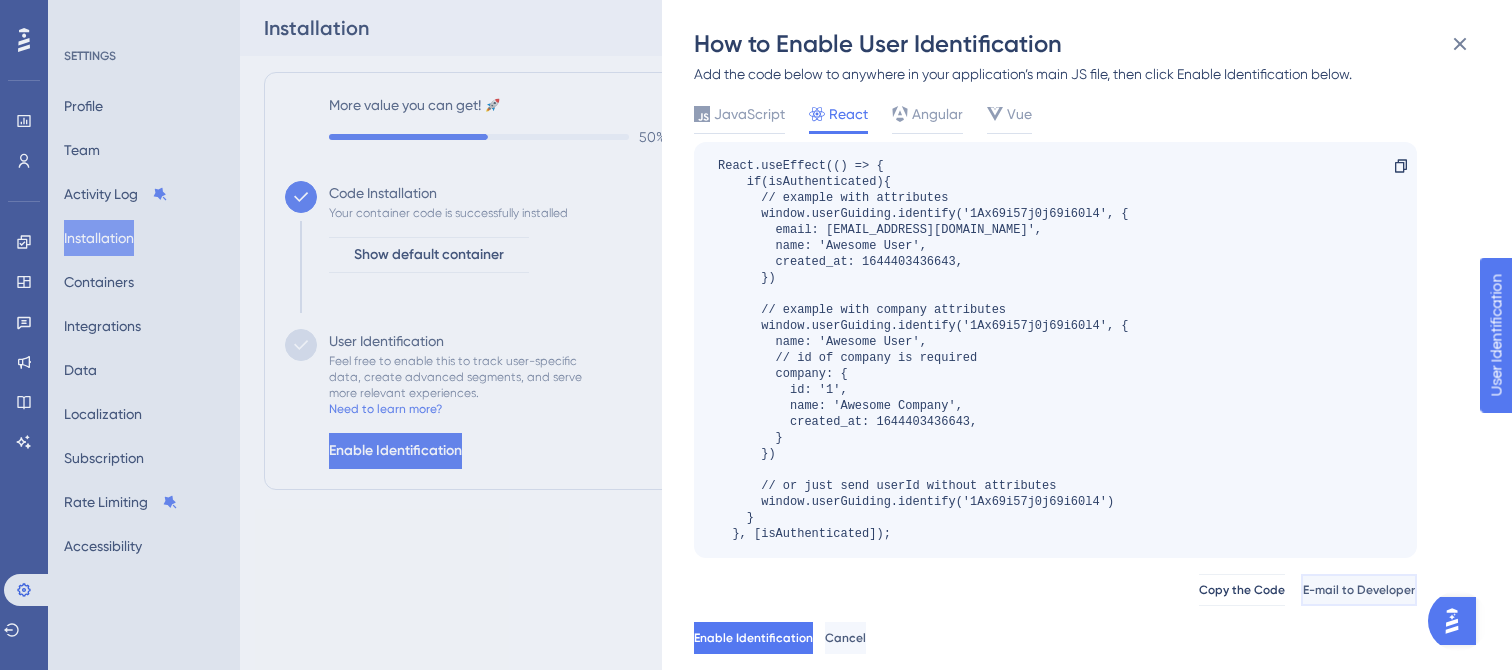 click on "E-mail to Developer" at bounding box center [1359, 590] 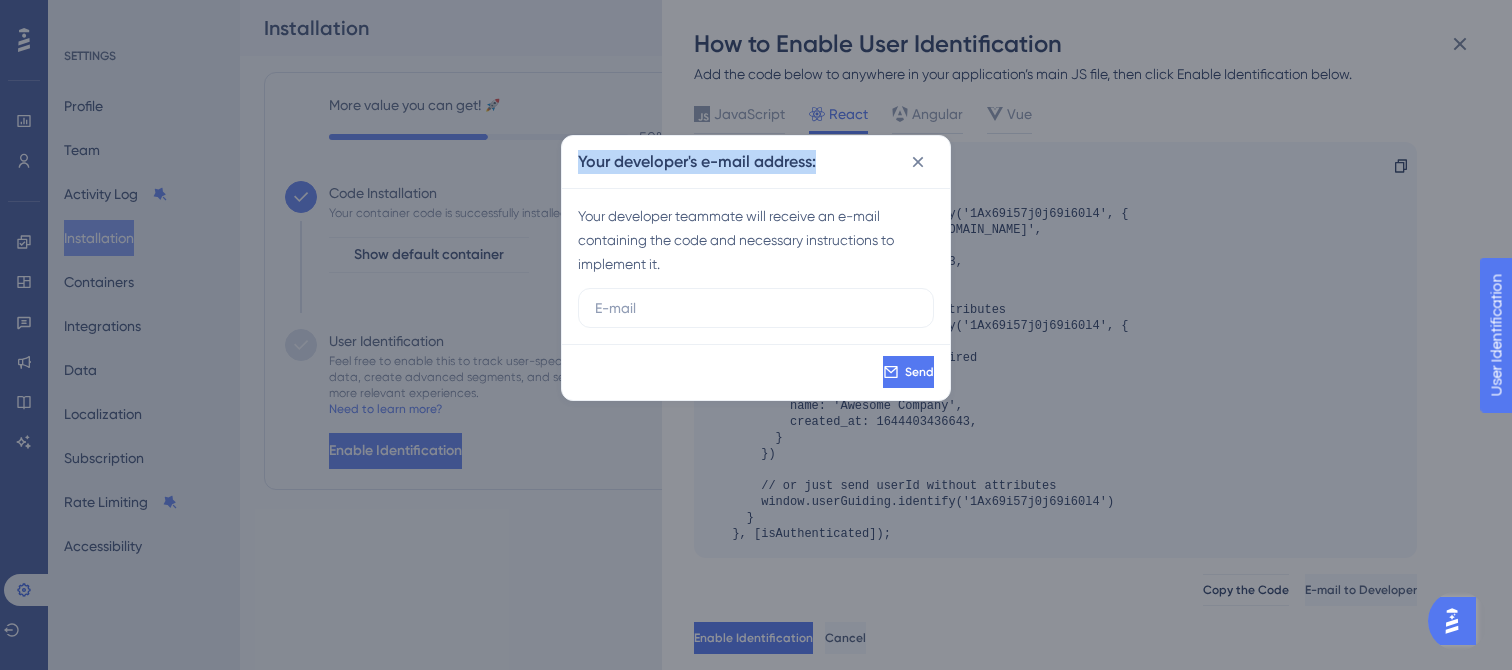 drag, startPoint x: 835, startPoint y: 165, endPoint x: 364, endPoint y: 154, distance: 471.12842 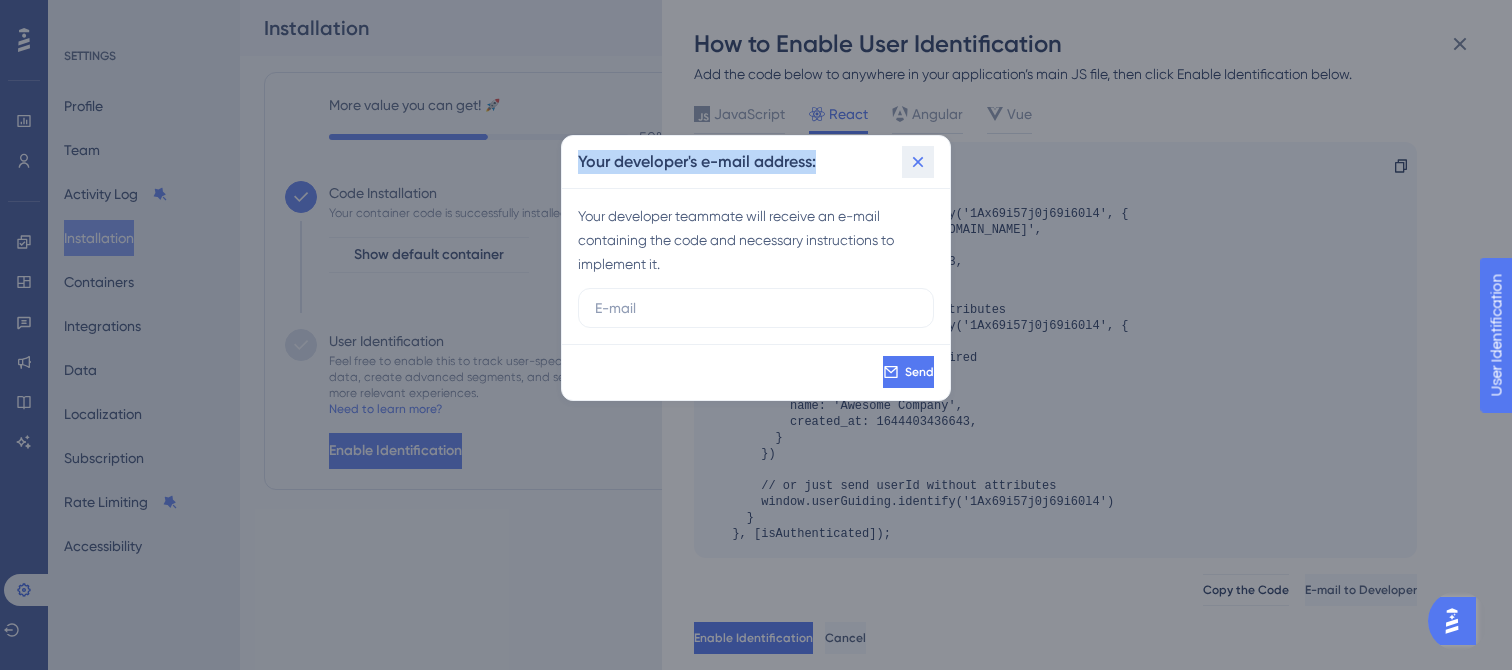 click 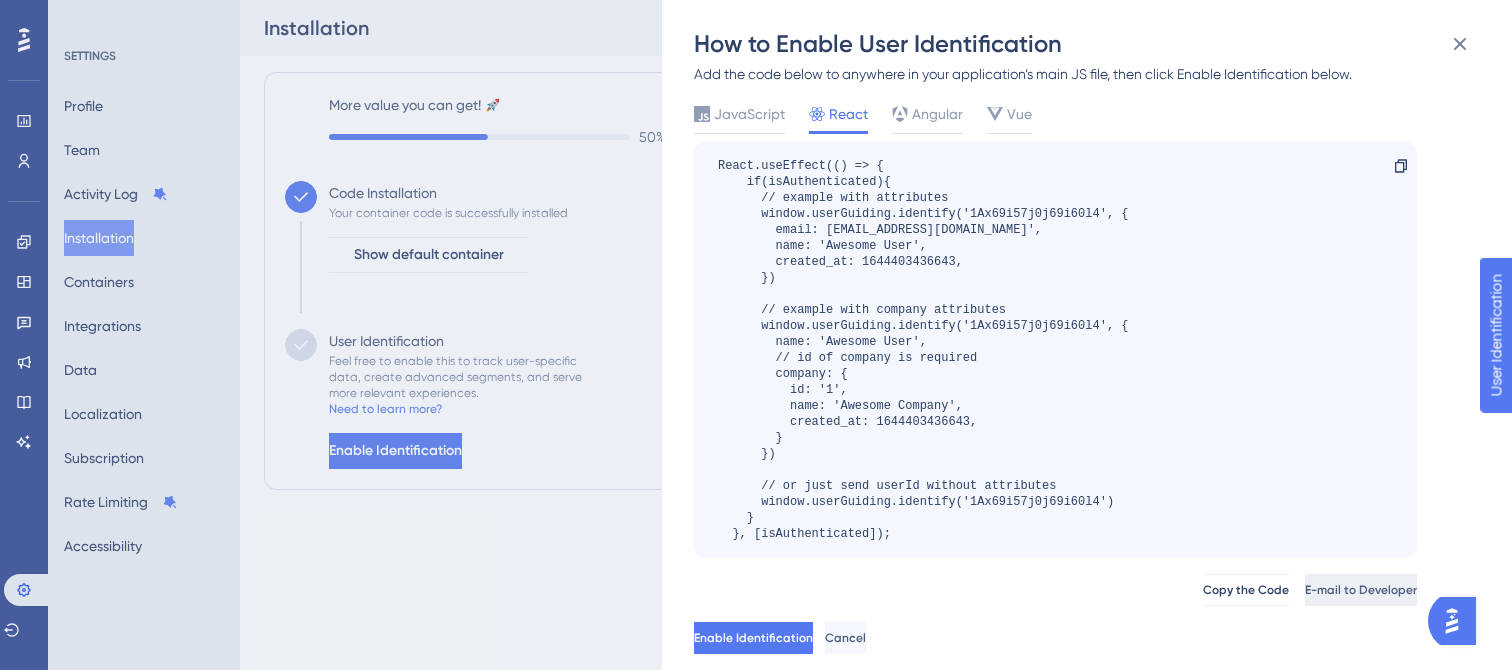 click on "E-mail to Developer" at bounding box center (1361, 590) 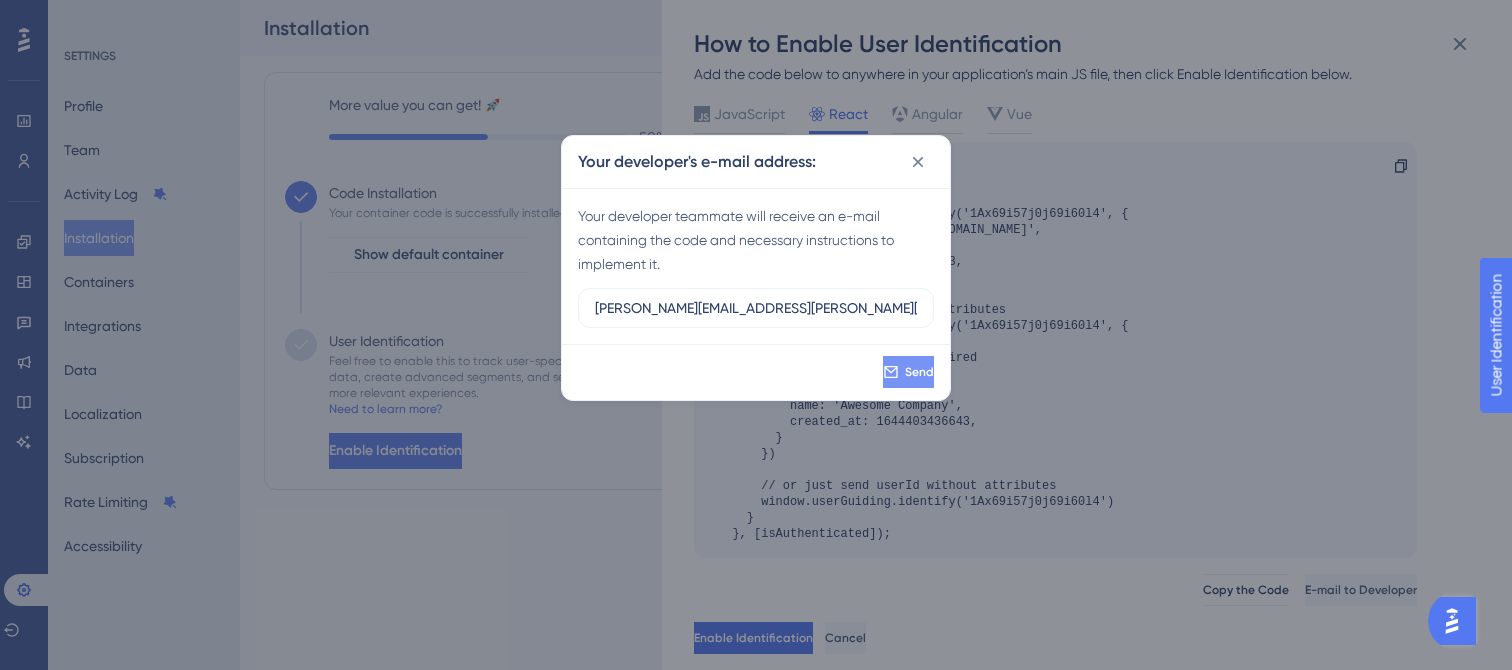 type on "[PERSON_NAME][EMAIL_ADDRESS][PERSON_NAME][DOMAIN_NAME]" 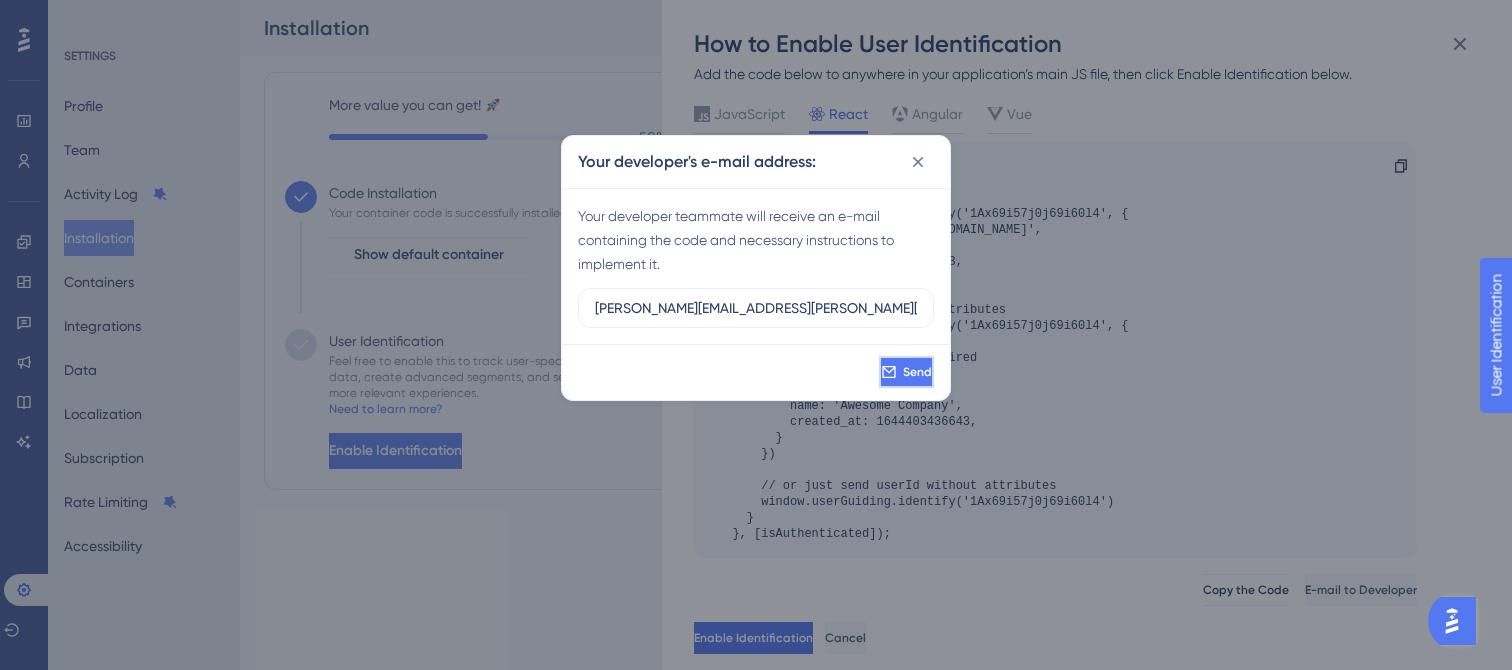 click 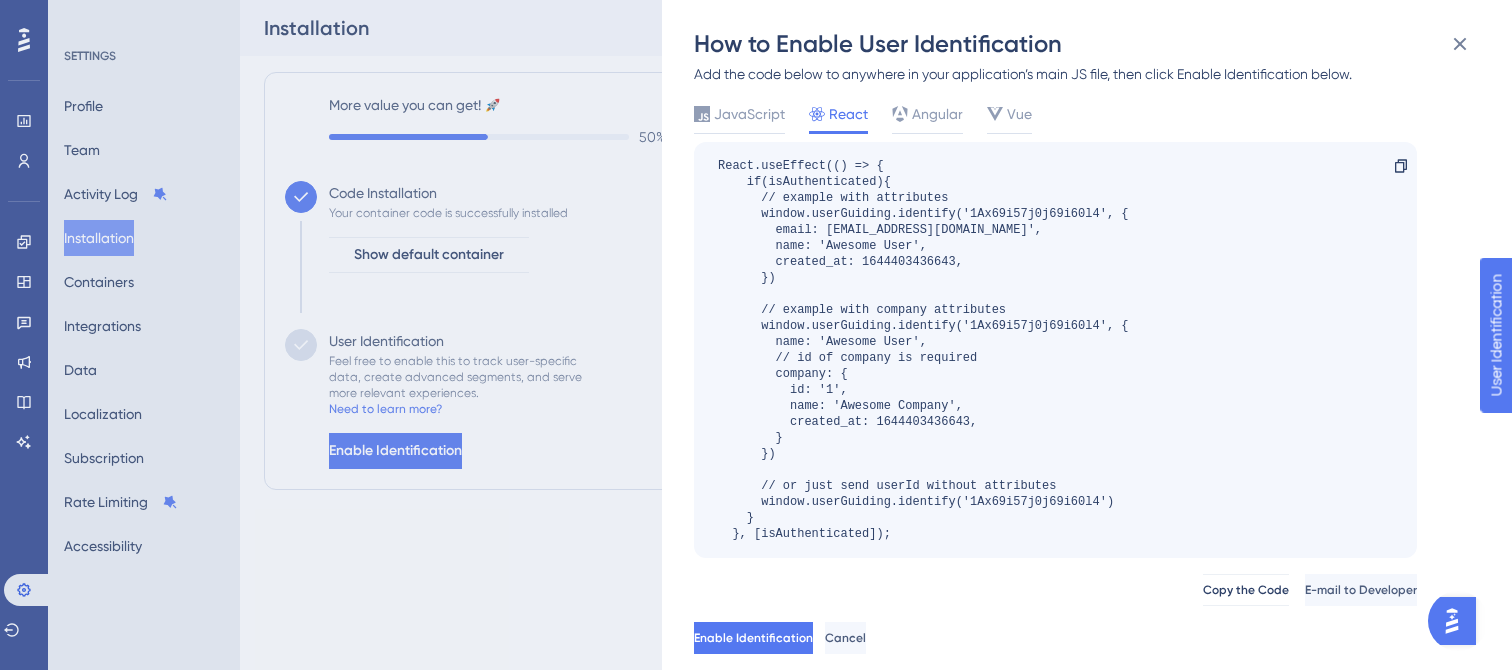 scroll, scrollTop: 86, scrollLeft: 0, axis: vertical 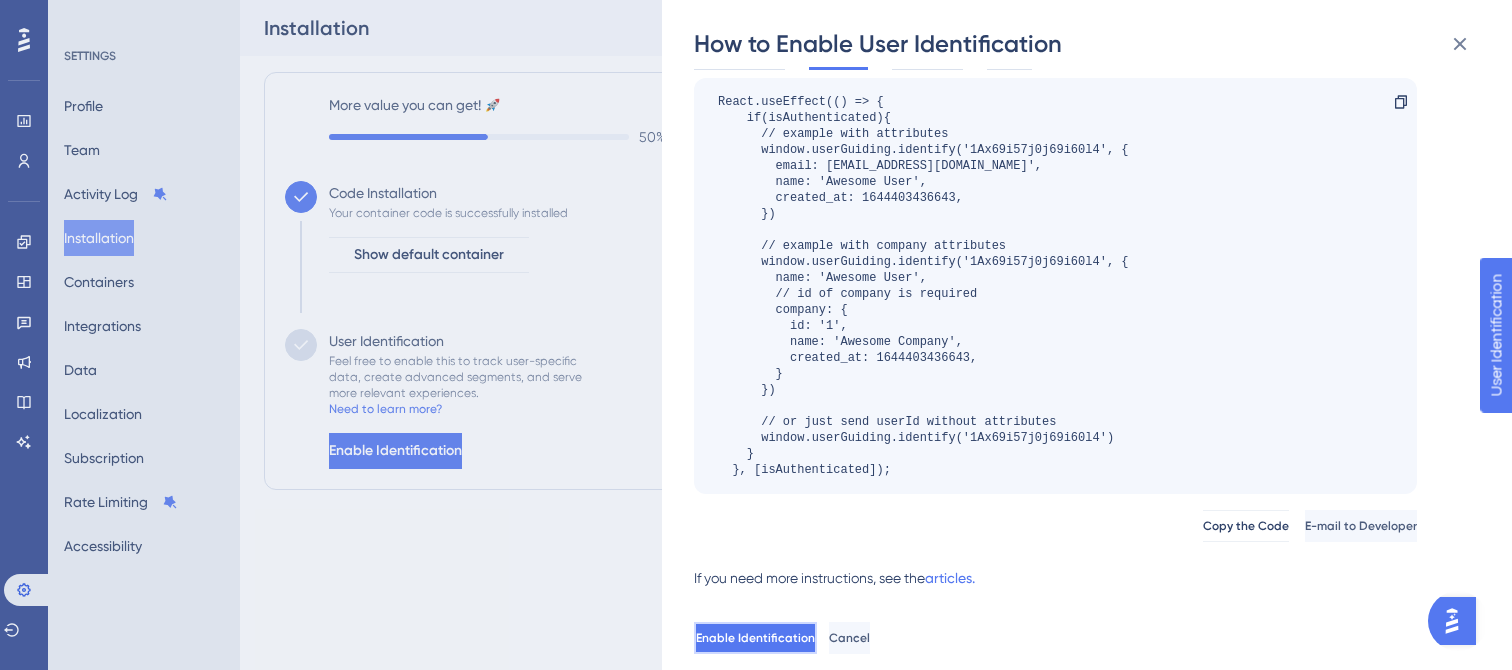 click on "Enable Identification" at bounding box center [755, 638] 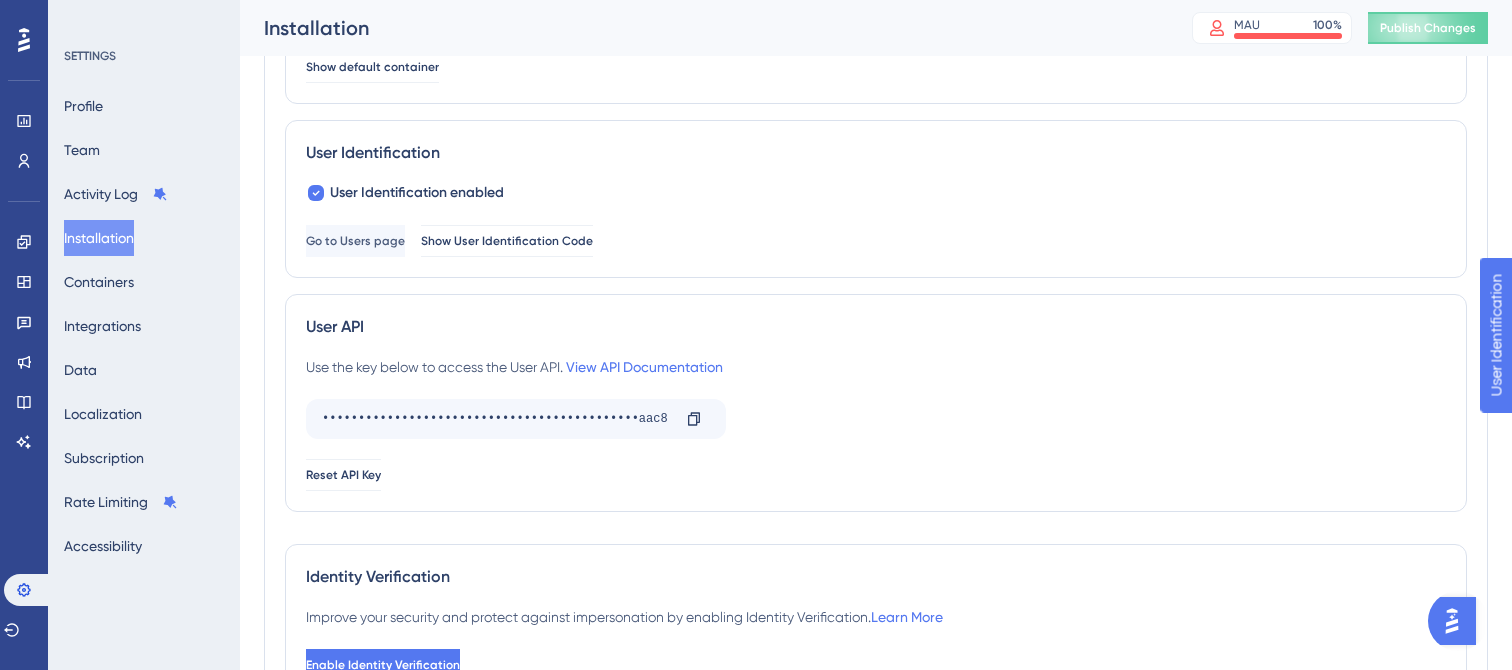 scroll, scrollTop: 238, scrollLeft: 0, axis: vertical 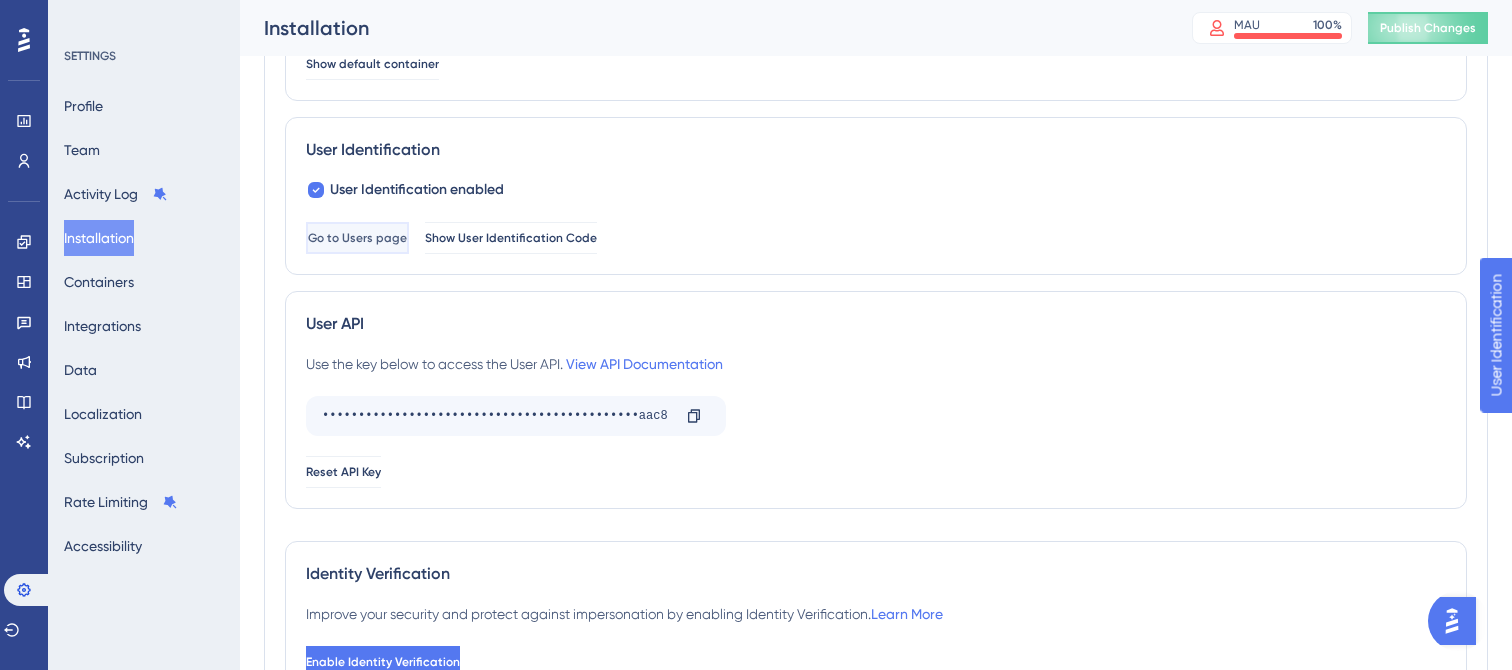 click on "Go to Users page" at bounding box center [357, 238] 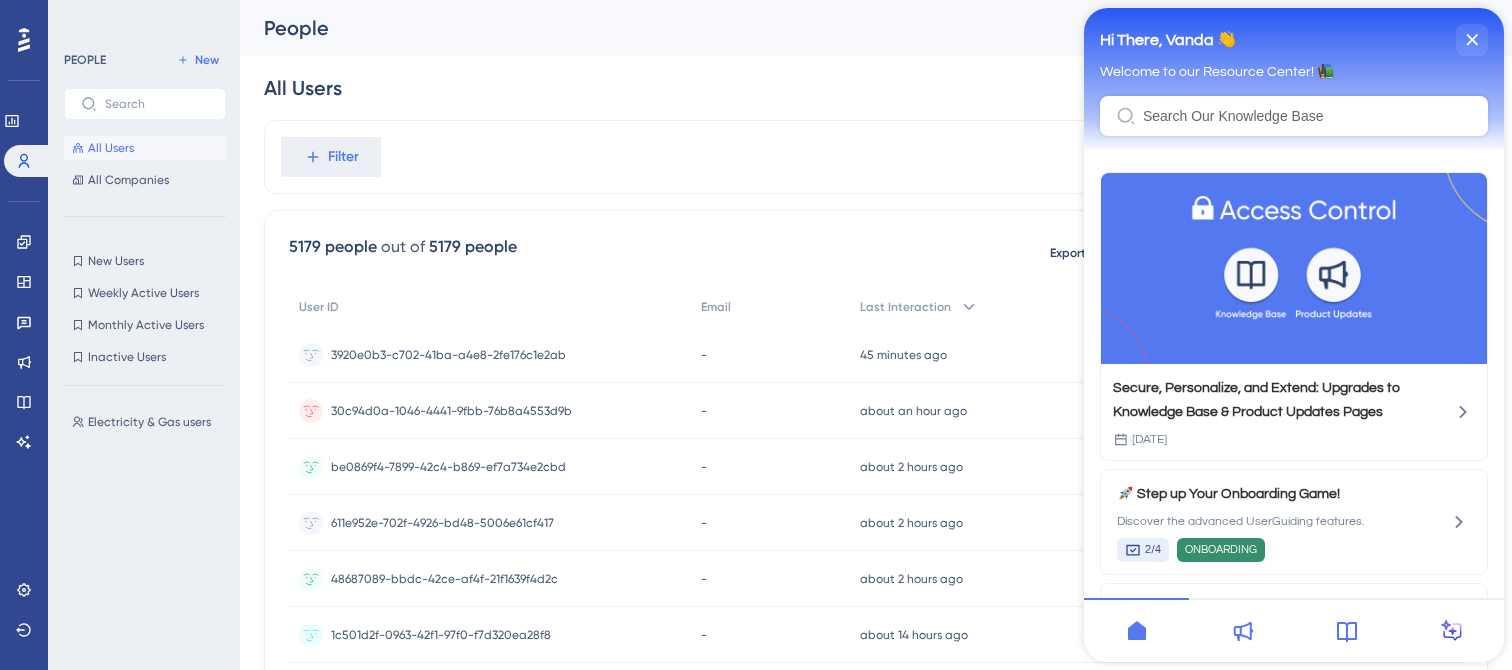 scroll, scrollTop: 0, scrollLeft: 0, axis: both 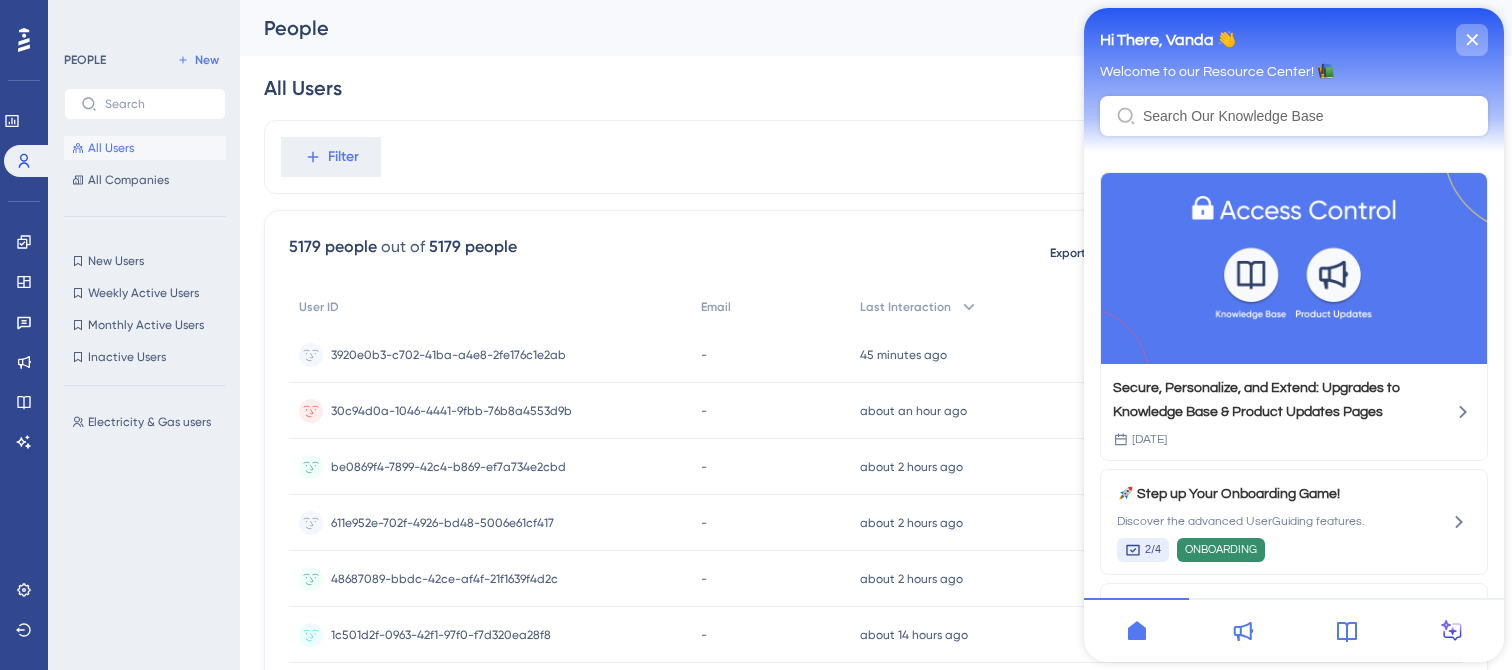 click 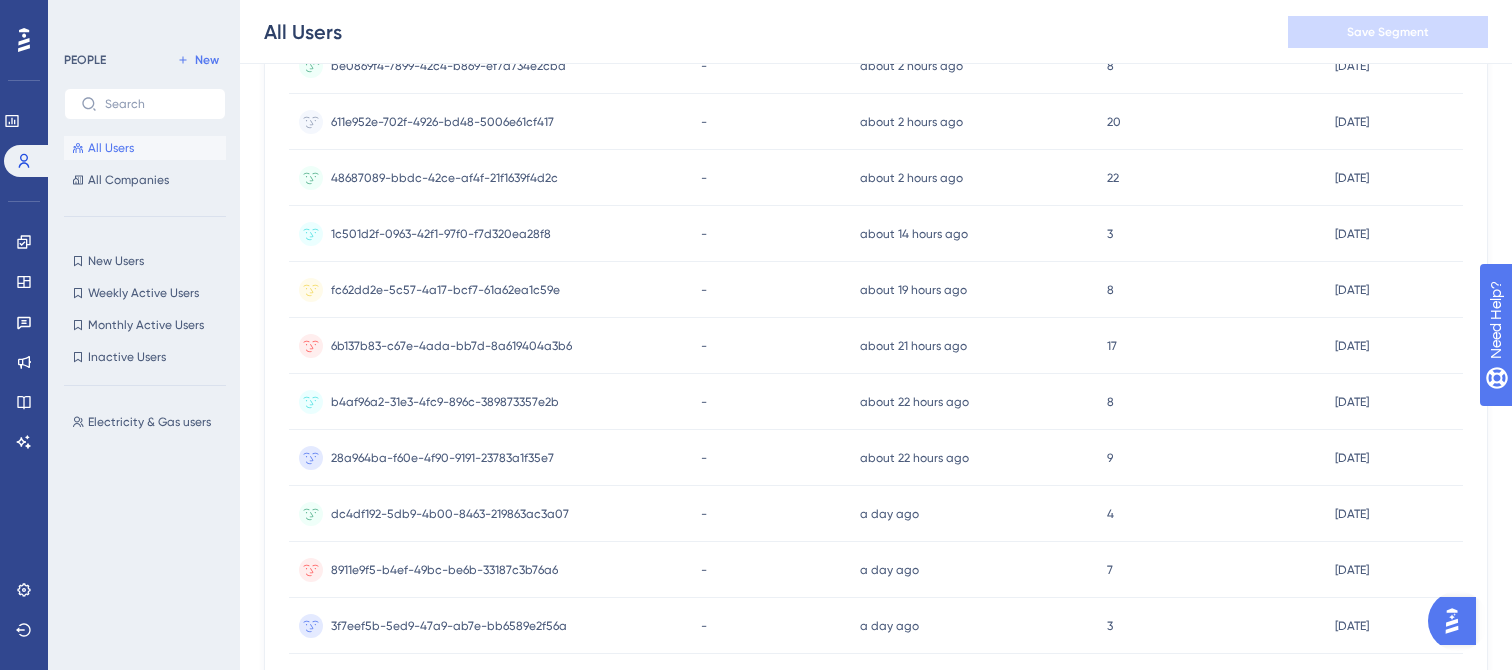 scroll, scrollTop: 0, scrollLeft: 0, axis: both 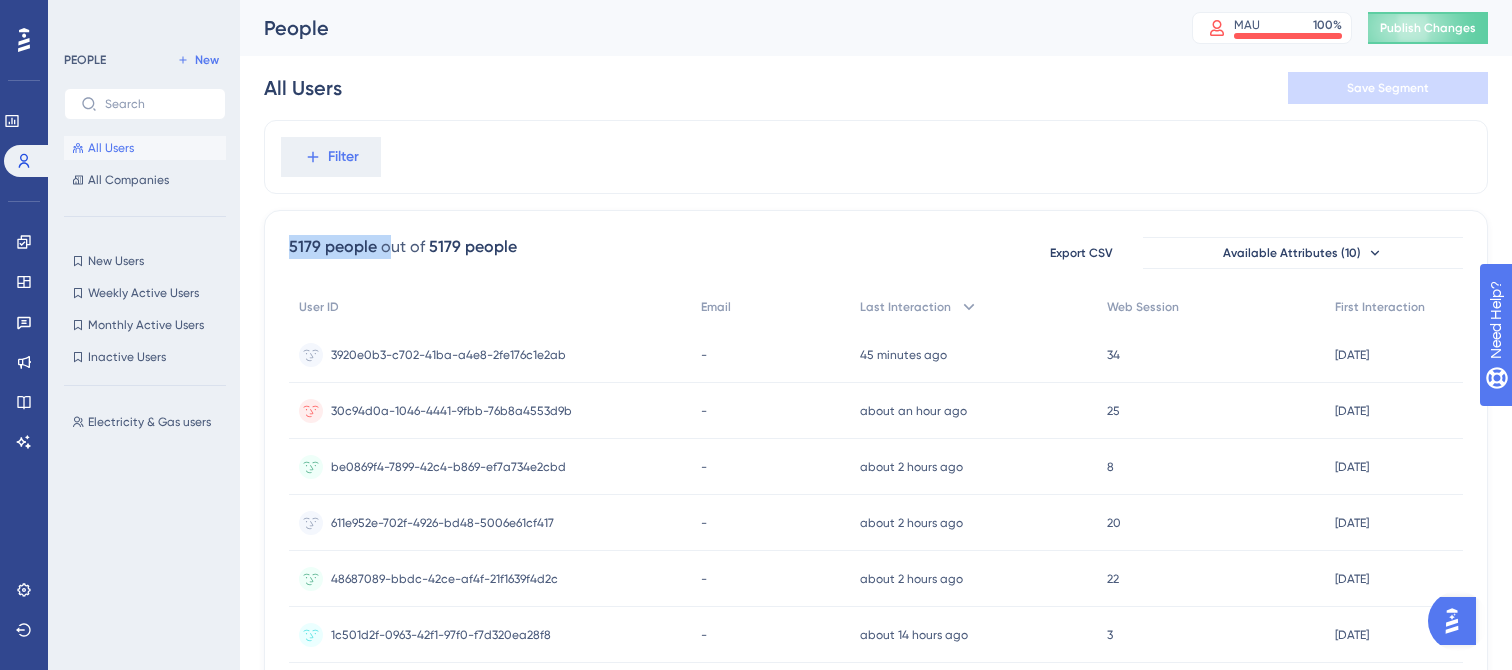 drag, startPoint x: 287, startPoint y: 244, endPoint x: 390, endPoint y: 244, distance: 103 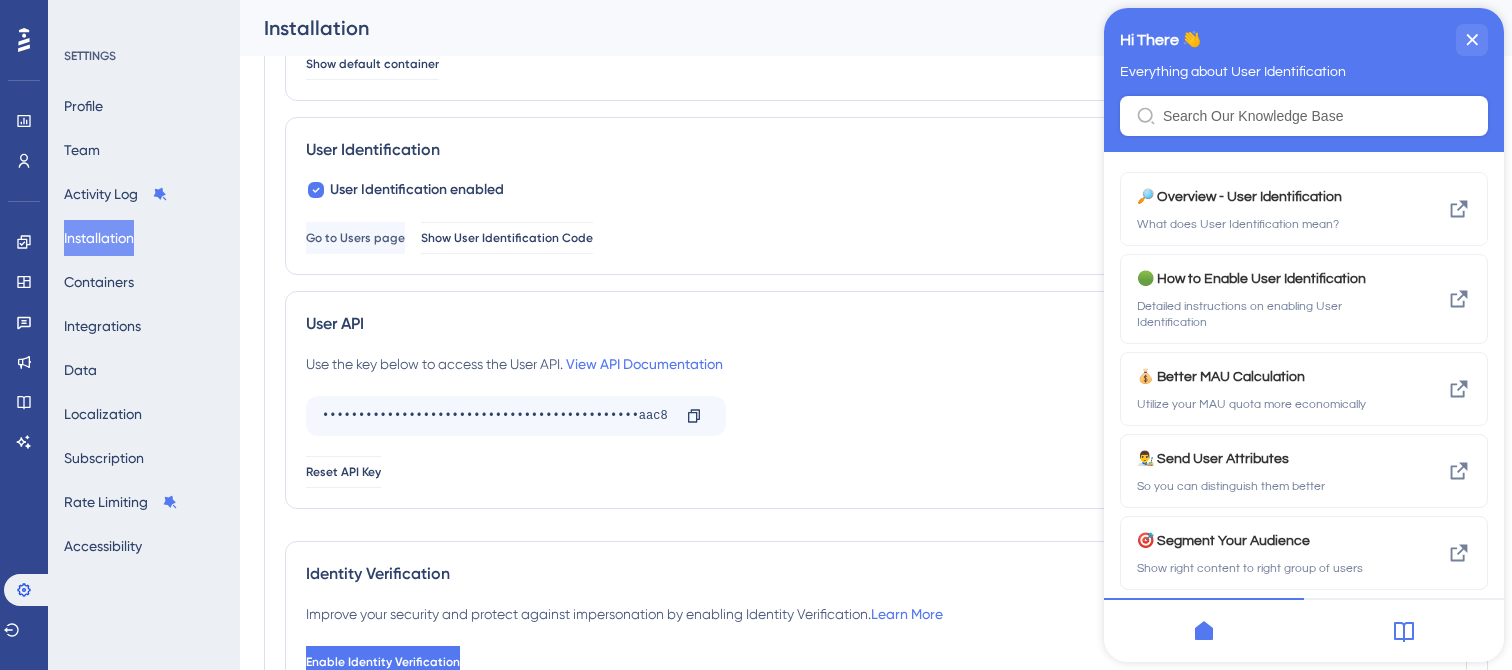 scroll, scrollTop: 0, scrollLeft: 0, axis: both 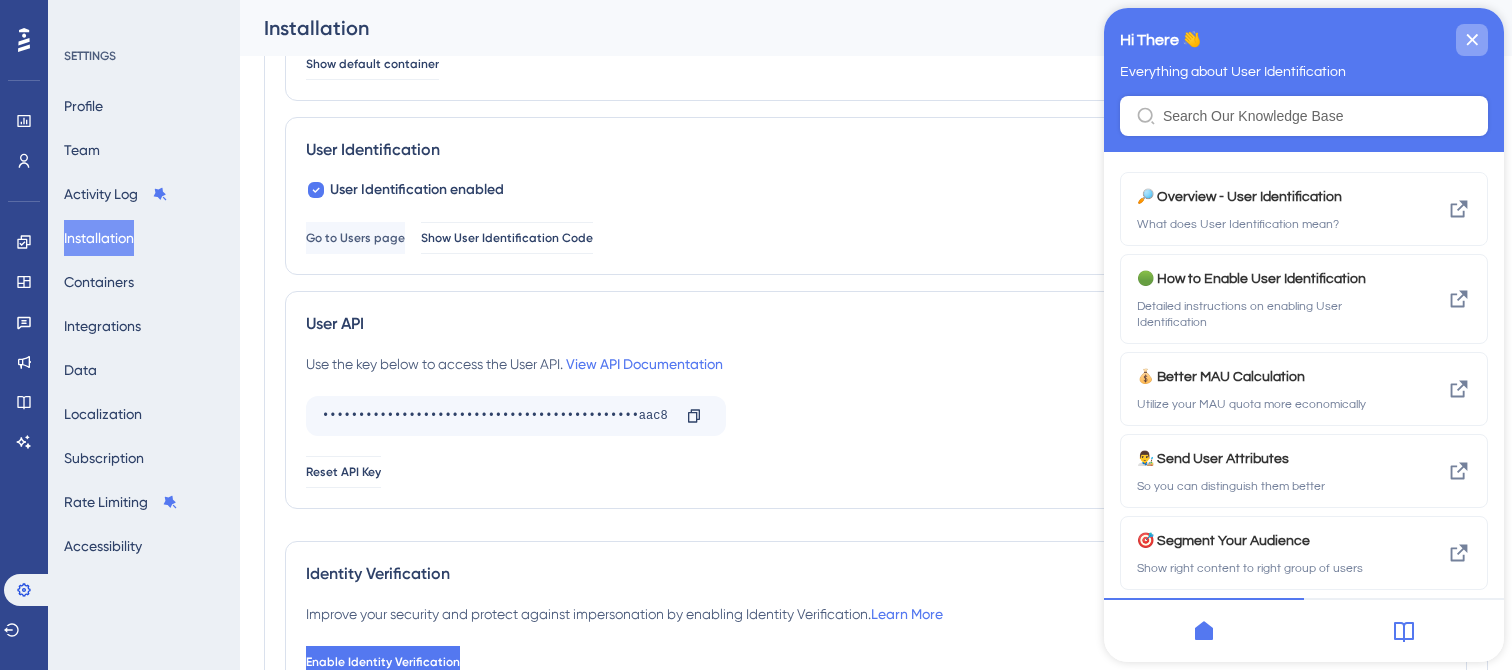 click 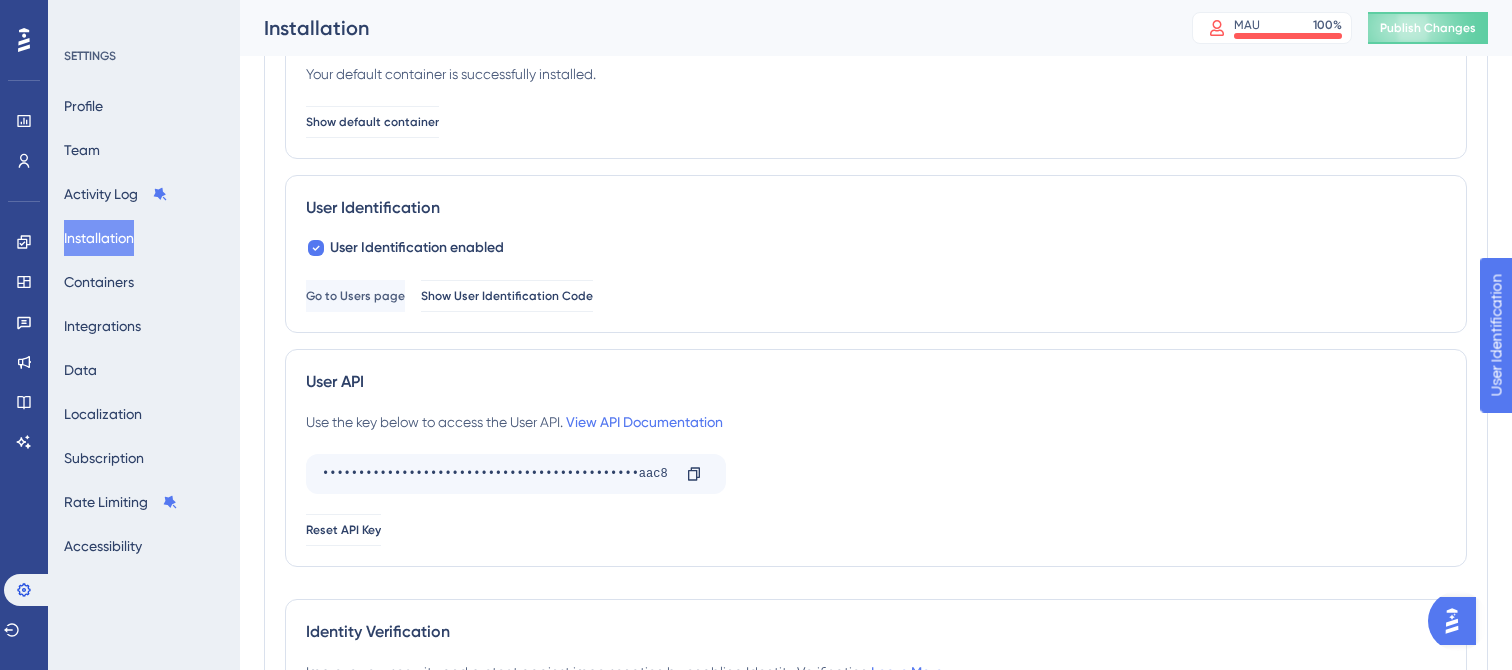 scroll, scrollTop: 156, scrollLeft: 0, axis: vertical 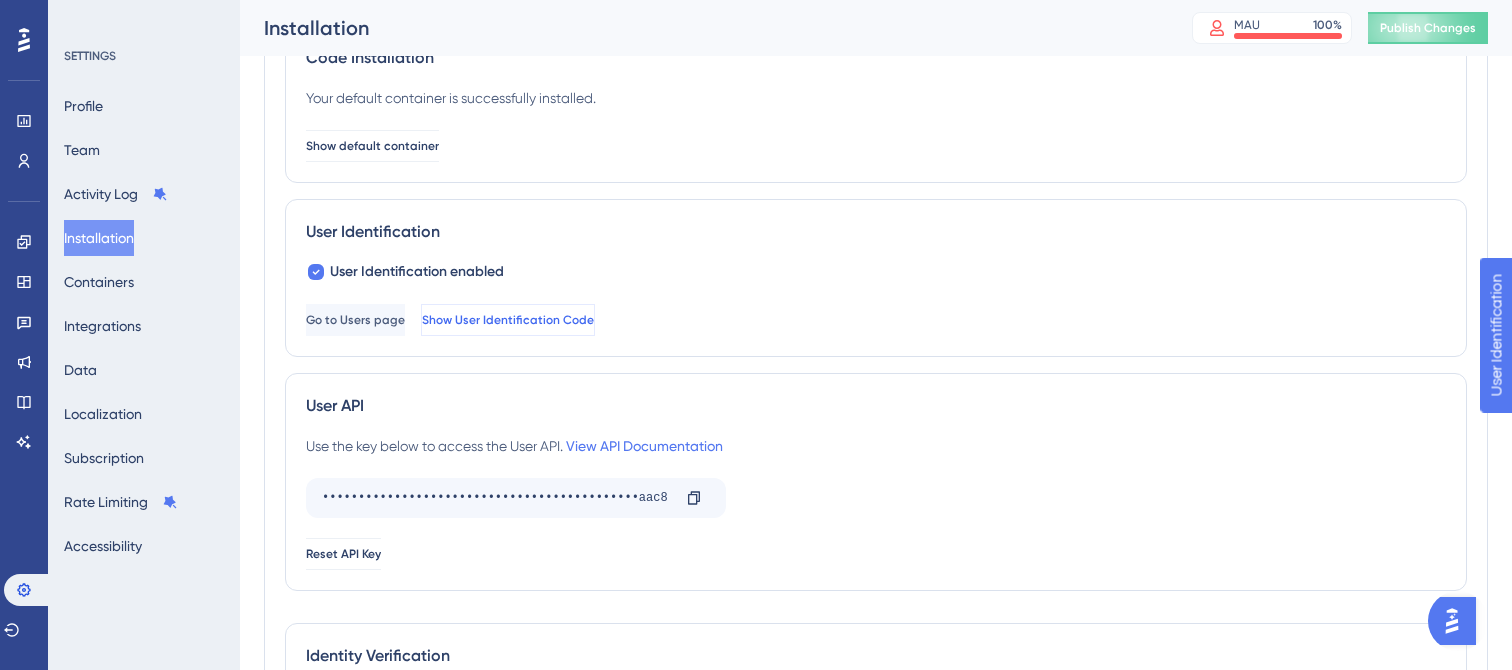 click on "Show User Identification Code" at bounding box center (508, 320) 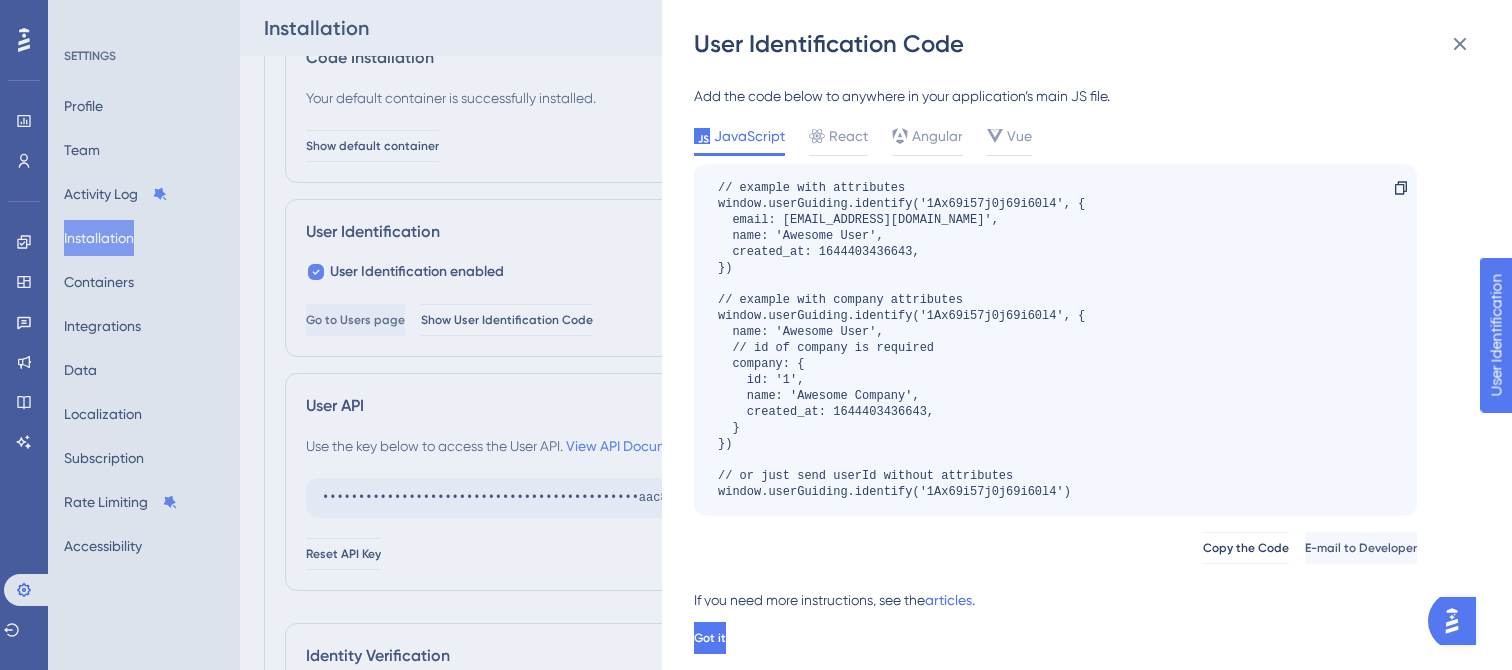 scroll, scrollTop: 22, scrollLeft: 0, axis: vertical 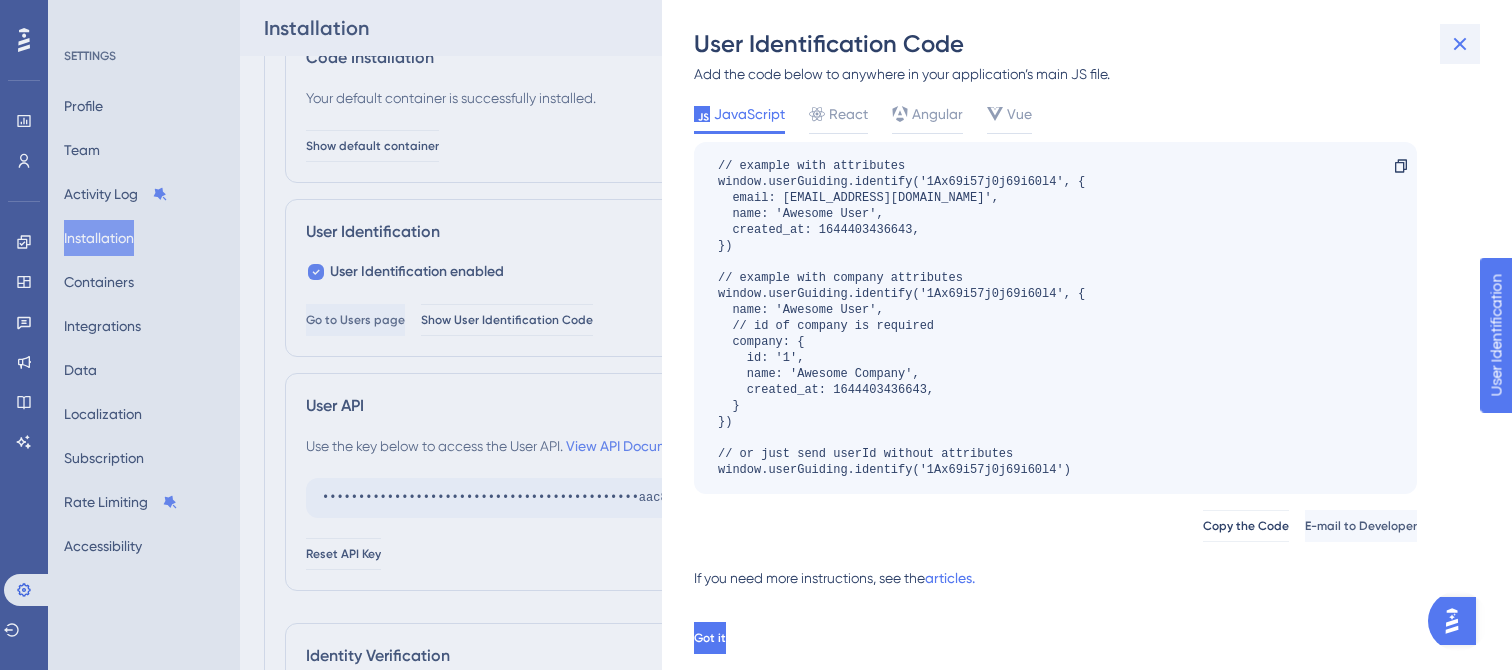 click 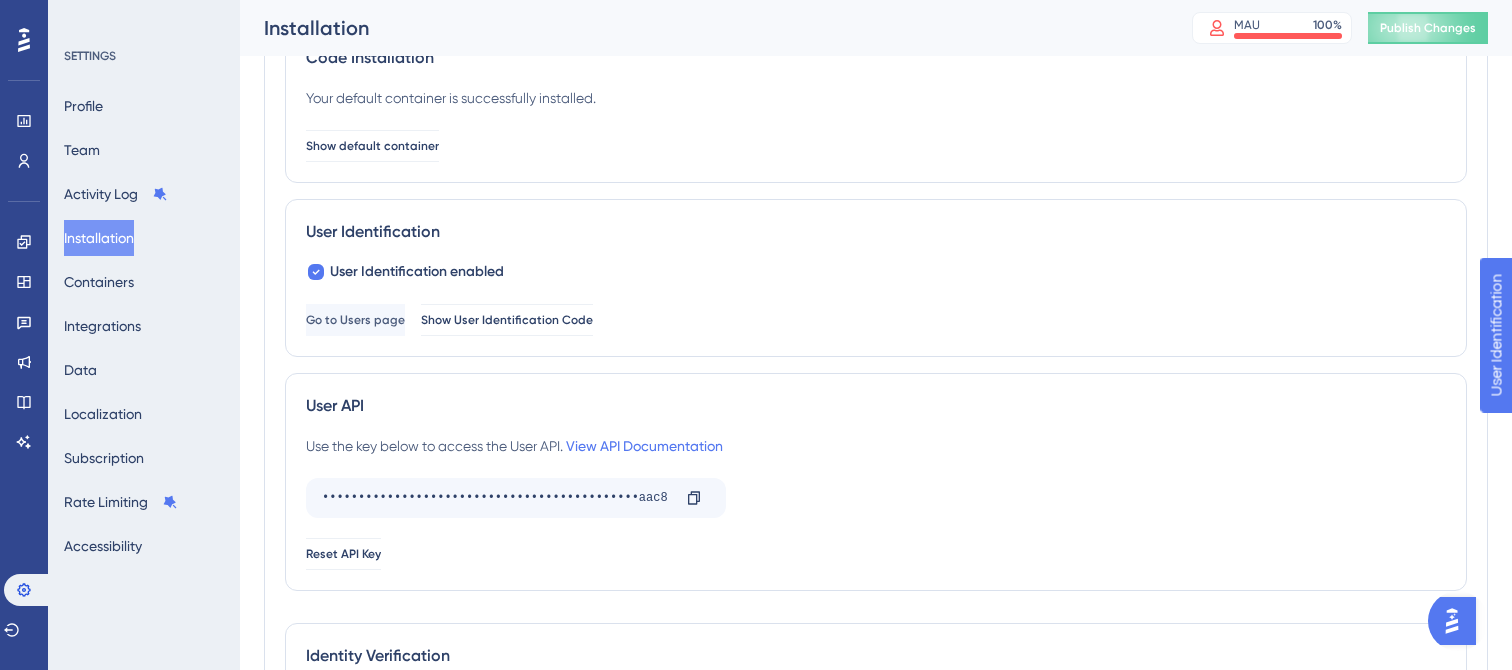 scroll, scrollTop: 0, scrollLeft: 0, axis: both 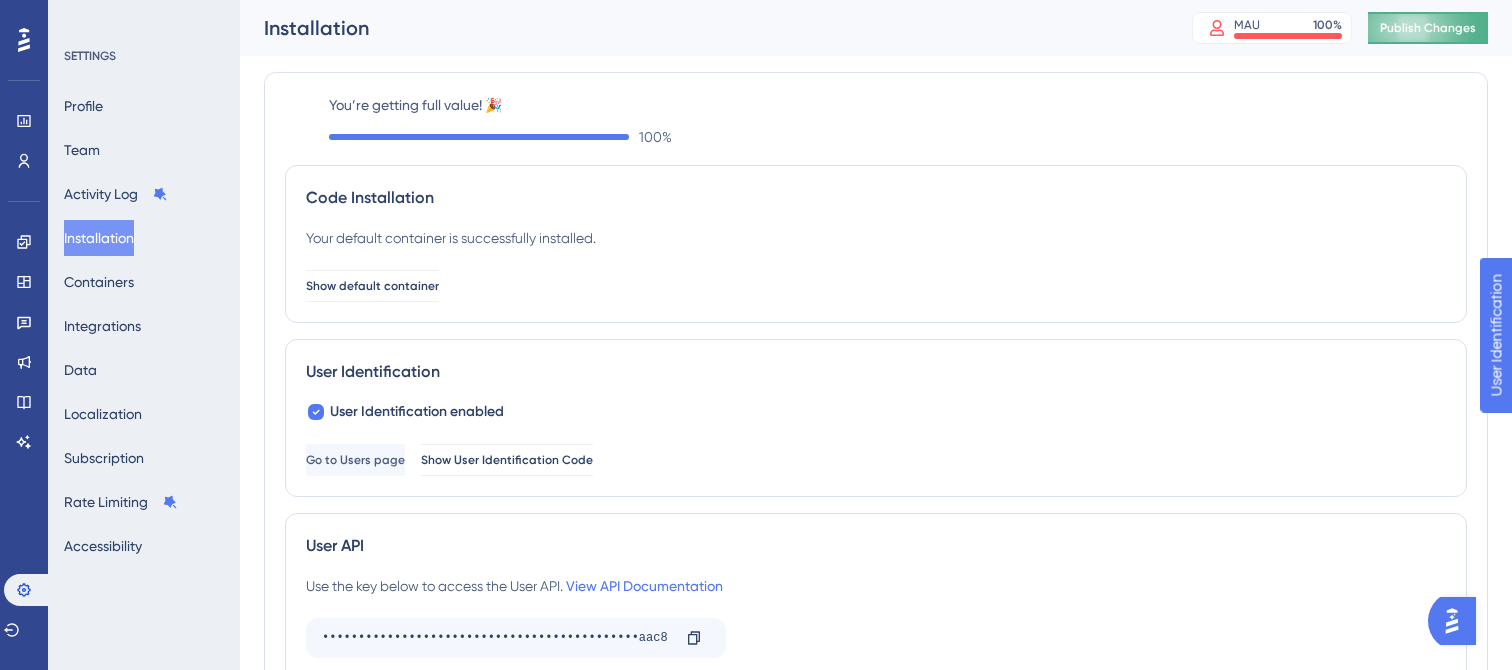 click on "Publish Changes" at bounding box center (1428, 28) 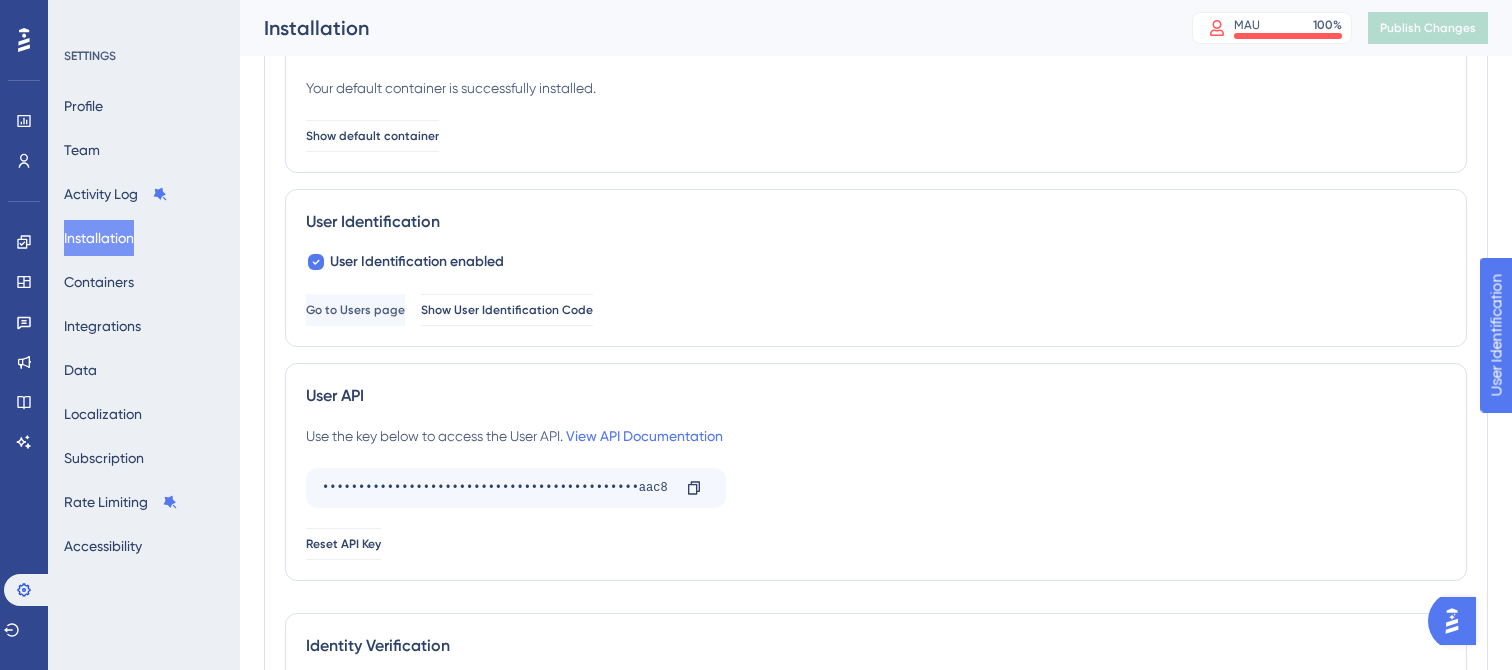 scroll, scrollTop: 0, scrollLeft: 0, axis: both 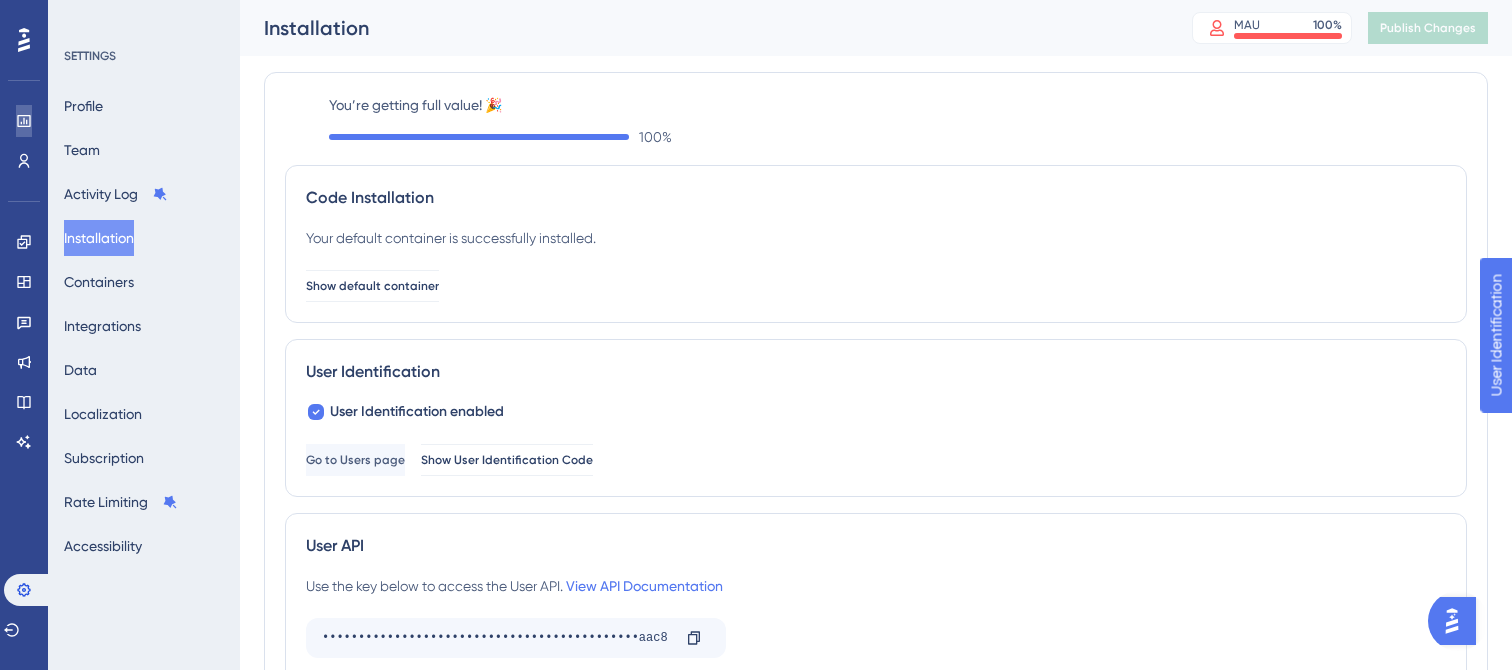 click at bounding box center (24, 121) 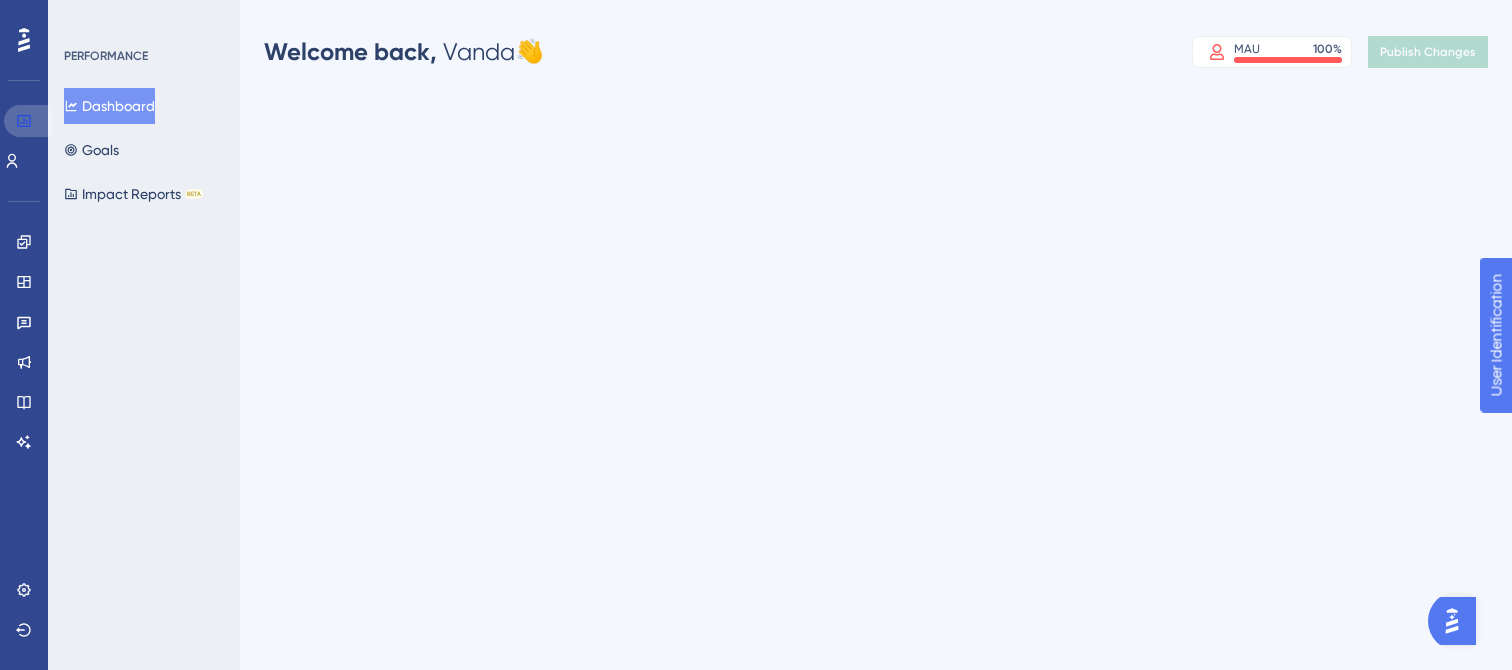 click 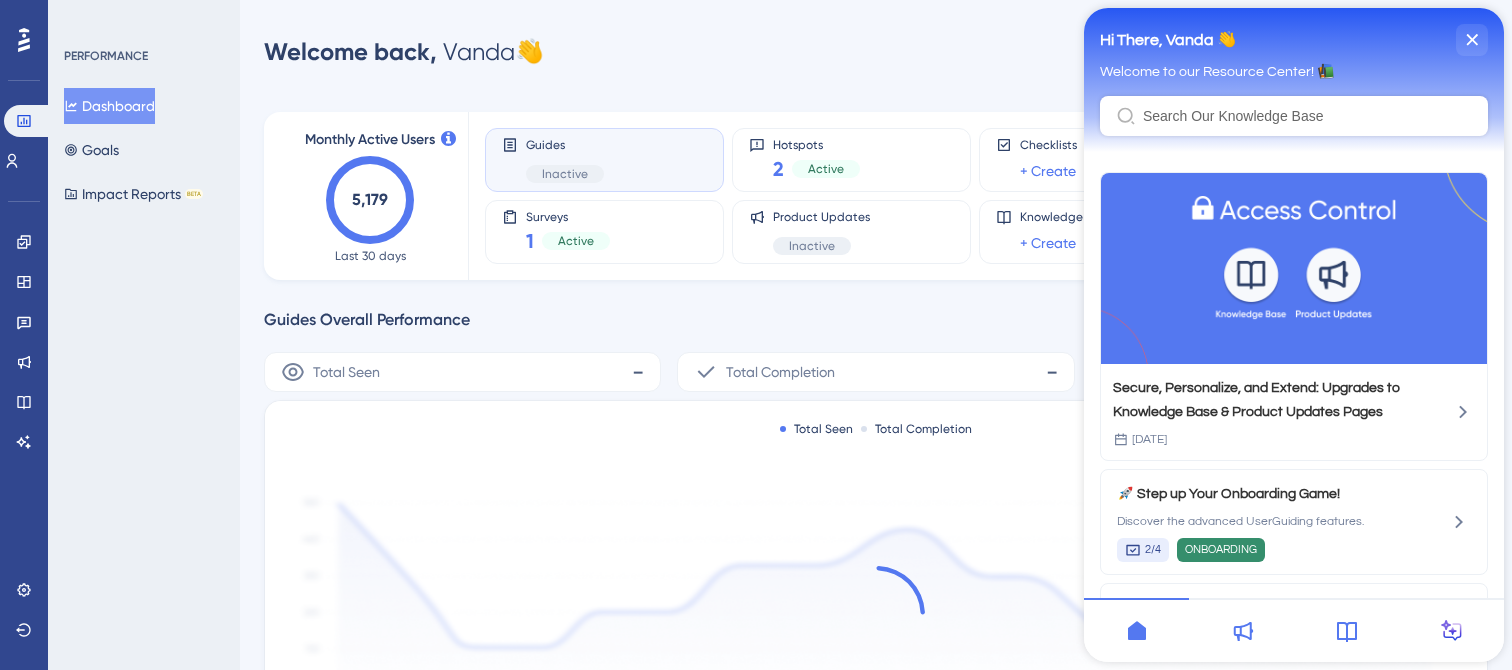 scroll, scrollTop: 0, scrollLeft: 0, axis: both 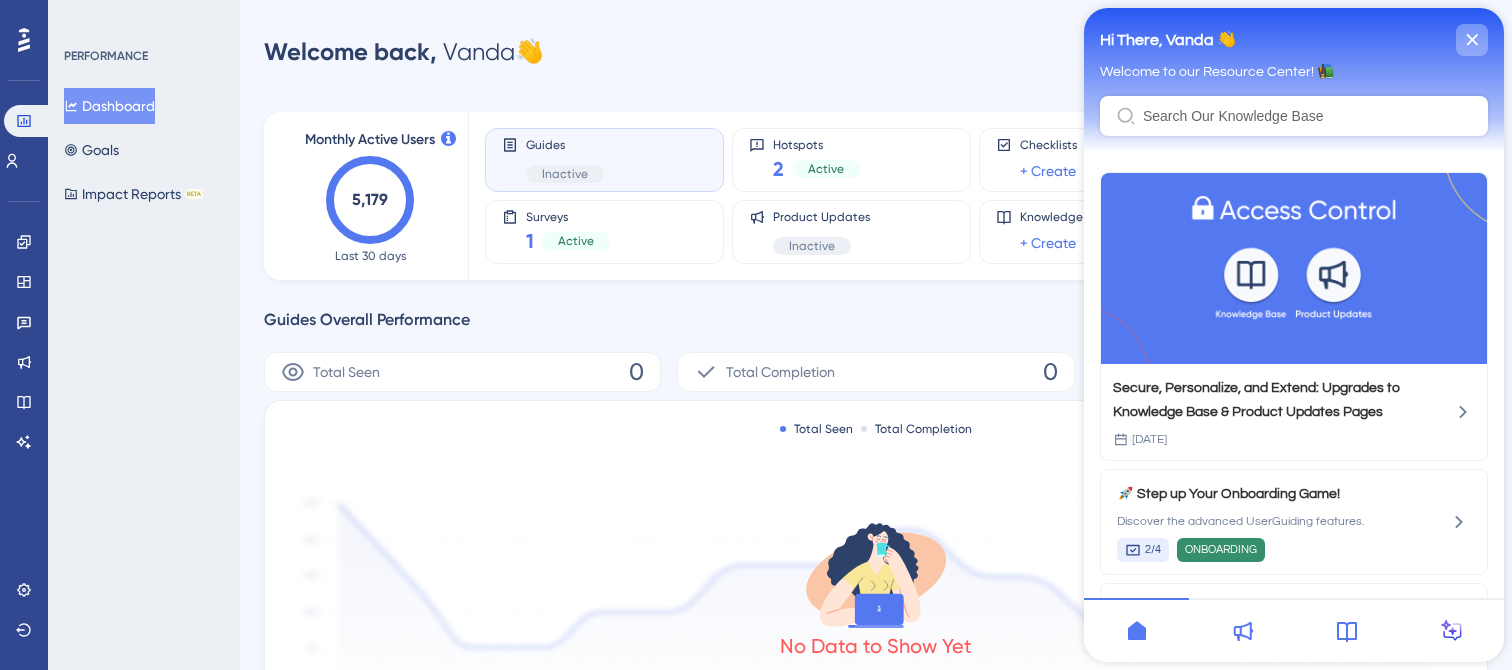 click at bounding box center [1472, 40] 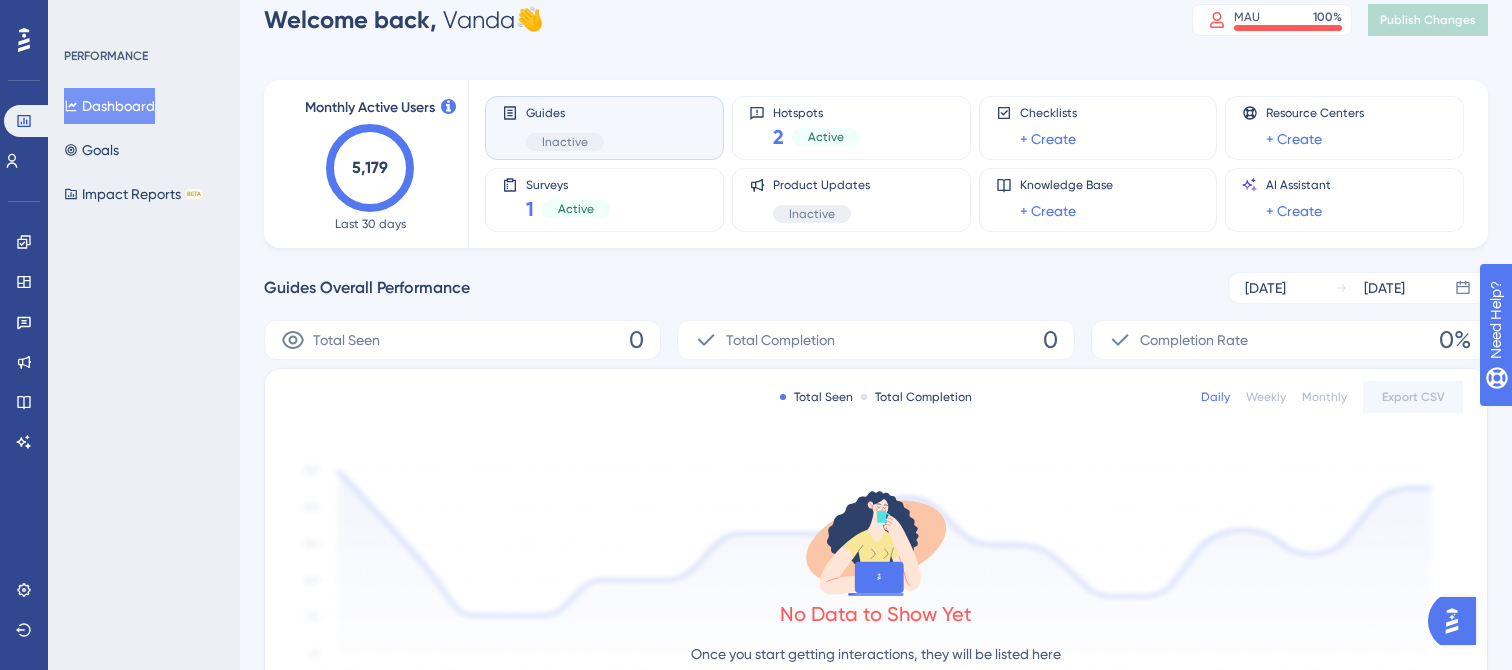 scroll, scrollTop: 0, scrollLeft: 0, axis: both 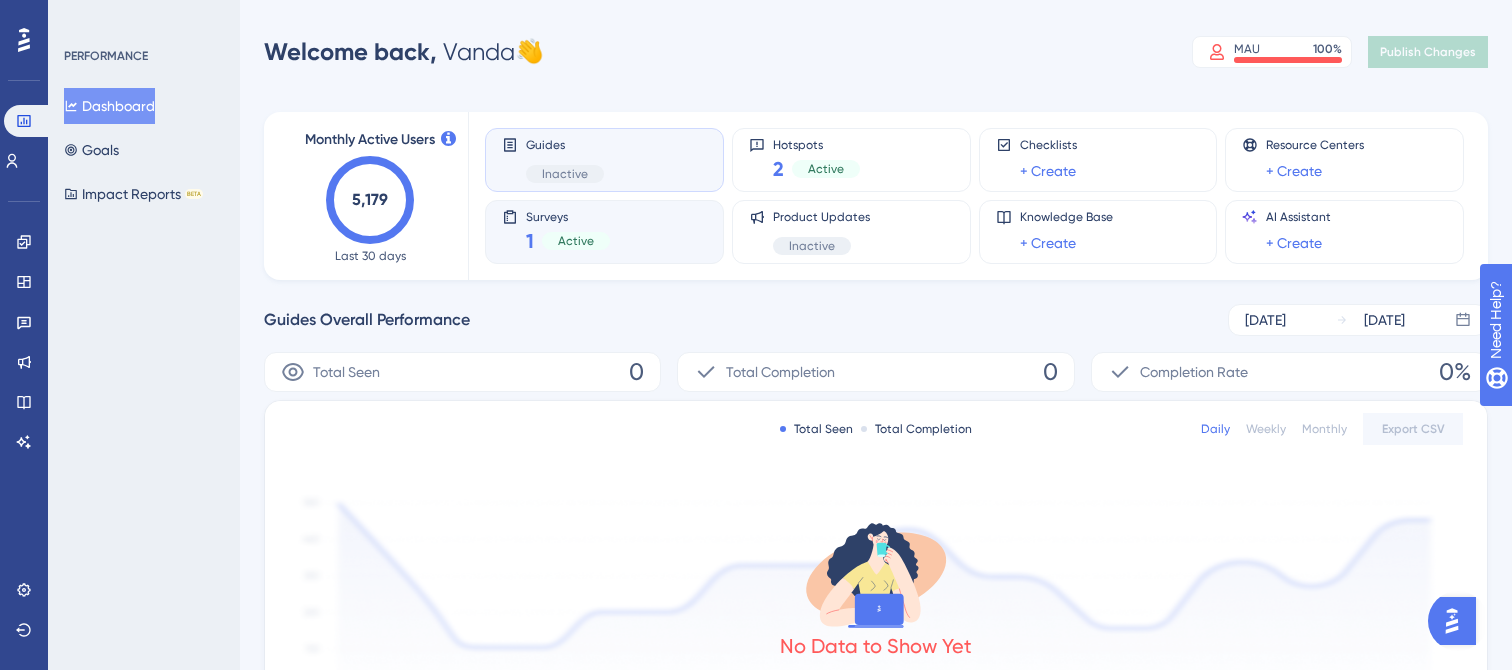 click on "Surveys 1 Active" at bounding box center [604, 232] 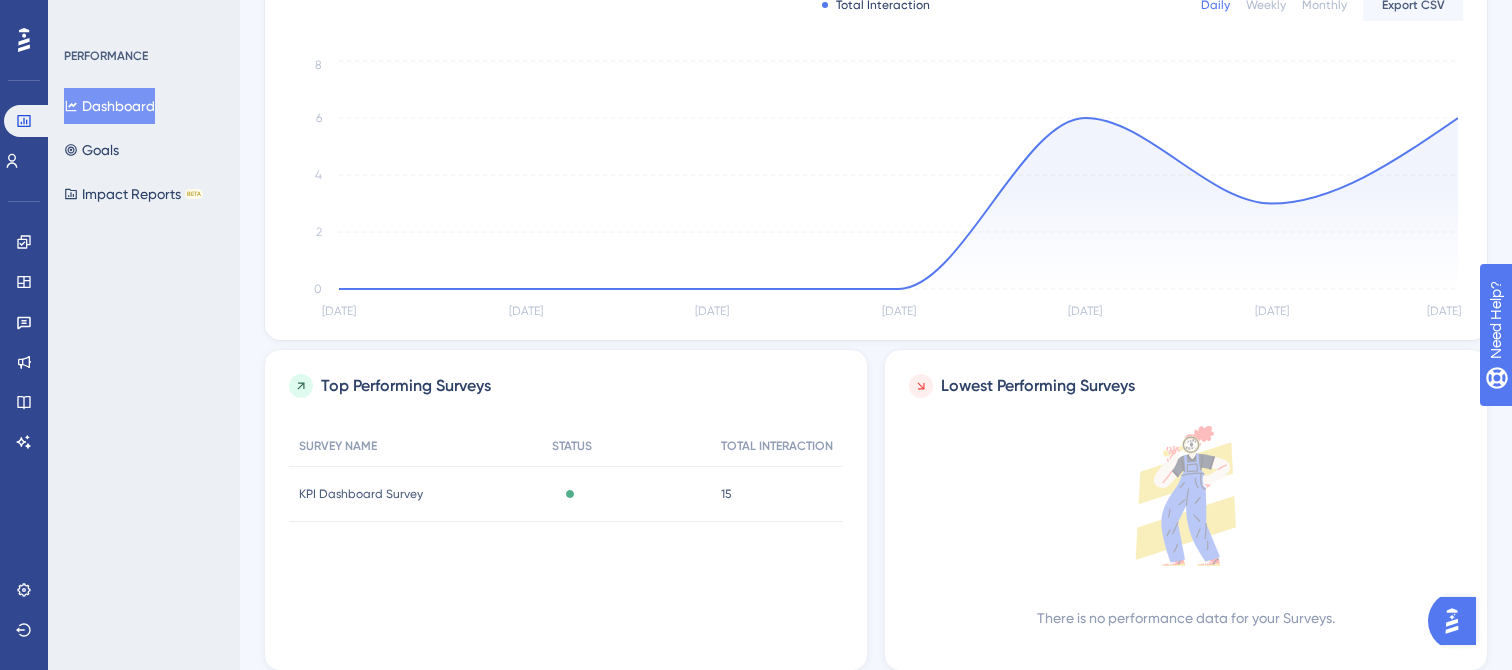 scroll, scrollTop: 471, scrollLeft: 0, axis: vertical 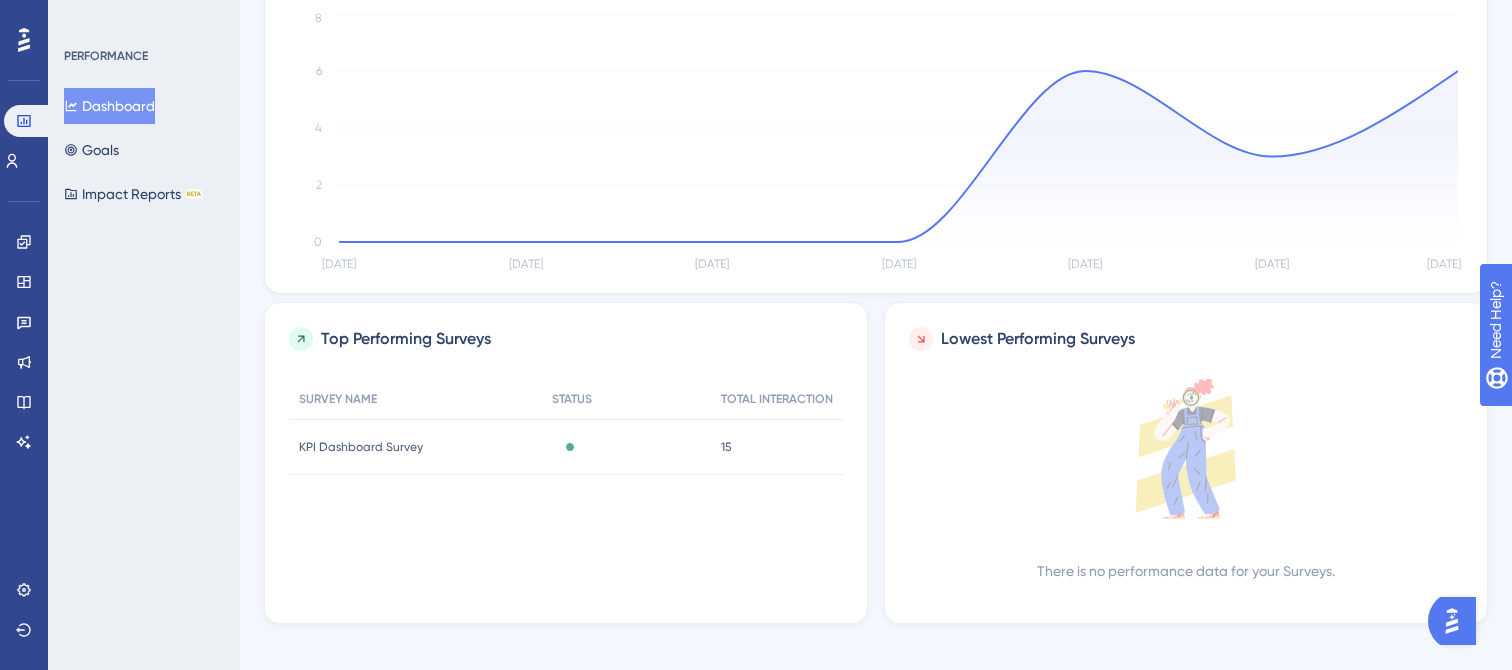 click on "15 15" at bounding box center (777, 447) 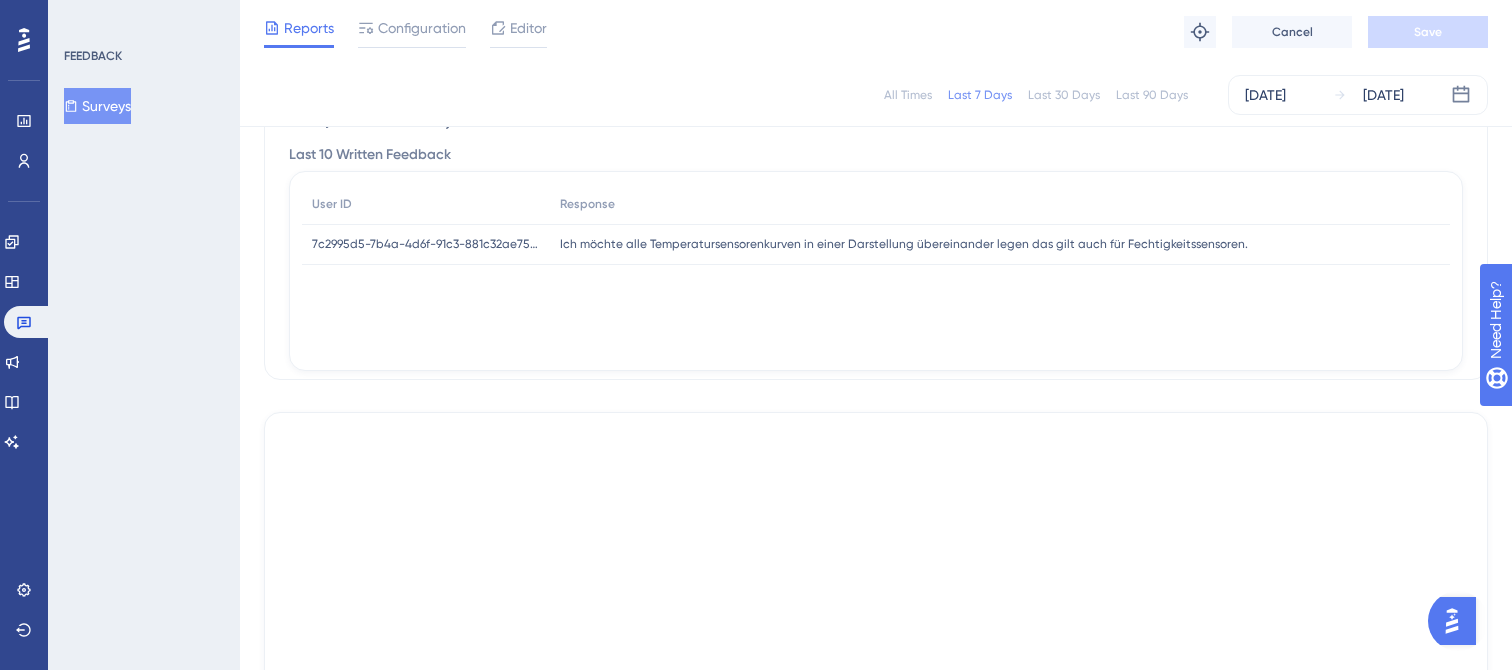 scroll, scrollTop: 0, scrollLeft: 0, axis: both 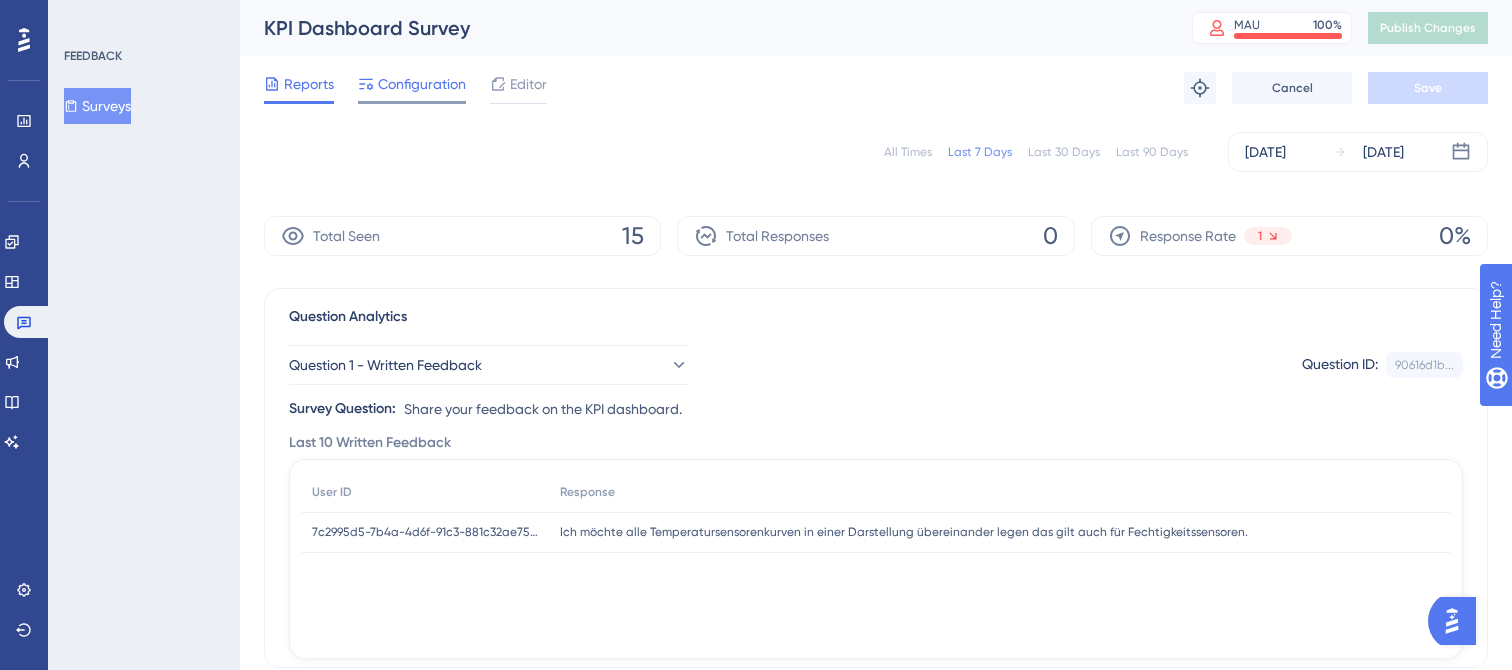 click on "Configuration" at bounding box center [422, 84] 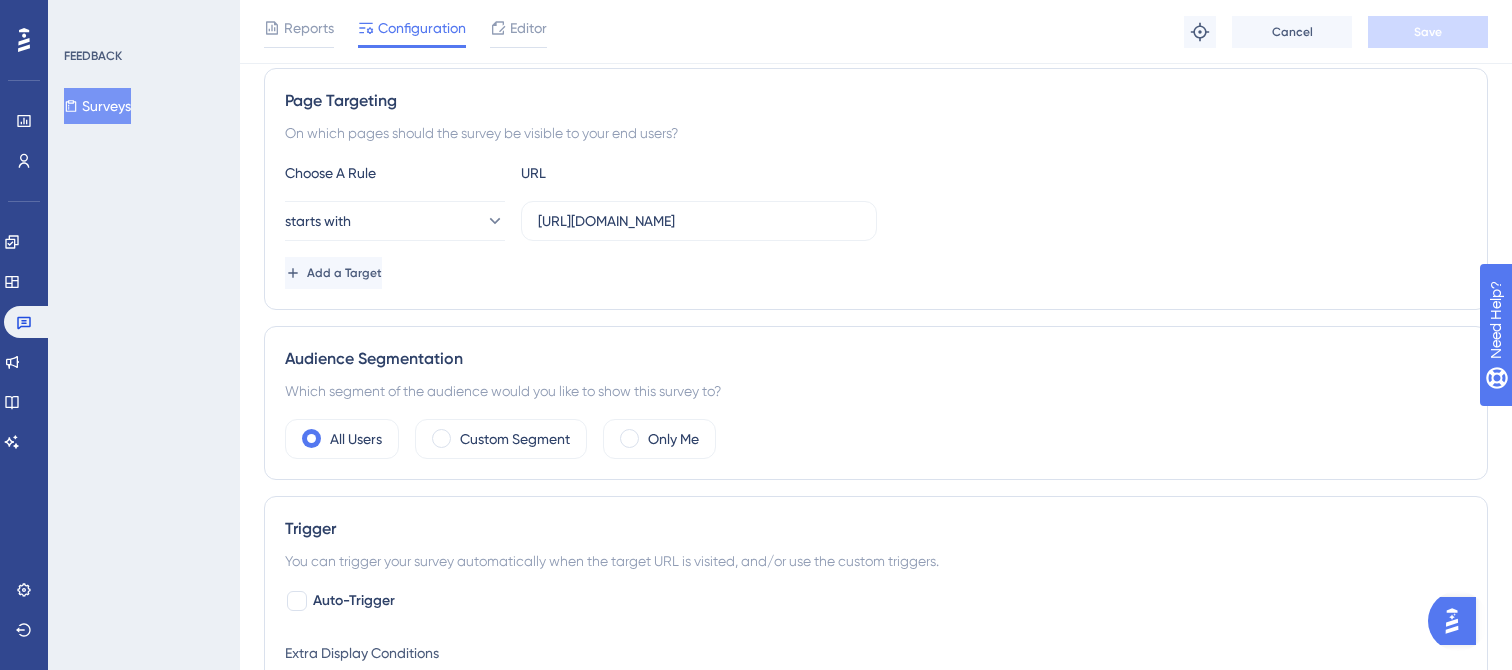 scroll, scrollTop: 371, scrollLeft: 0, axis: vertical 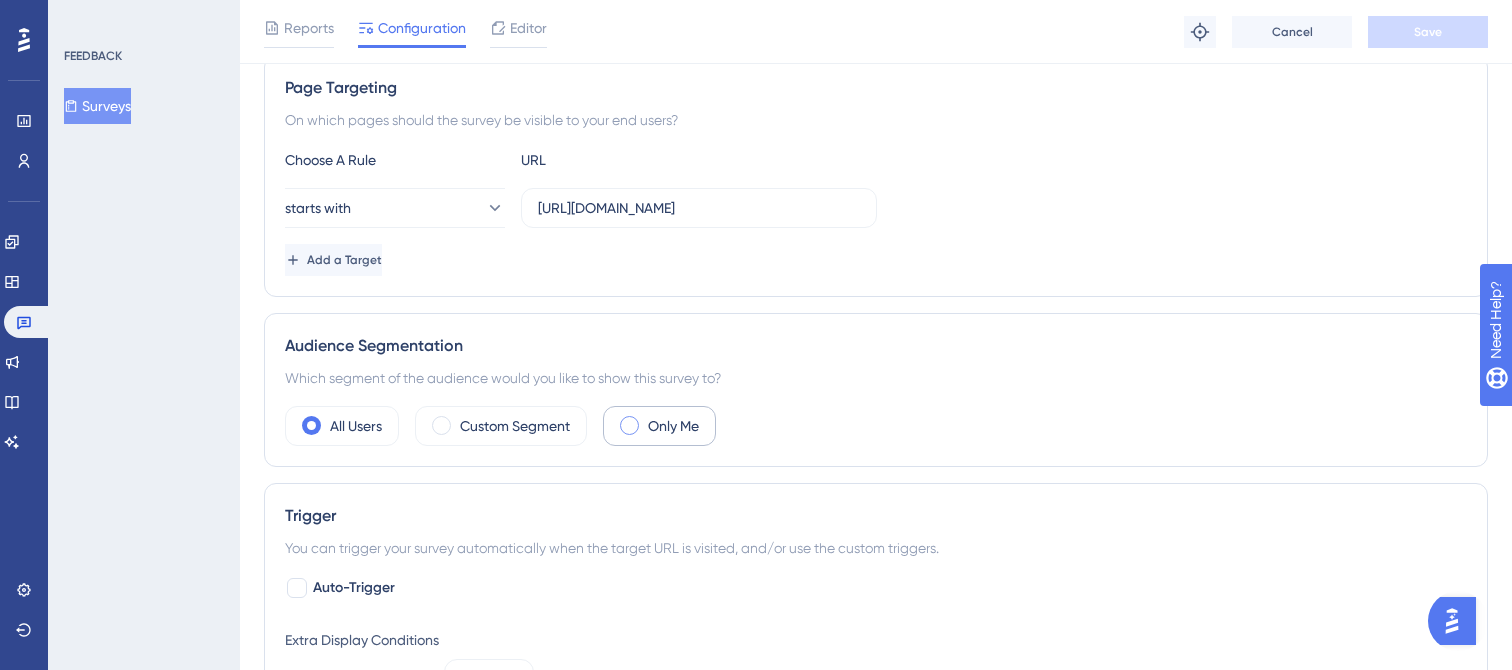 click at bounding box center (629, 425) 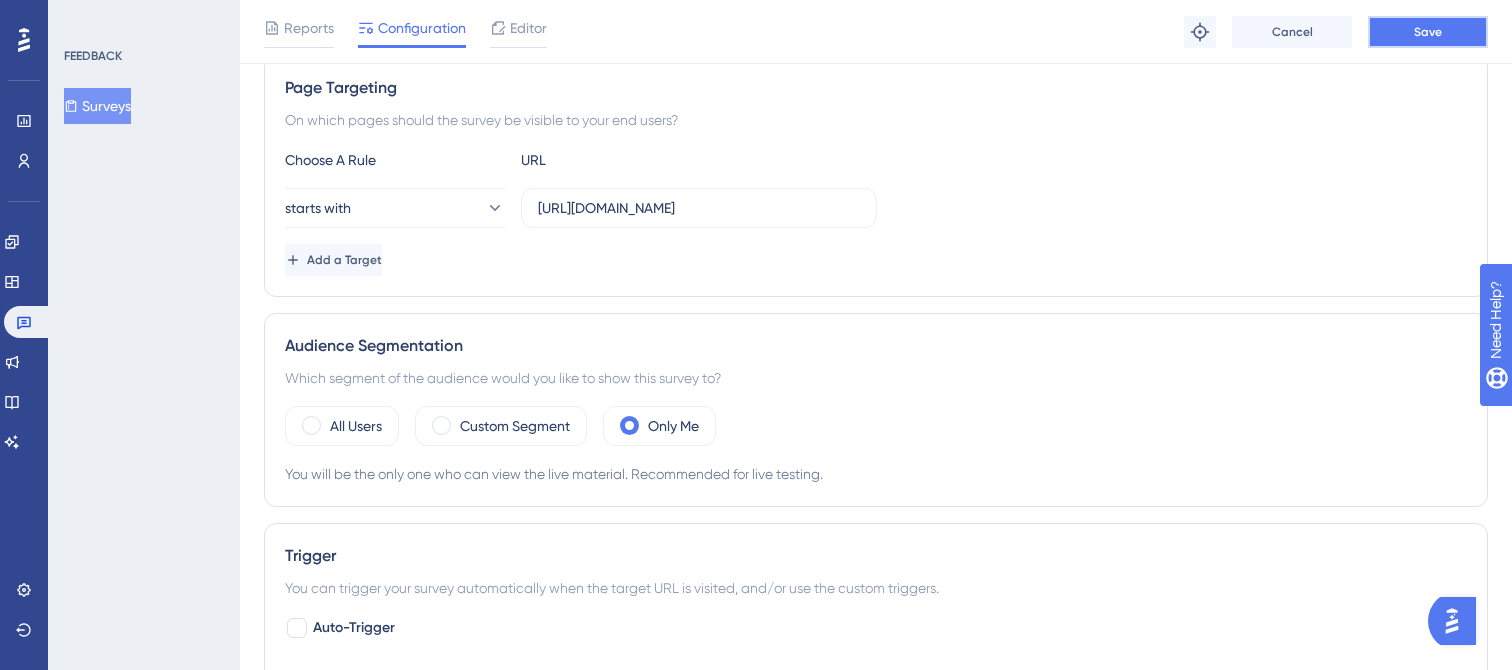 click on "Save" at bounding box center [1428, 32] 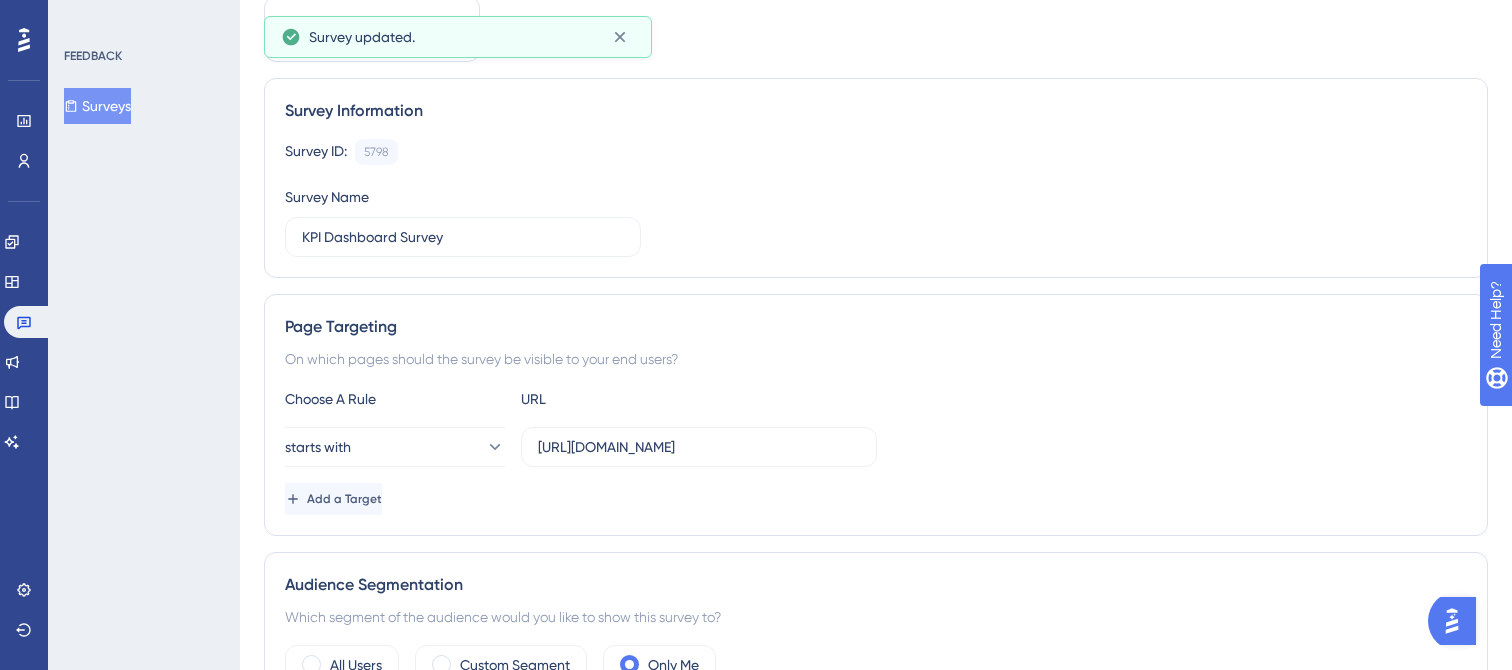 scroll, scrollTop: 0, scrollLeft: 0, axis: both 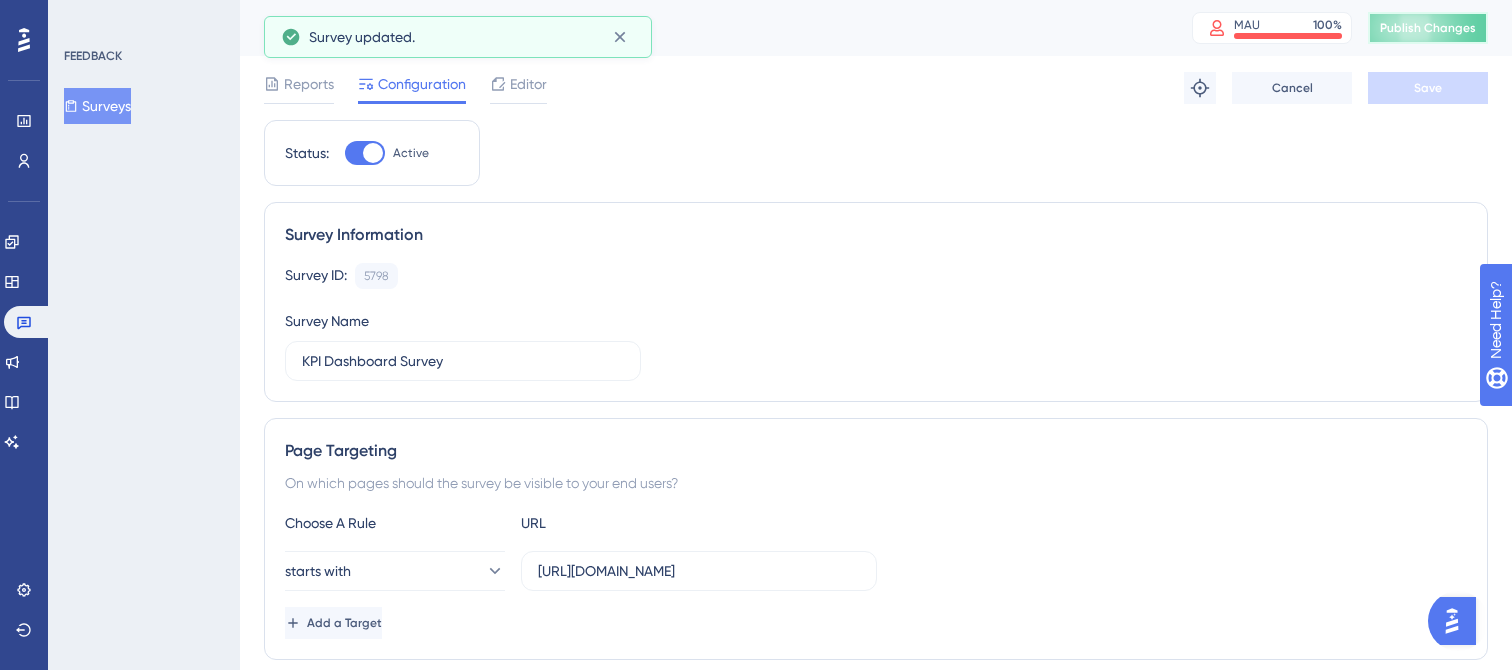 click on "Publish Changes" at bounding box center (1428, 28) 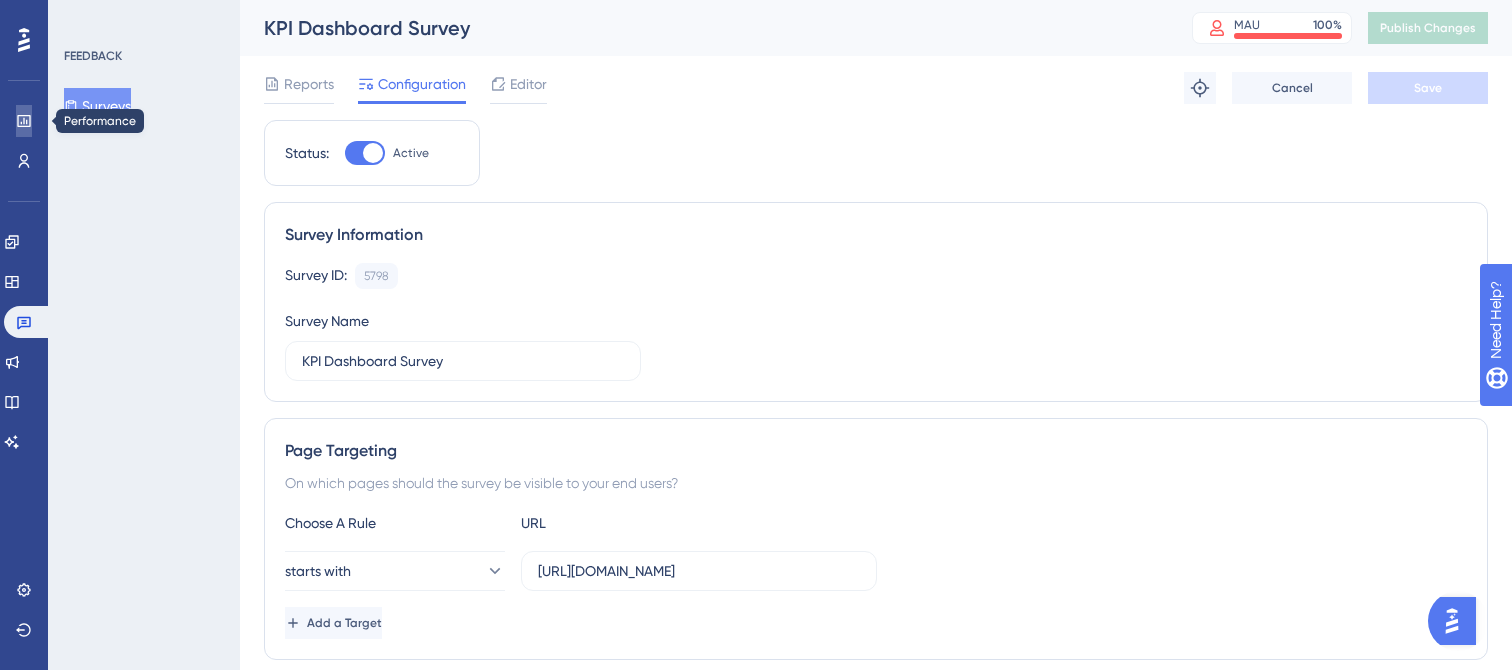 click 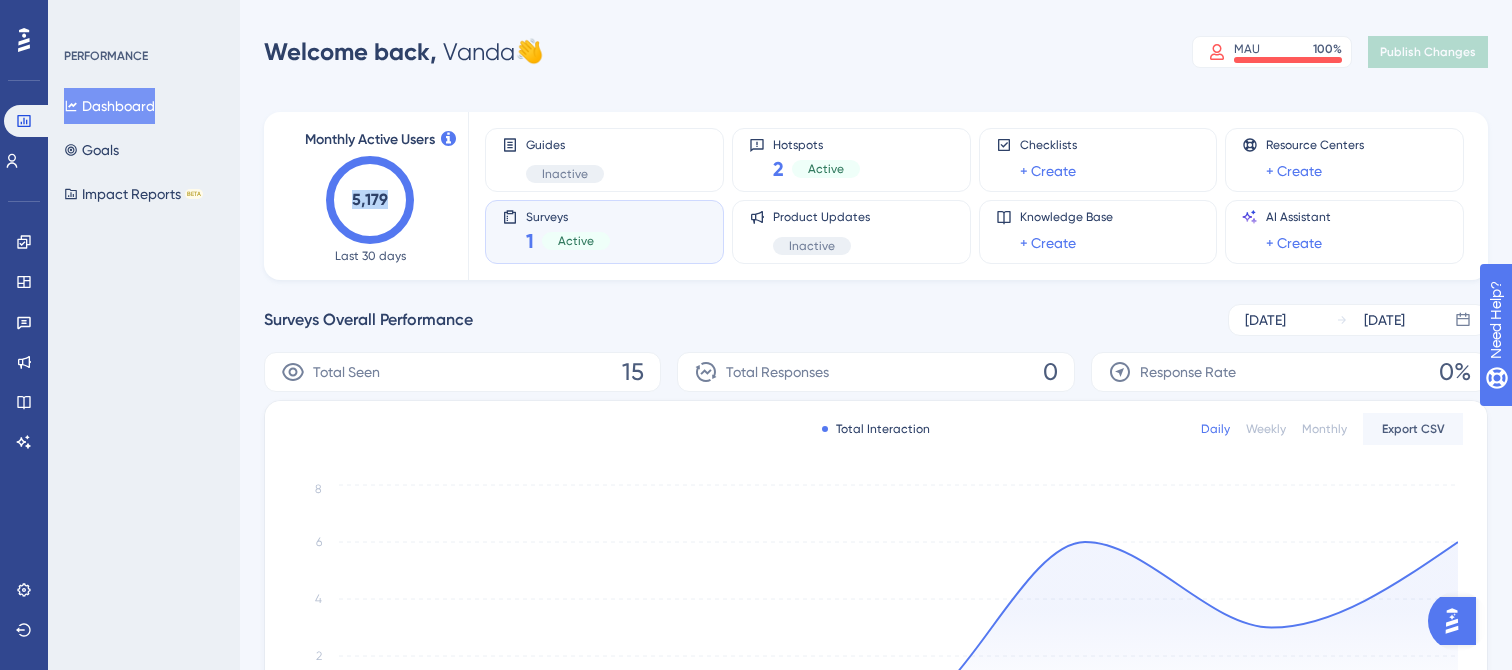drag, startPoint x: 347, startPoint y: 206, endPoint x: 429, endPoint y: 206, distance: 82 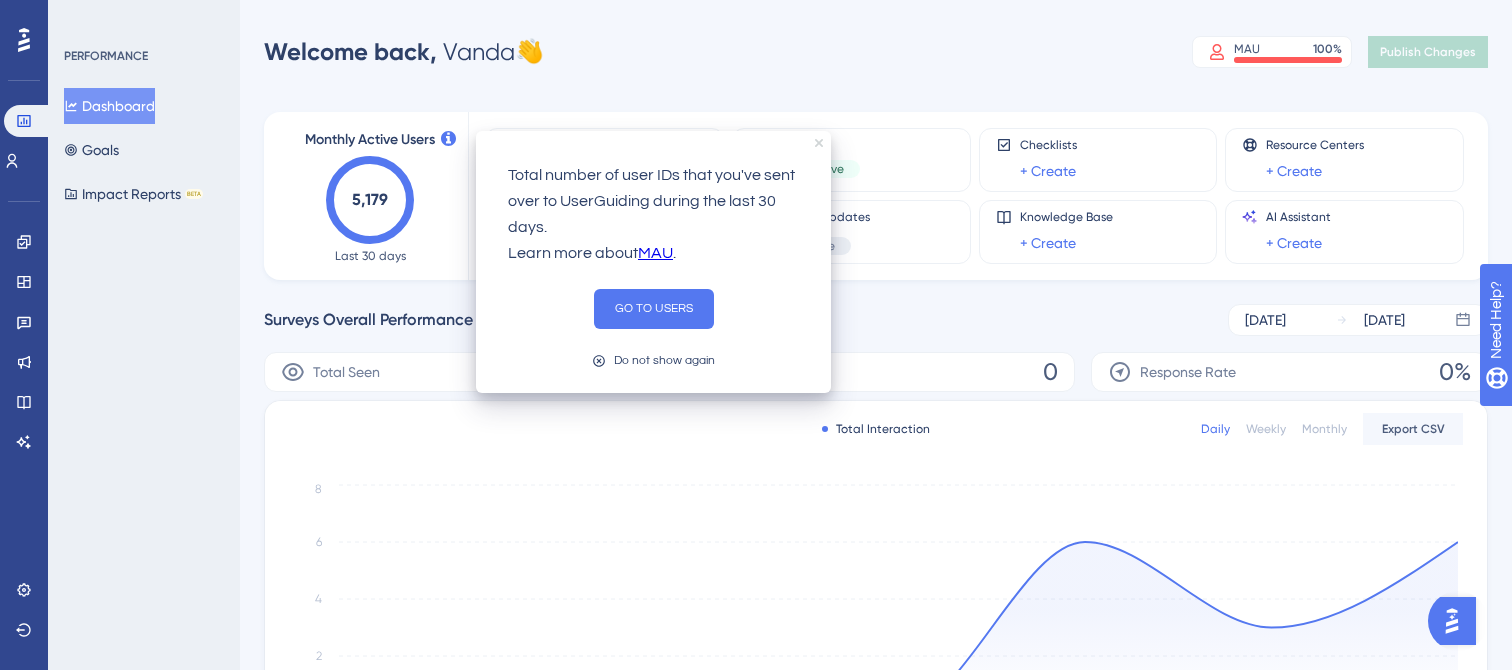 click 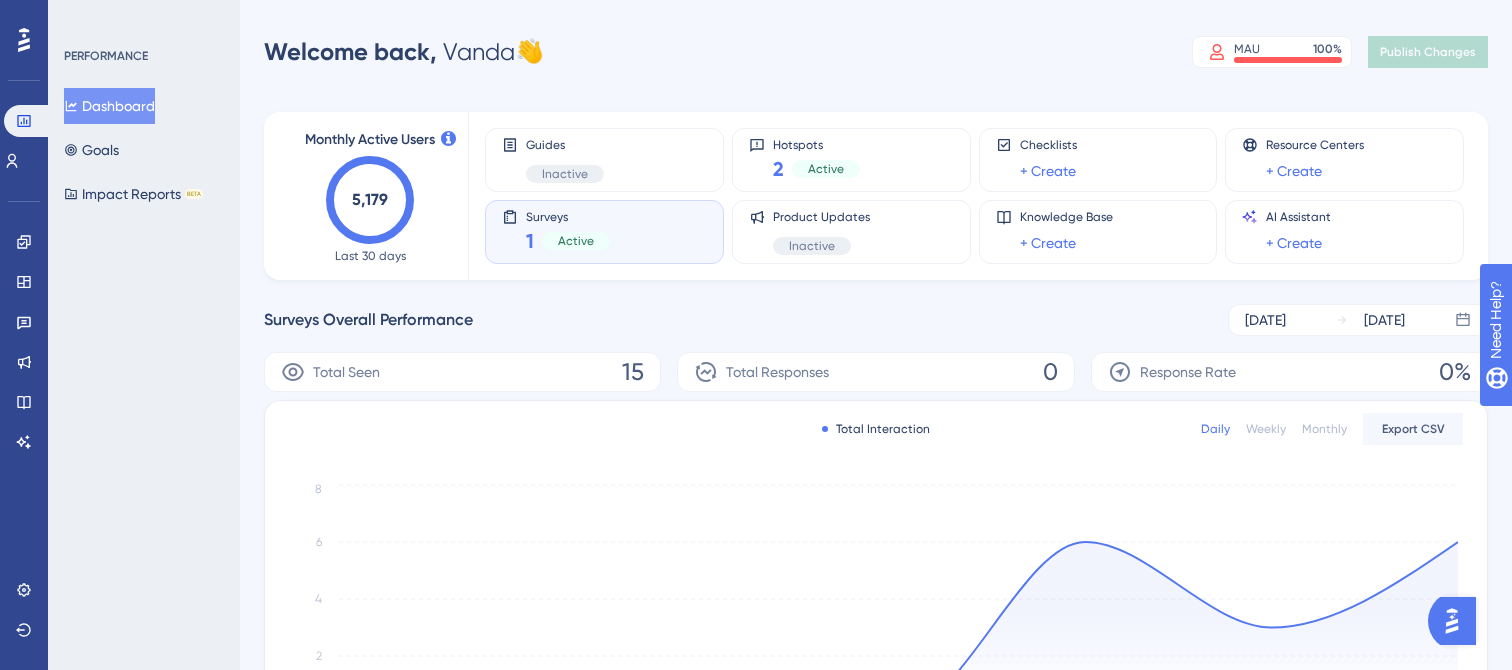 click on "Welcome back,   Vanda  👋 MAU 100 % Click to see add-on and upgrade options Publish Changes" at bounding box center (876, 52) 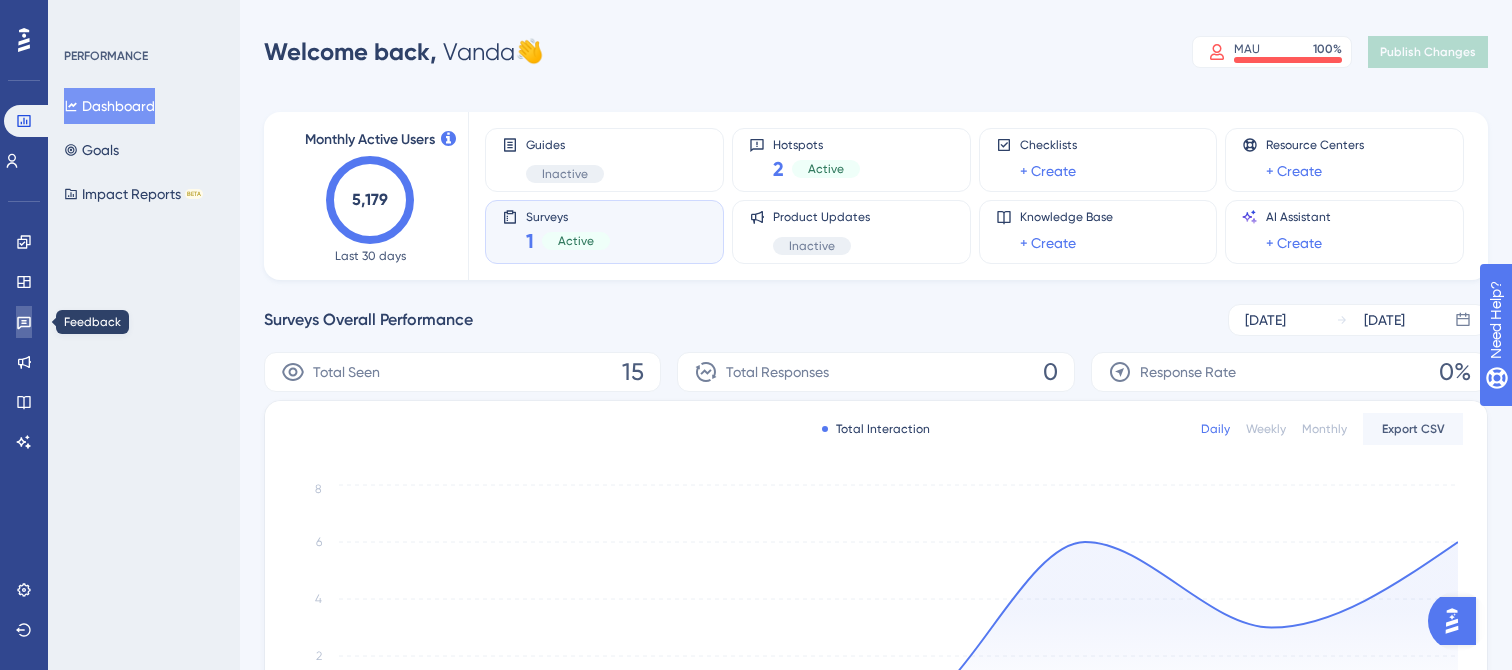 click at bounding box center (24, 322) 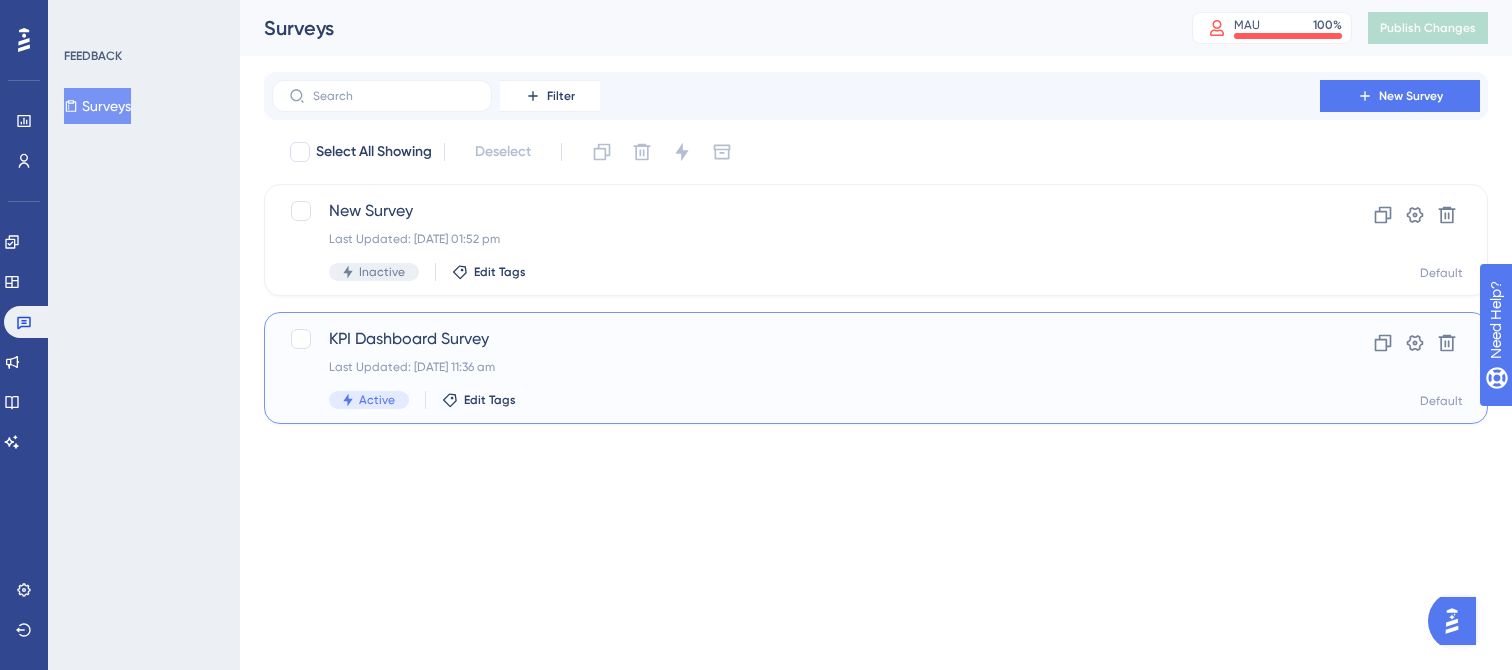 click on "Last Updated: 18 Jul 2025 11:36 am" at bounding box center (796, 367) 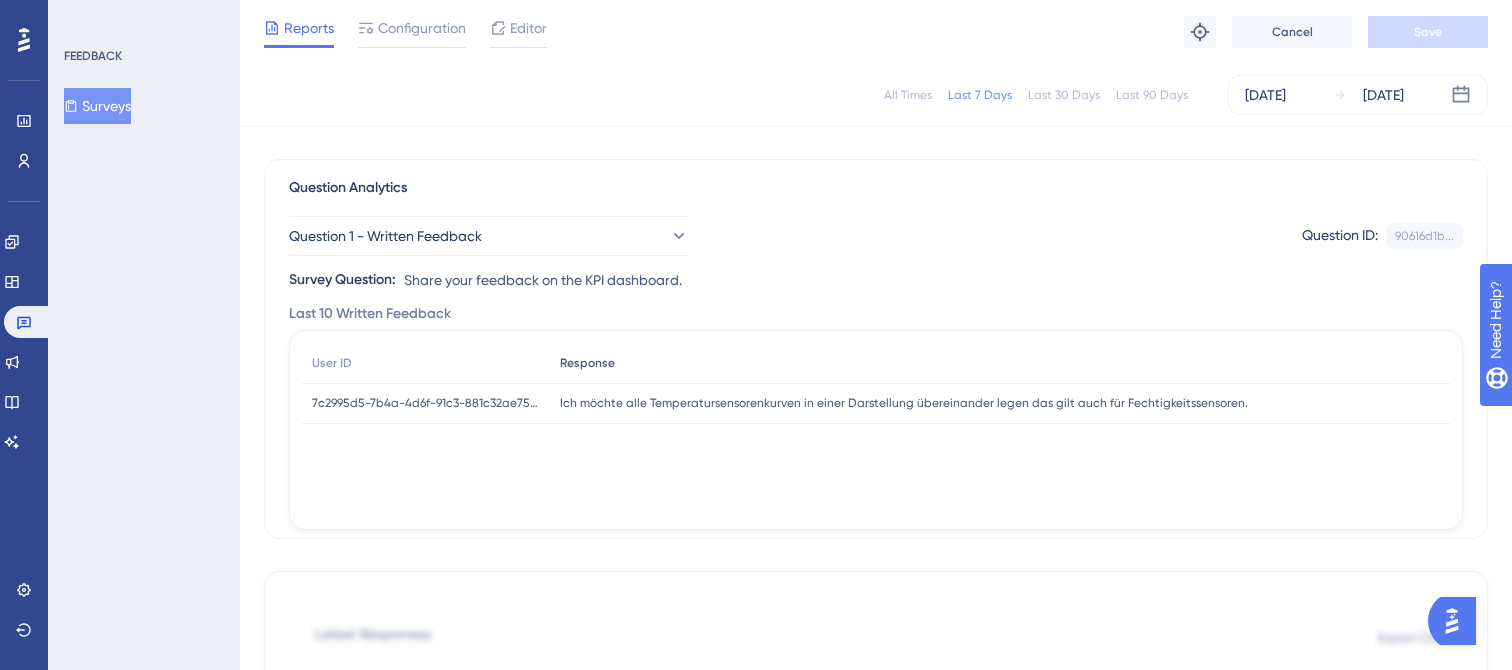 scroll, scrollTop: 119, scrollLeft: 0, axis: vertical 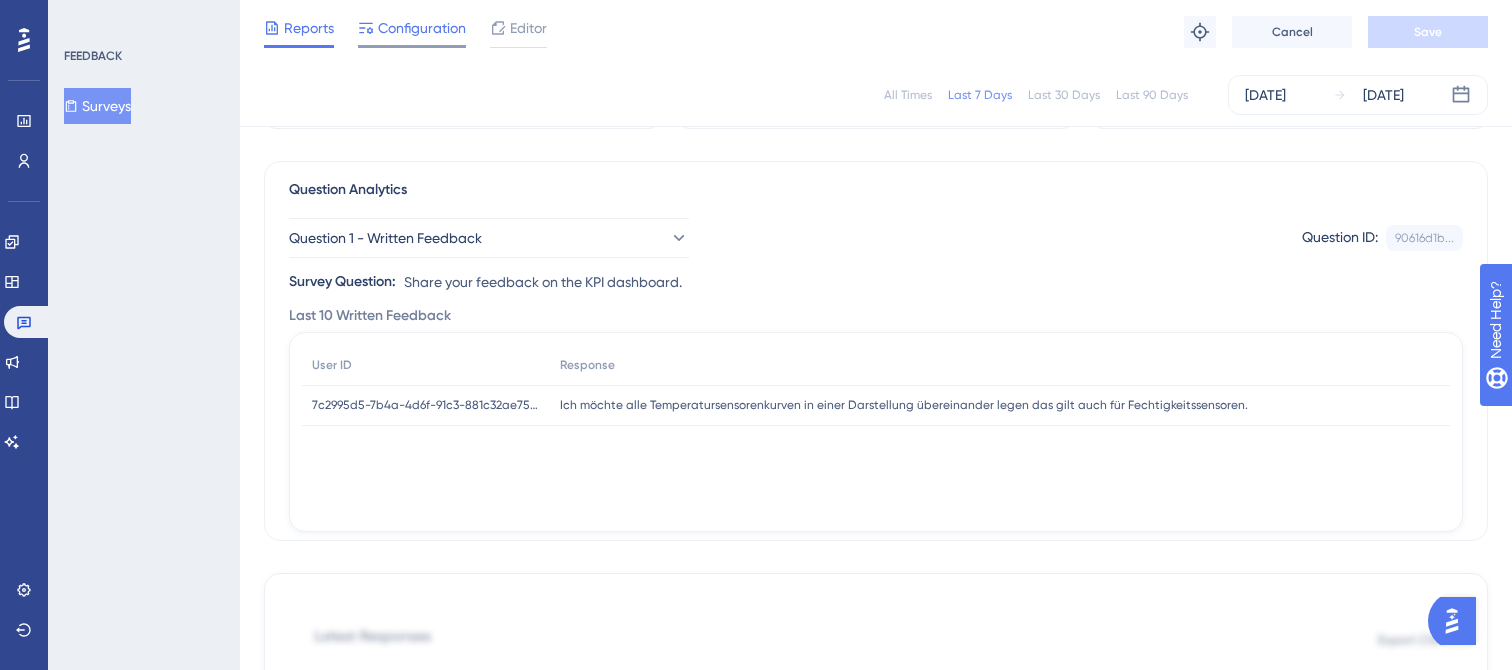 click on "Configuration" at bounding box center (422, 28) 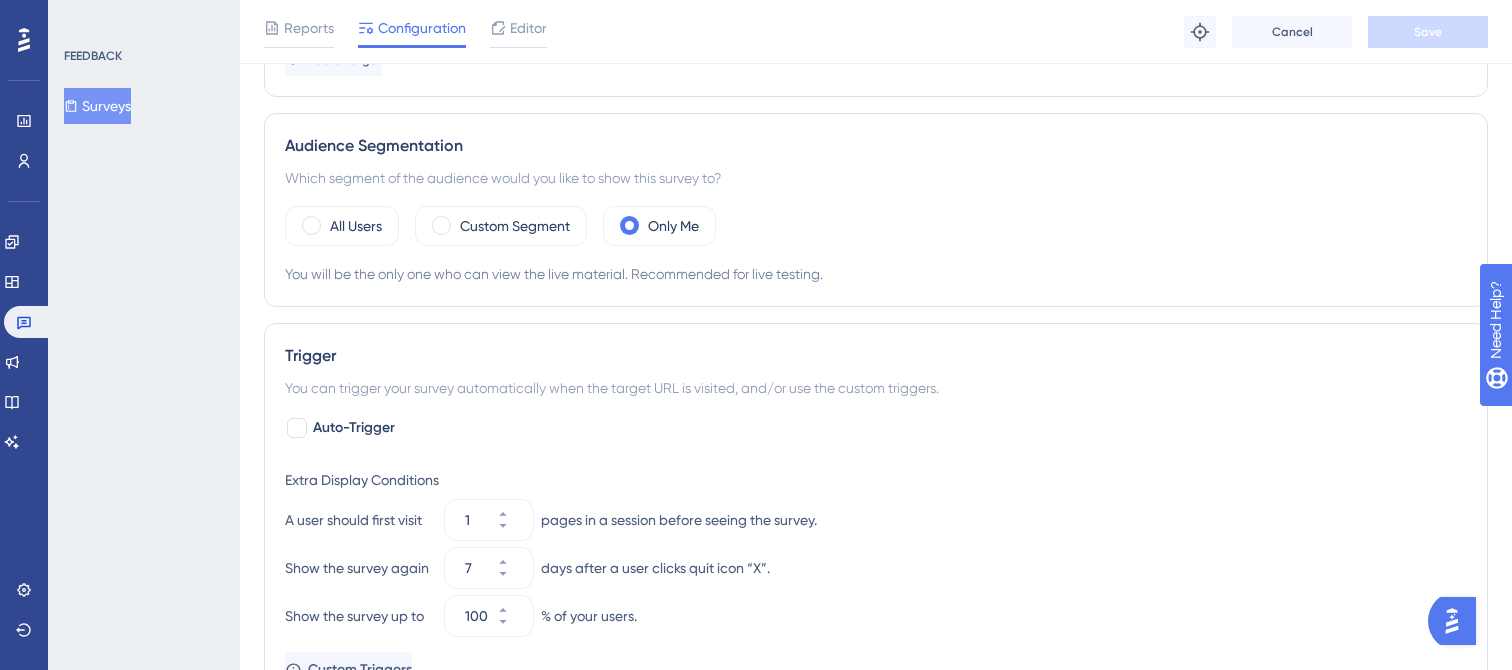 scroll, scrollTop: 595, scrollLeft: 0, axis: vertical 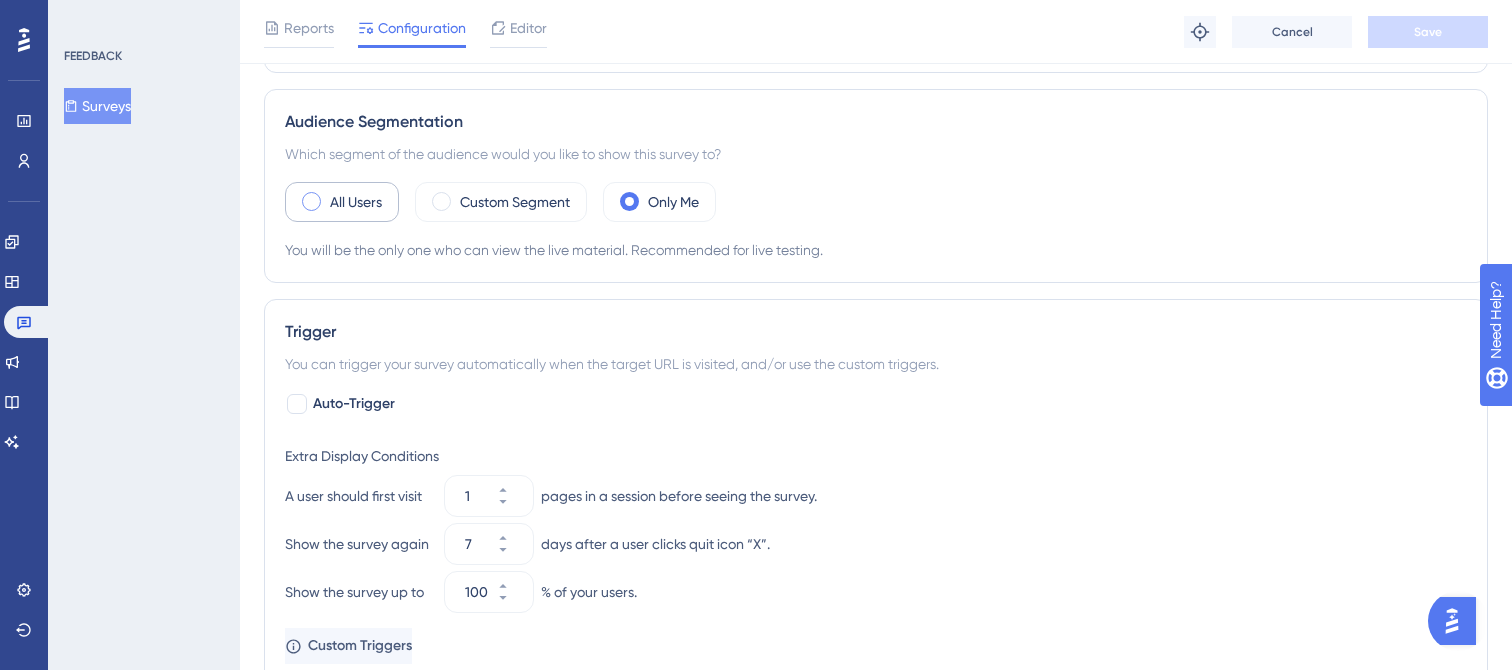 click on "All Users" at bounding box center [356, 202] 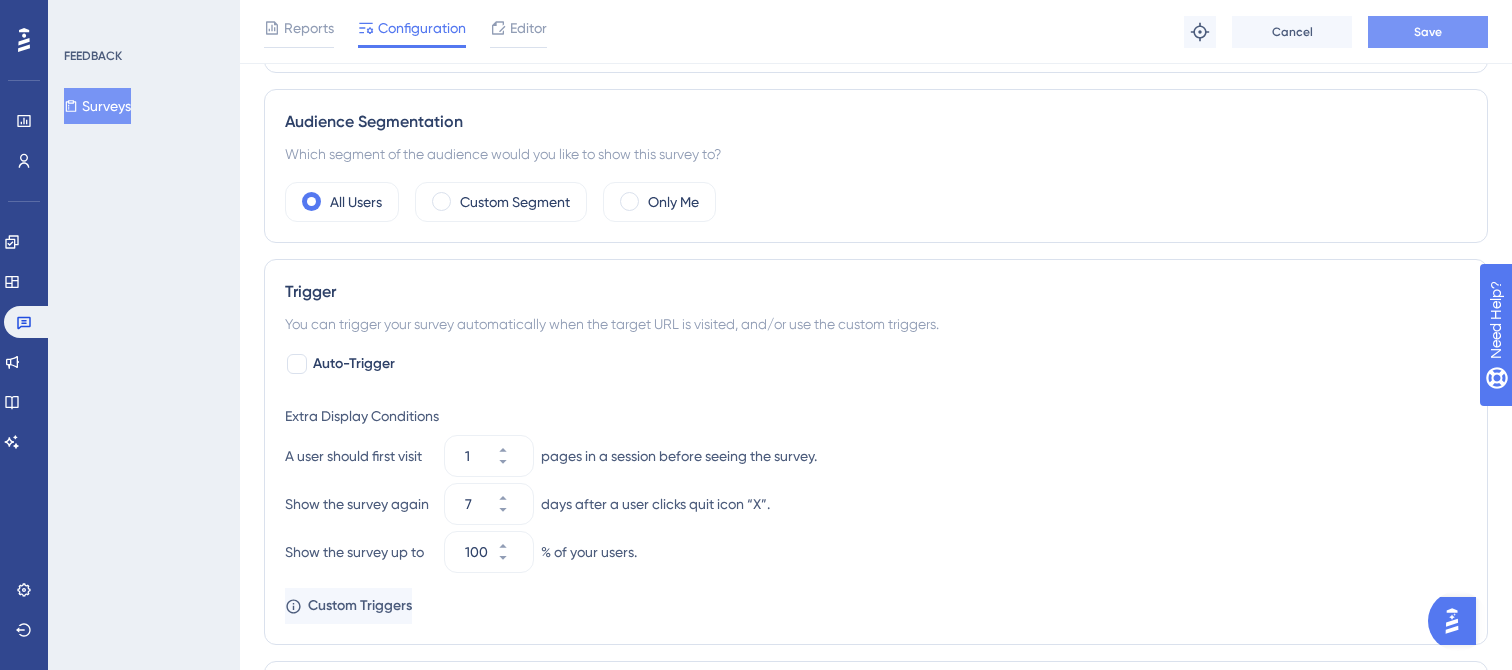 click on "Save" at bounding box center [1428, 32] 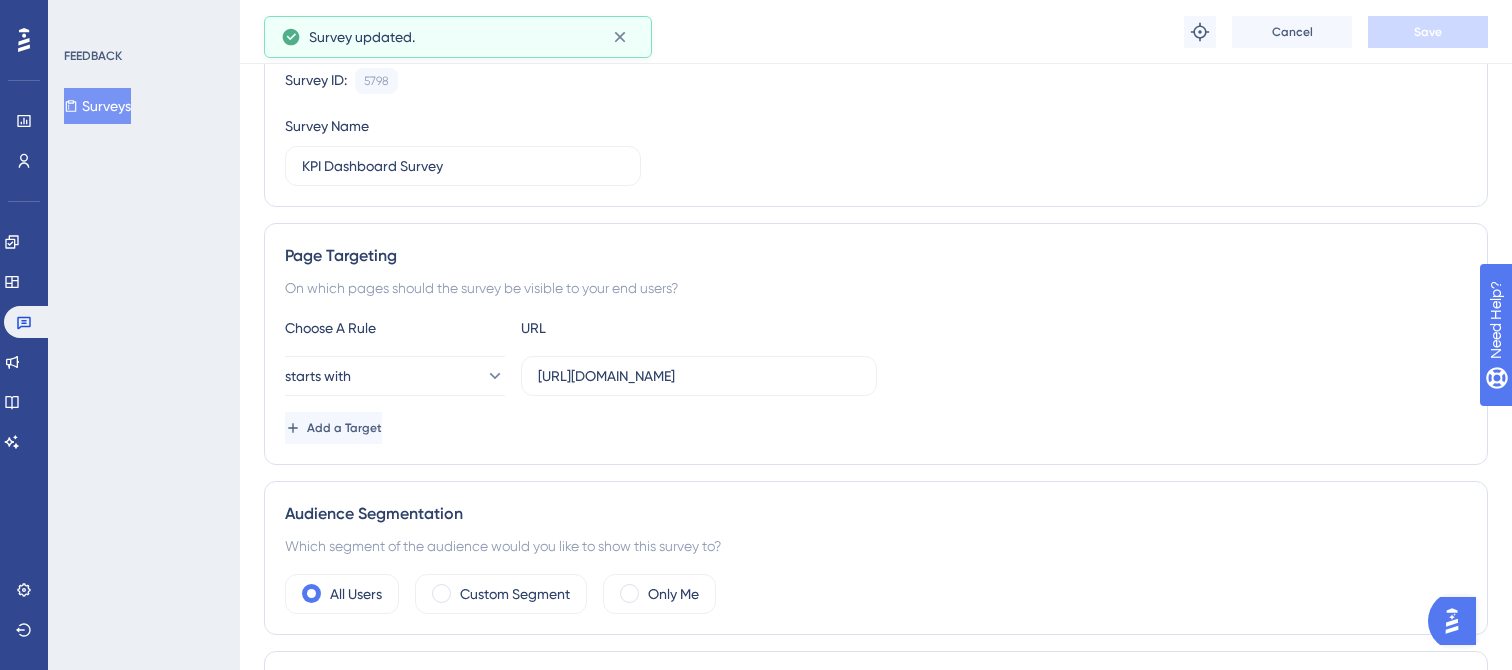 scroll, scrollTop: 0, scrollLeft: 0, axis: both 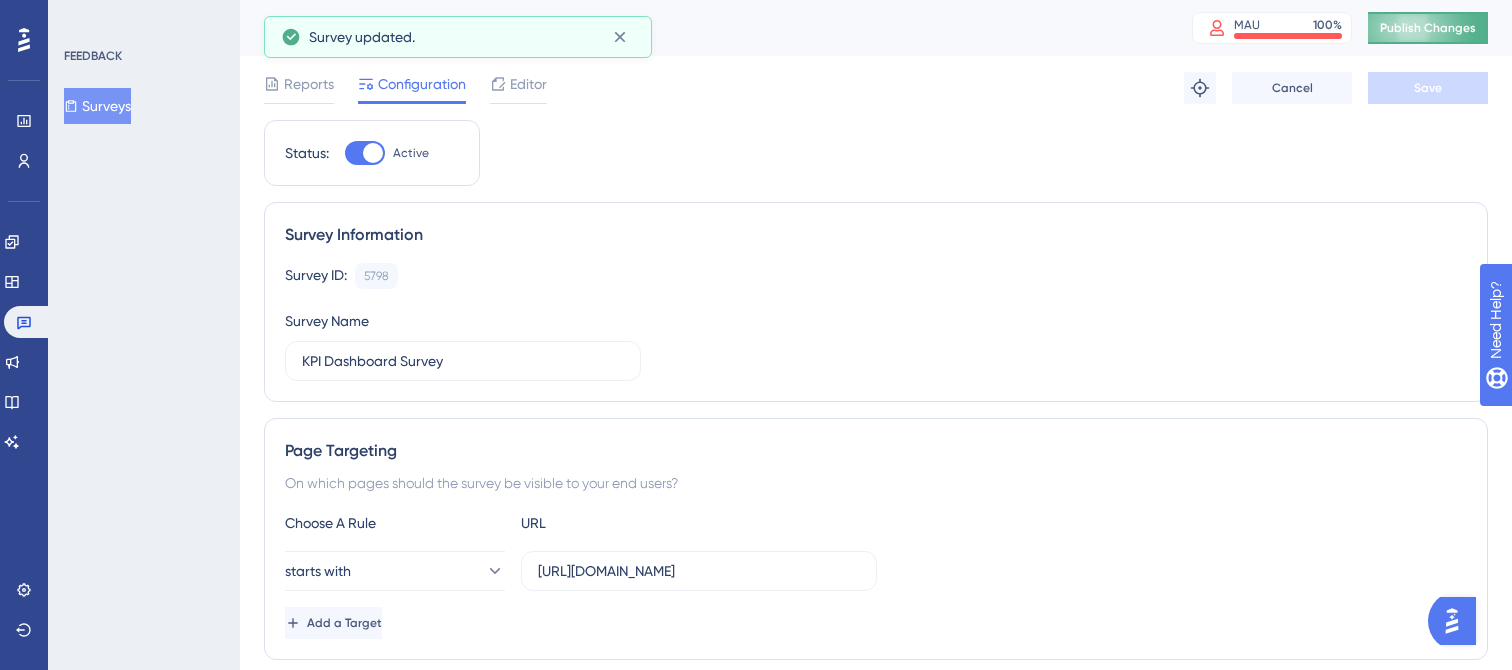 click on "Publish Changes" at bounding box center (1428, 28) 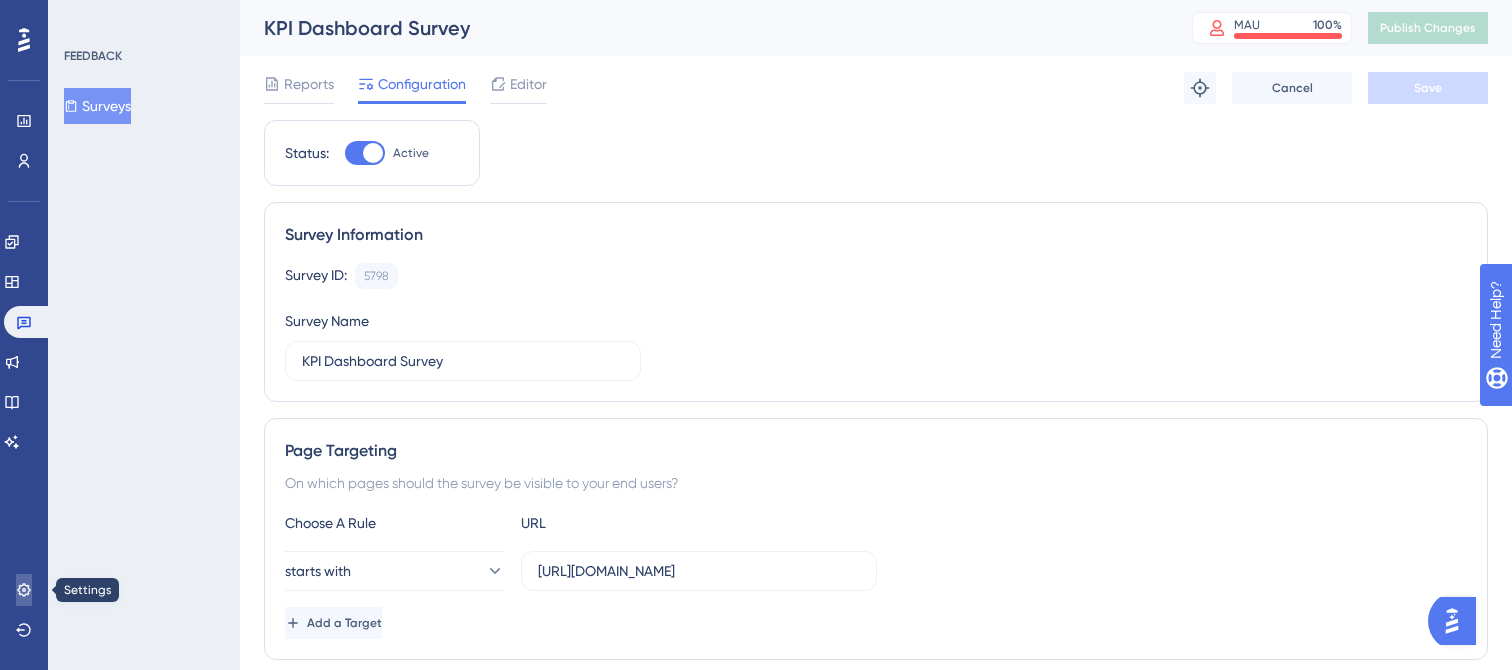 click 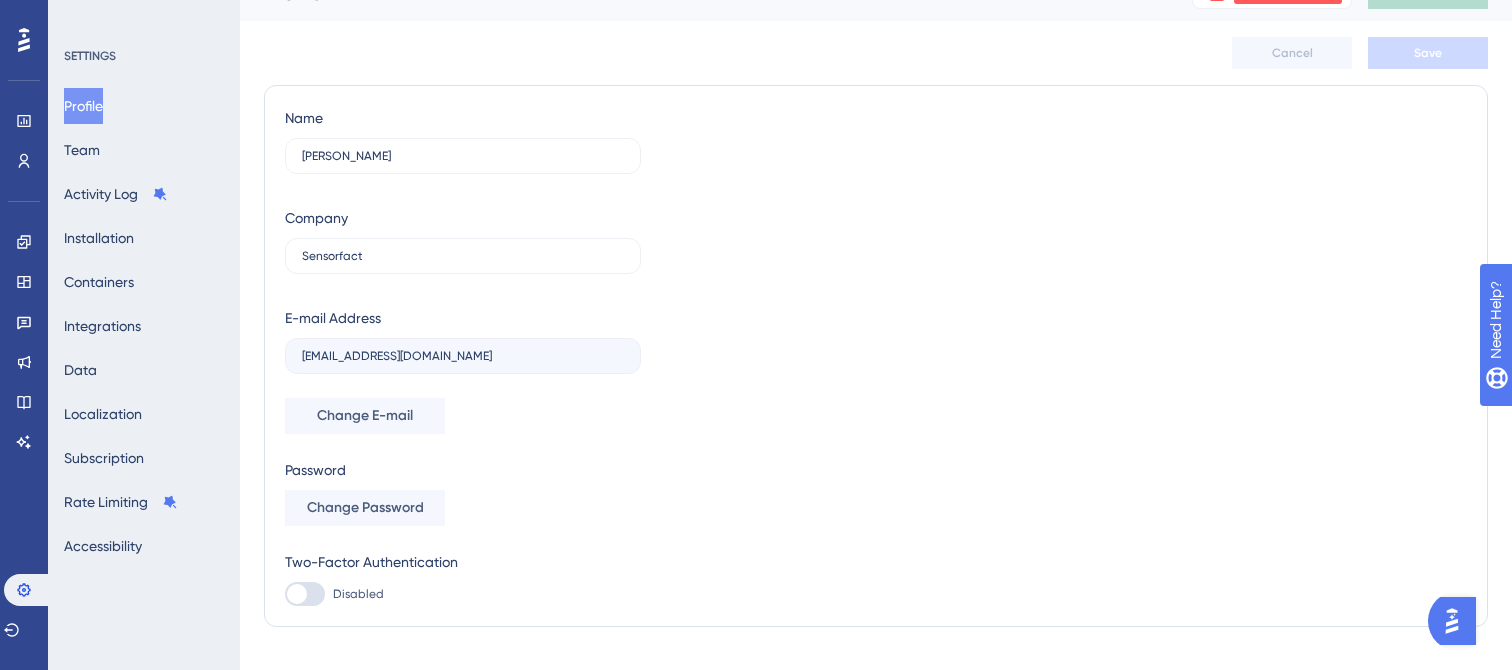 scroll, scrollTop: 0, scrollLeft: 0, axis: both 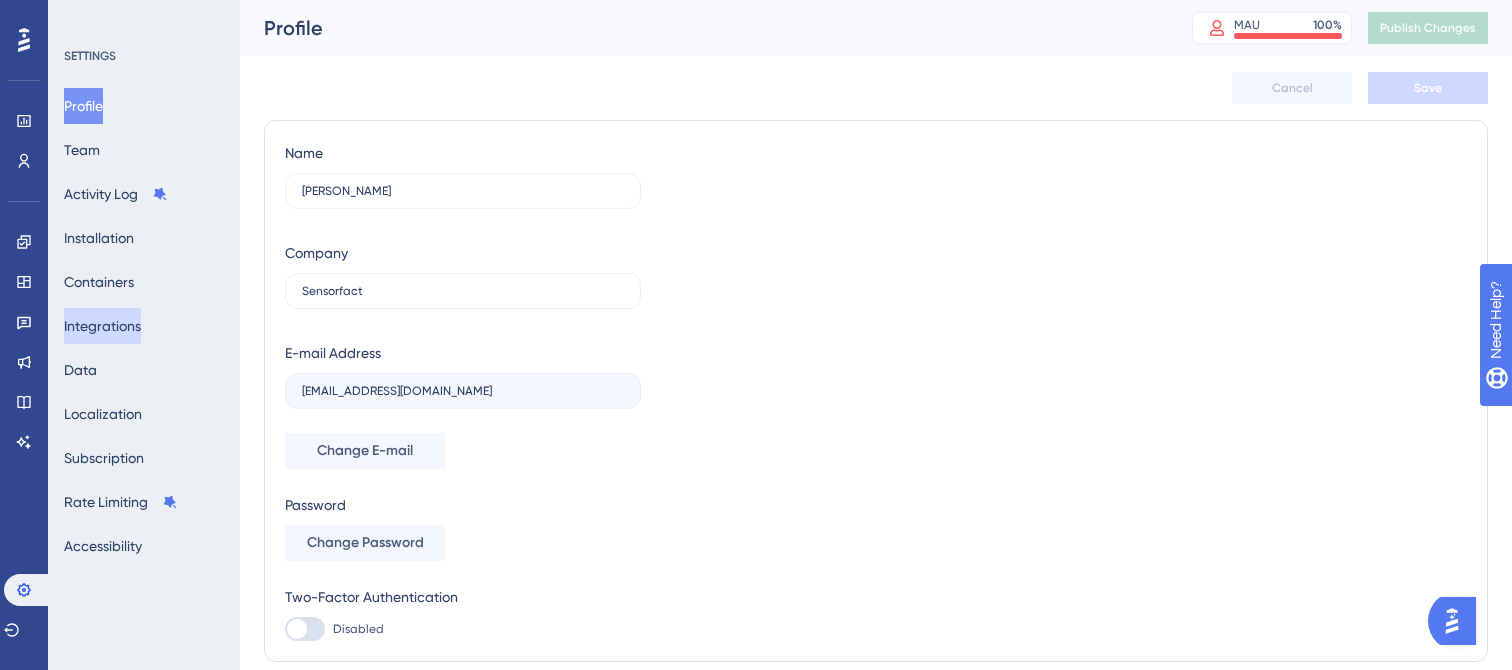 click on "Integrations" at bounding box center [102, 326] 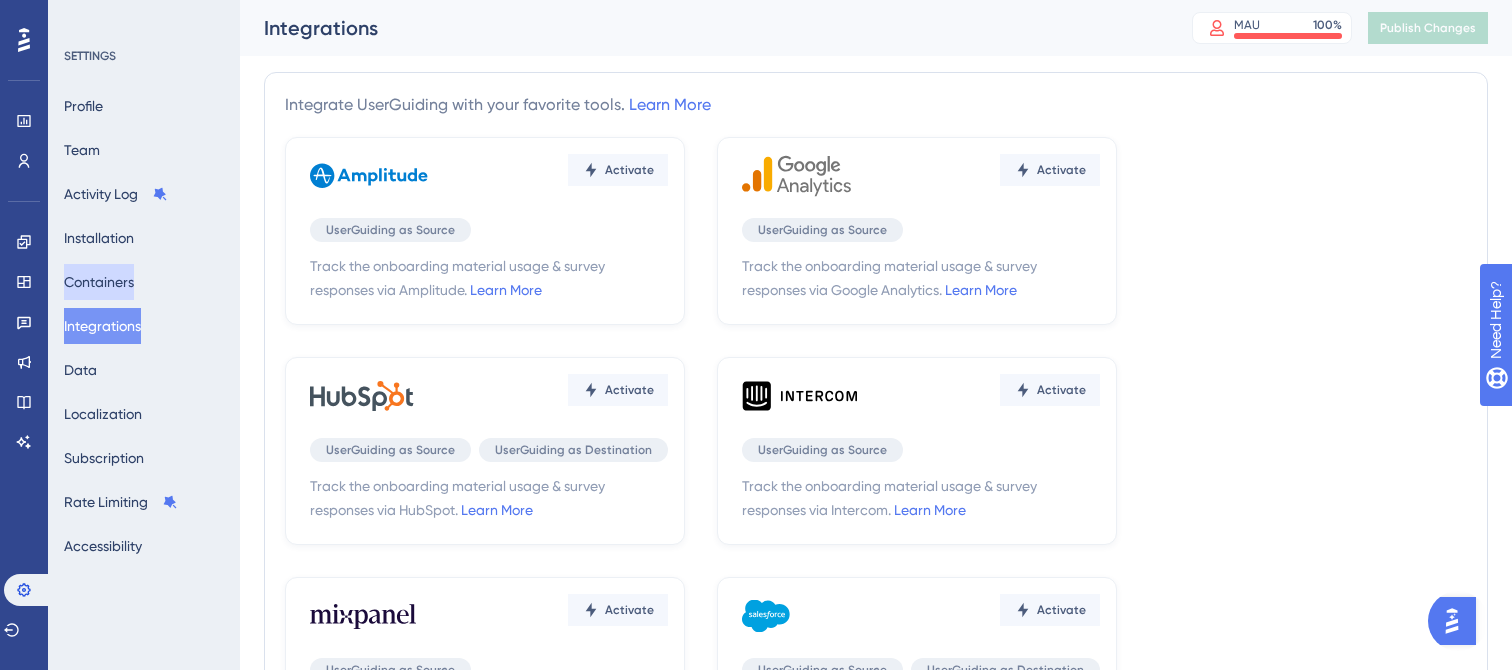 click on "Containers" at bounding box center [99, 282] 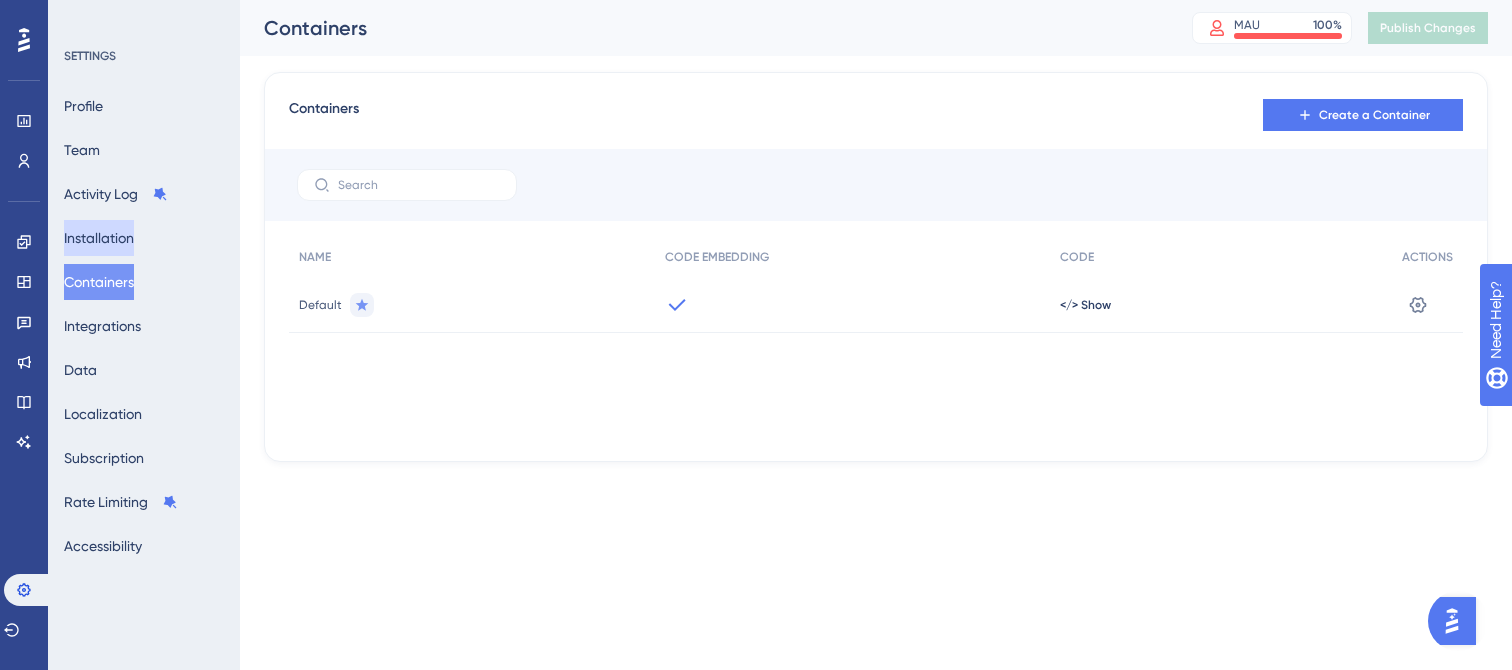 click on "Installation" at bounding box center [99, 238] 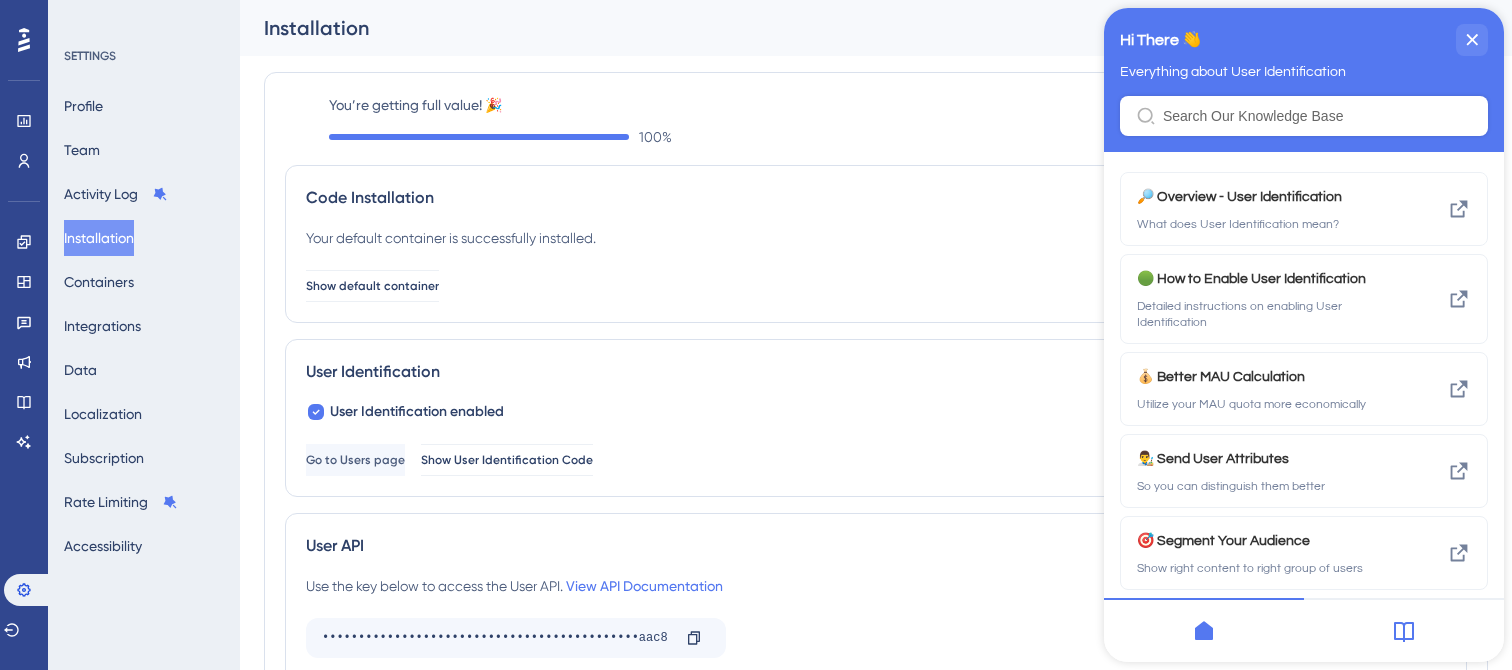 scroll, scrollTop: 0, scrollLeft: 0, axis: both 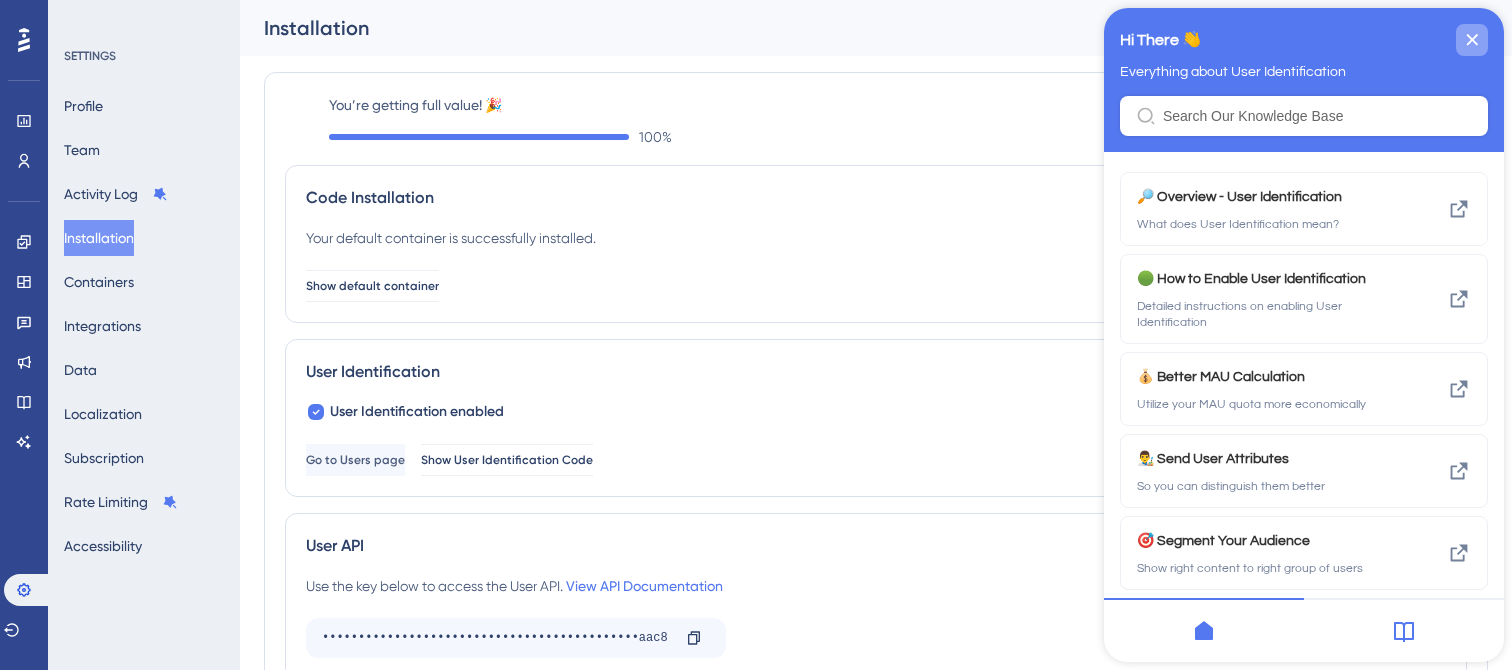 click 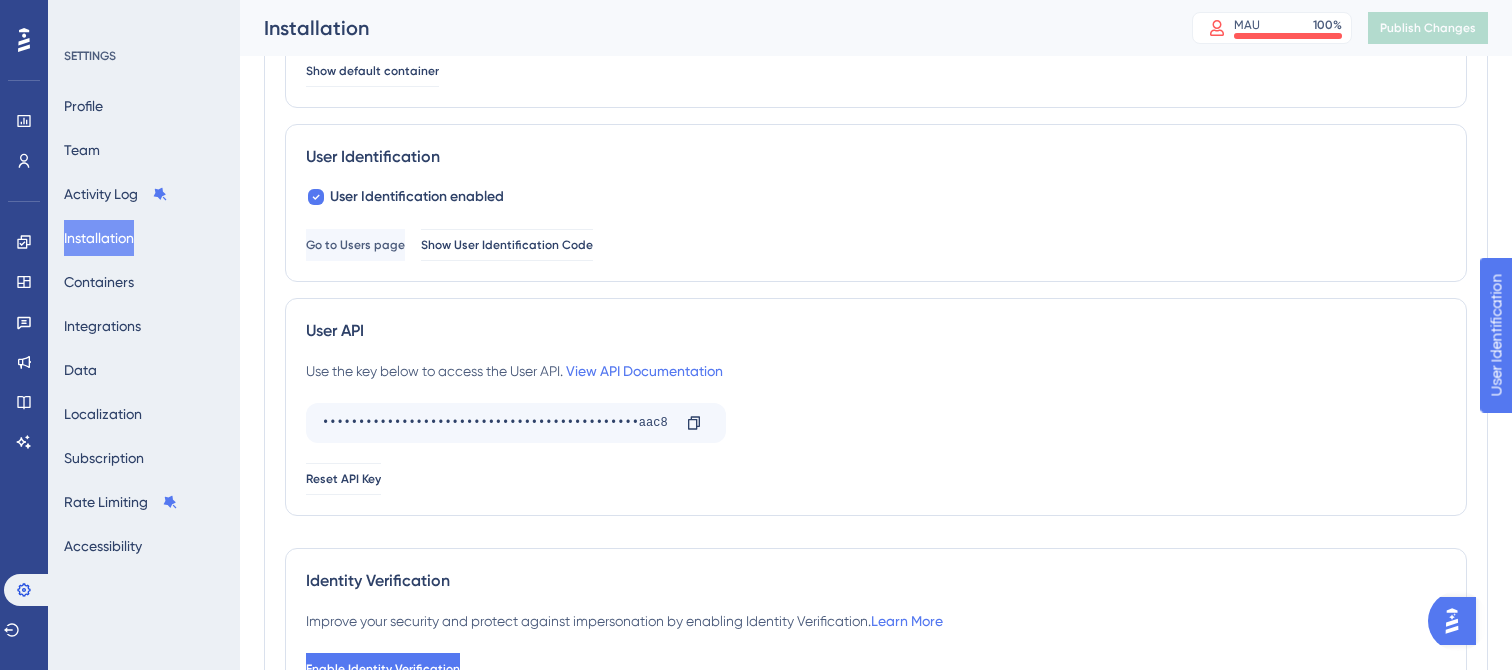 scroll, scrollTop: 230, scrollLeft: 0, axis: vertical 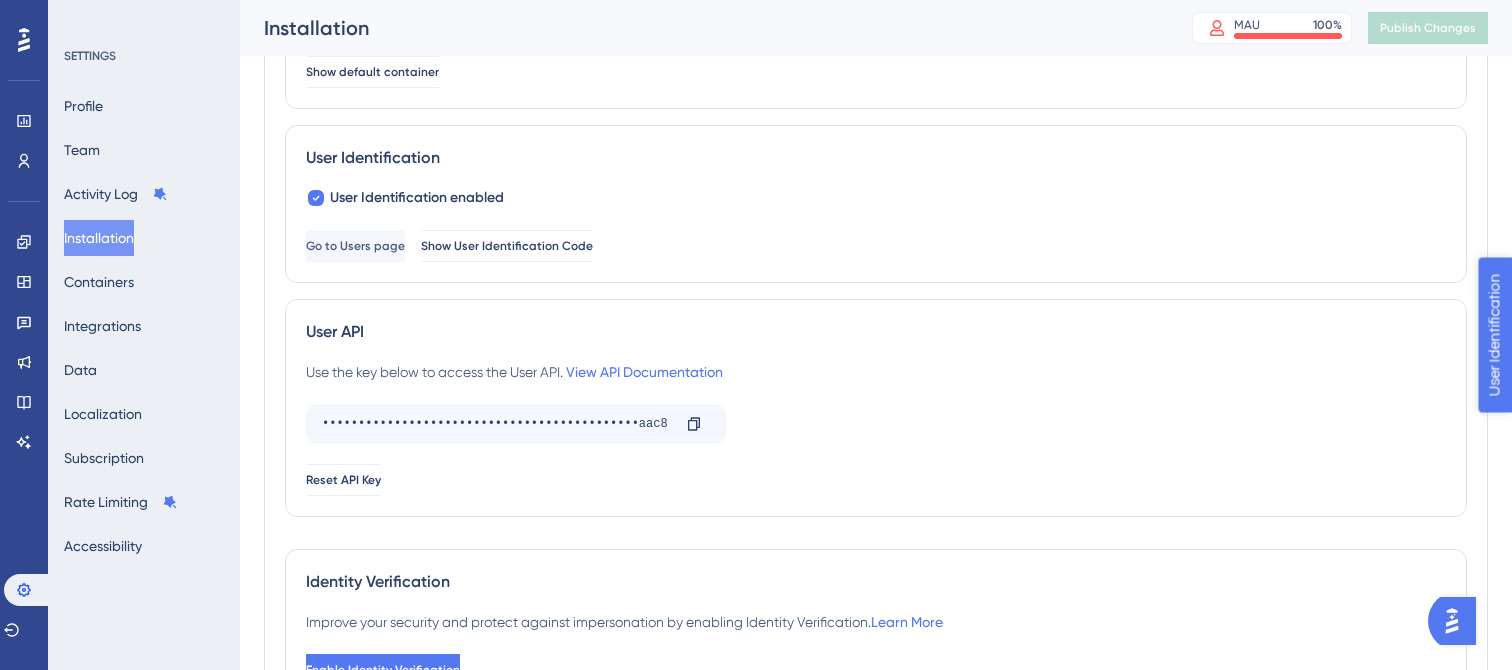 click on "User Identification" at bounding box center (1555, 429) 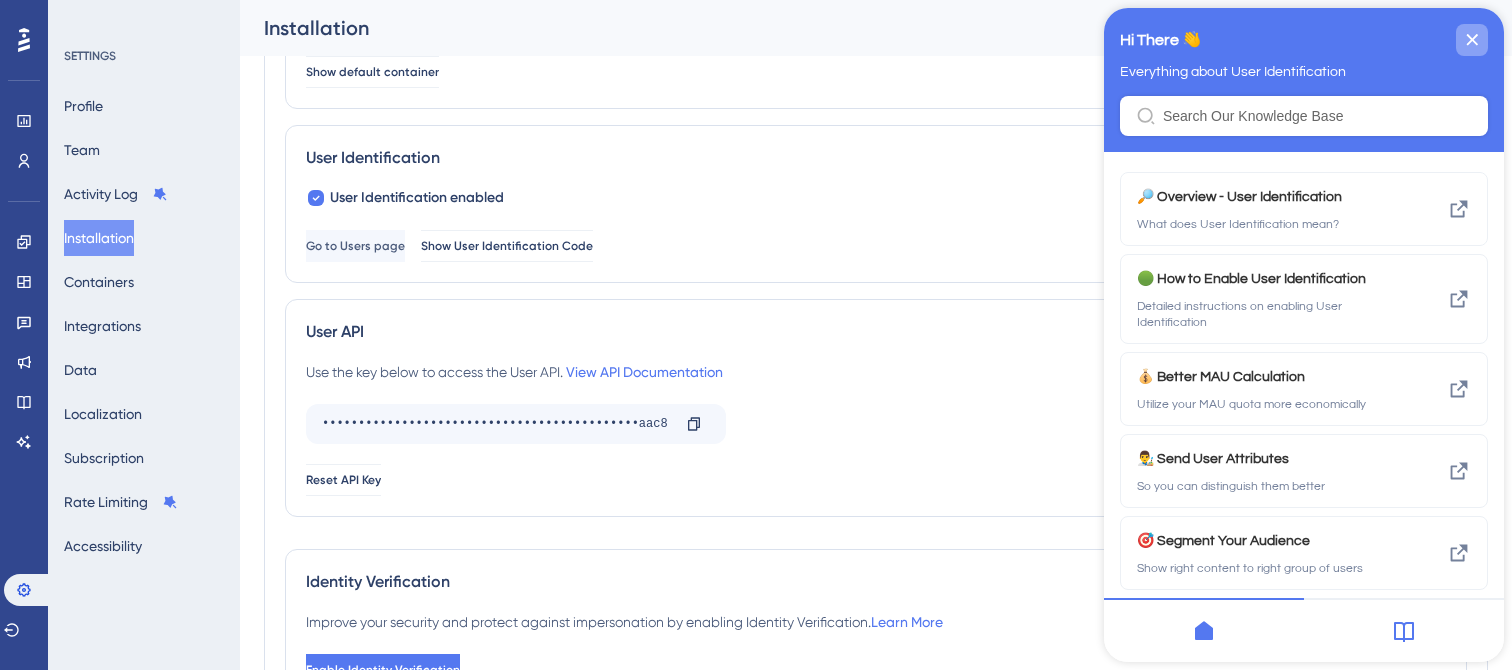 click 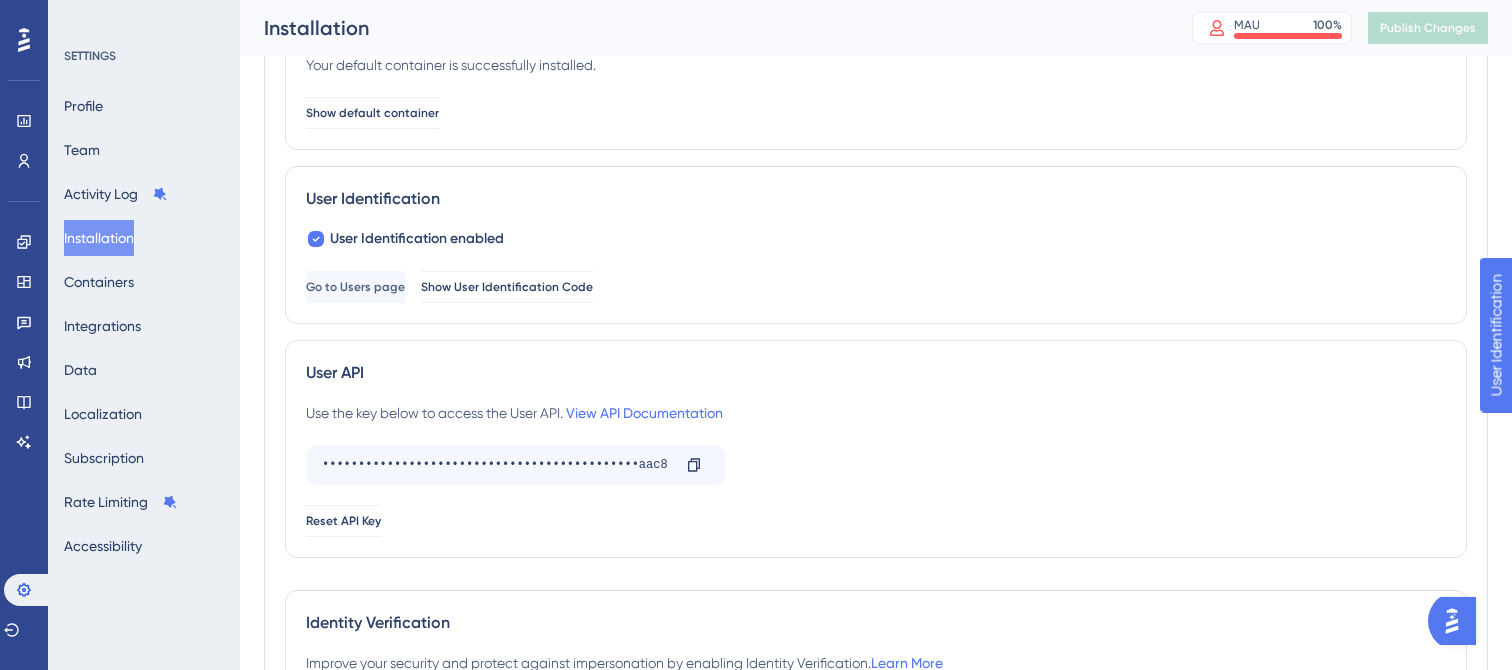 scroll, scrollTop: 187, scrollLeft: 0, axis: vertical 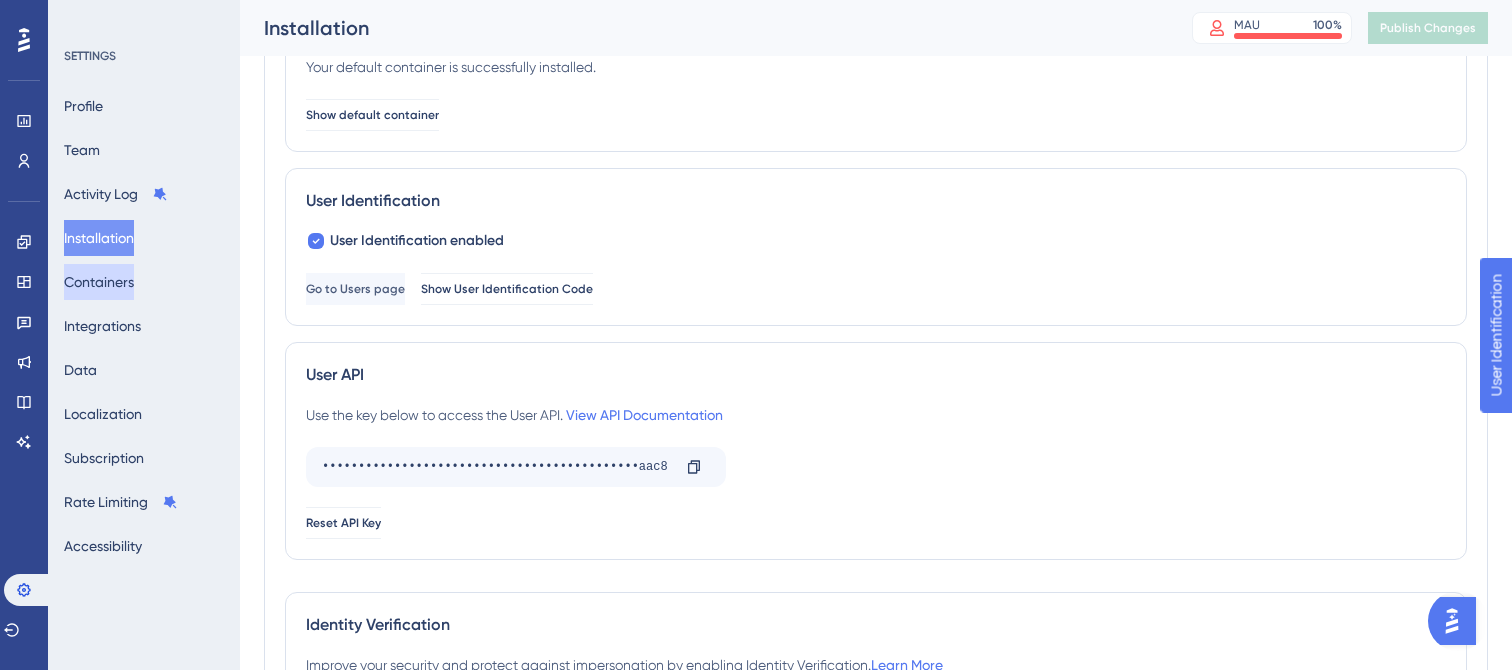 click on "Containers" at bounding box center [99, 282] 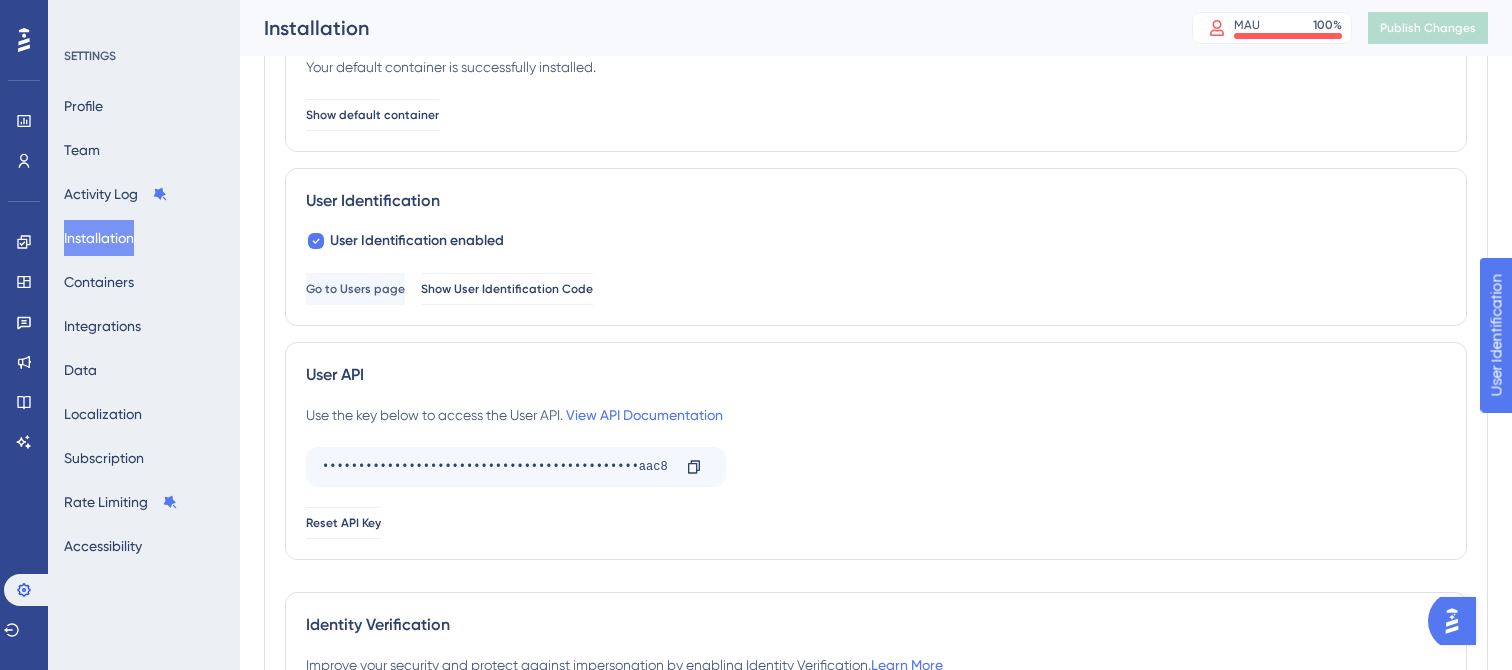click on "Profile Team Activity Log Installation Containers Integrations Data Localization Subscription Rate Limiting Accessibility" at bounding box center (145, 326) 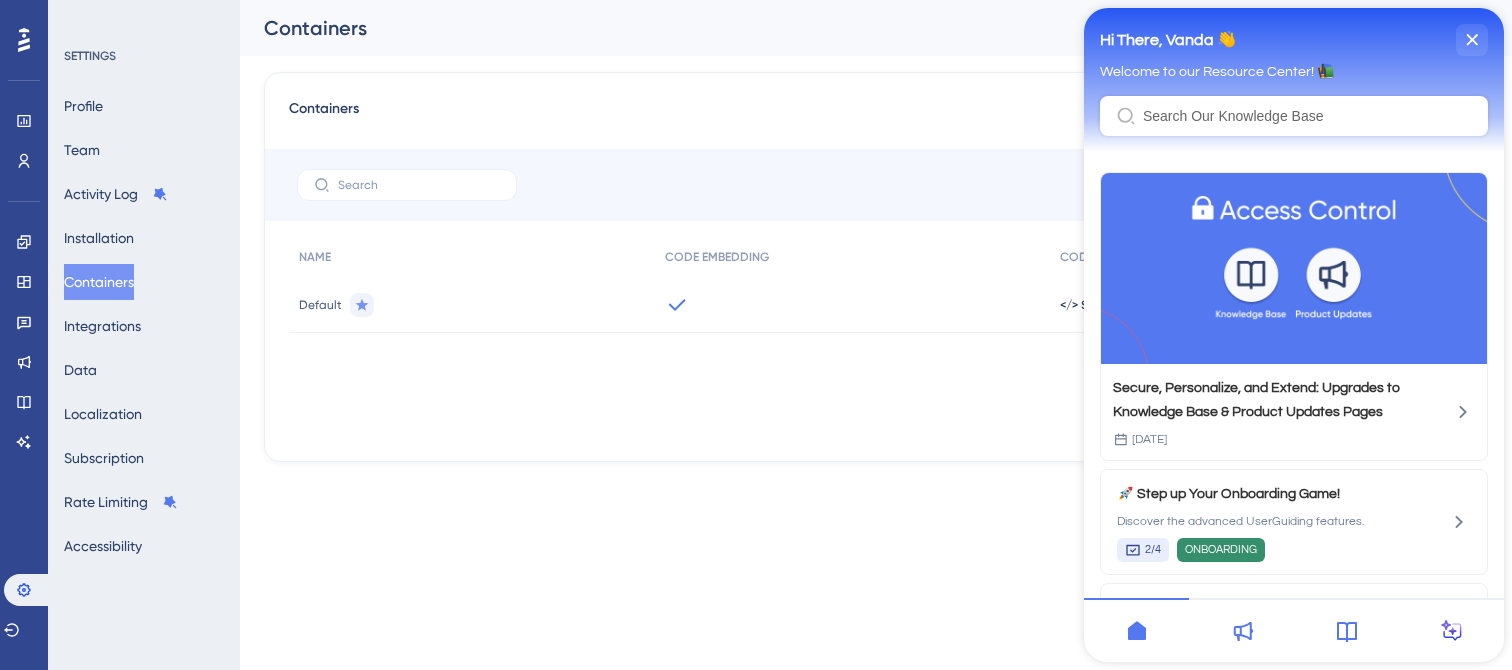 scroll, scrollTop: 0, scrollLeft: 0, axis: both 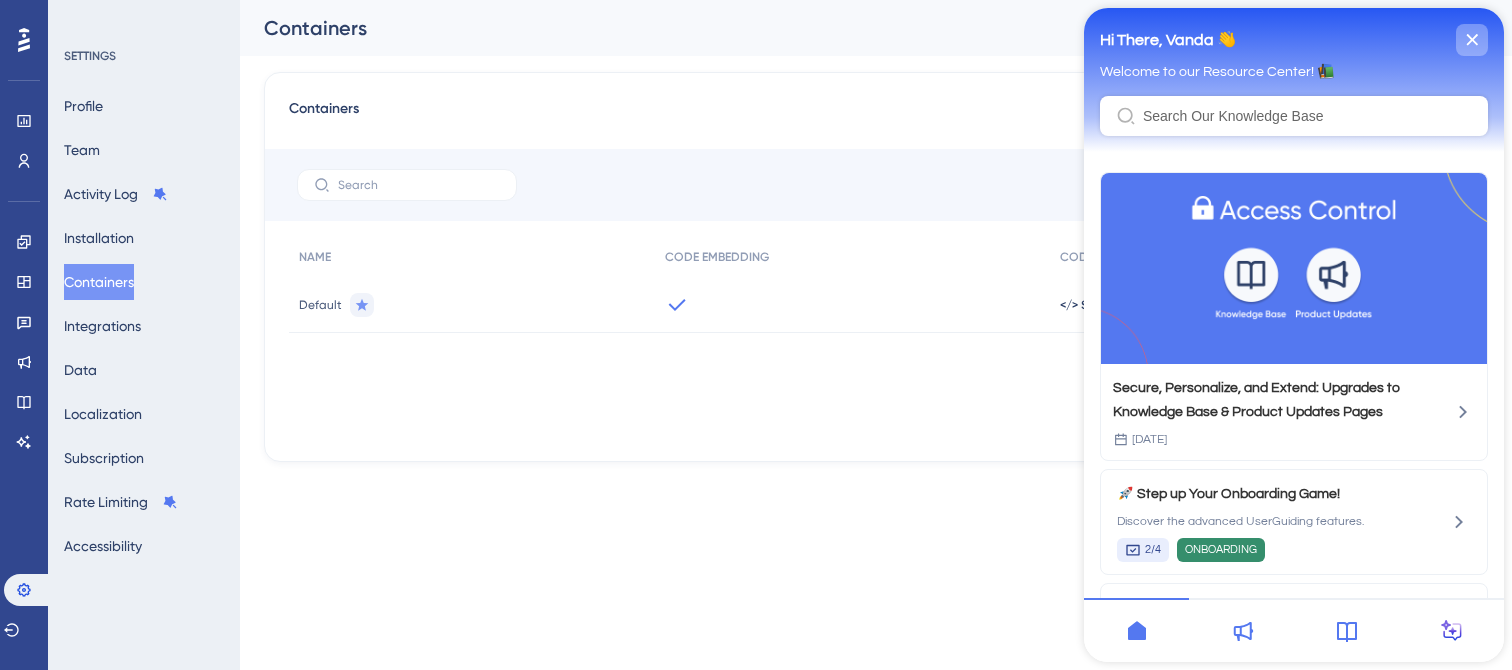 click 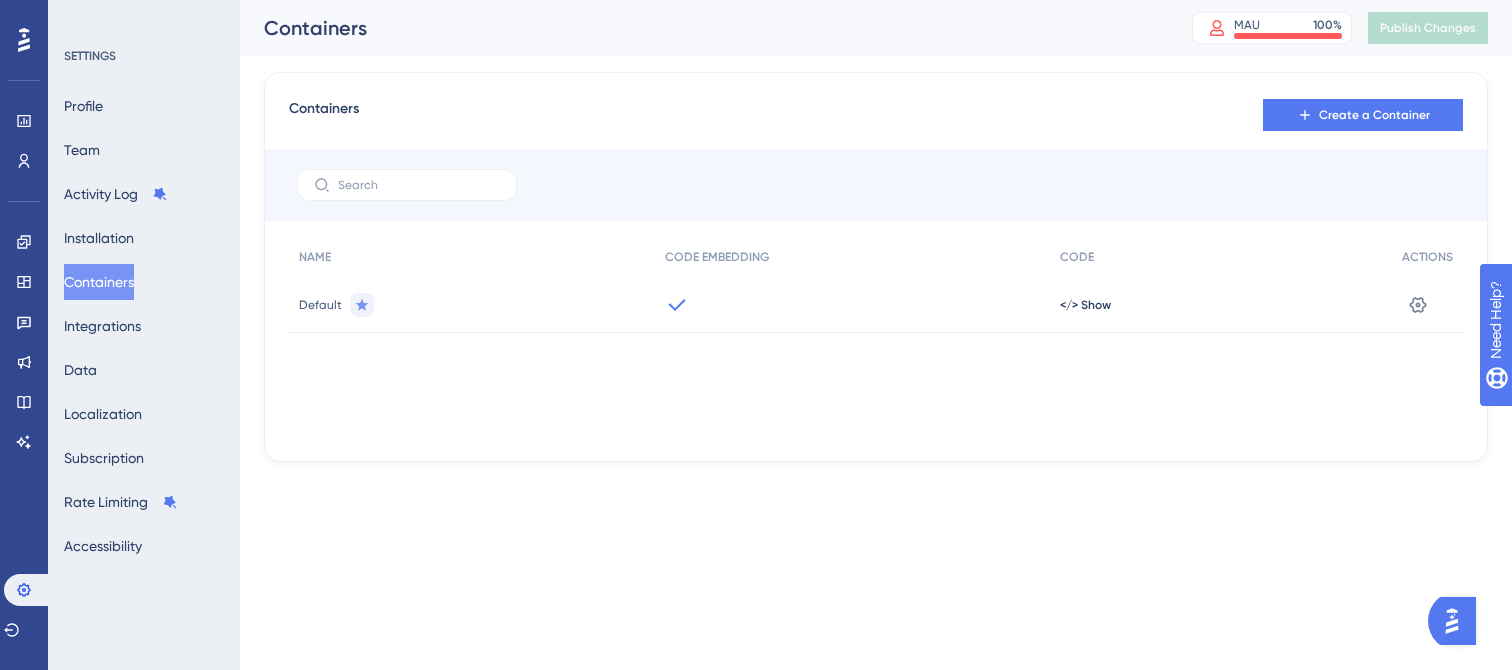 click on "NAME CODE EMBEDDING CODE ACTIONS Default </> Show Settings" at bounding box center [876, 337] 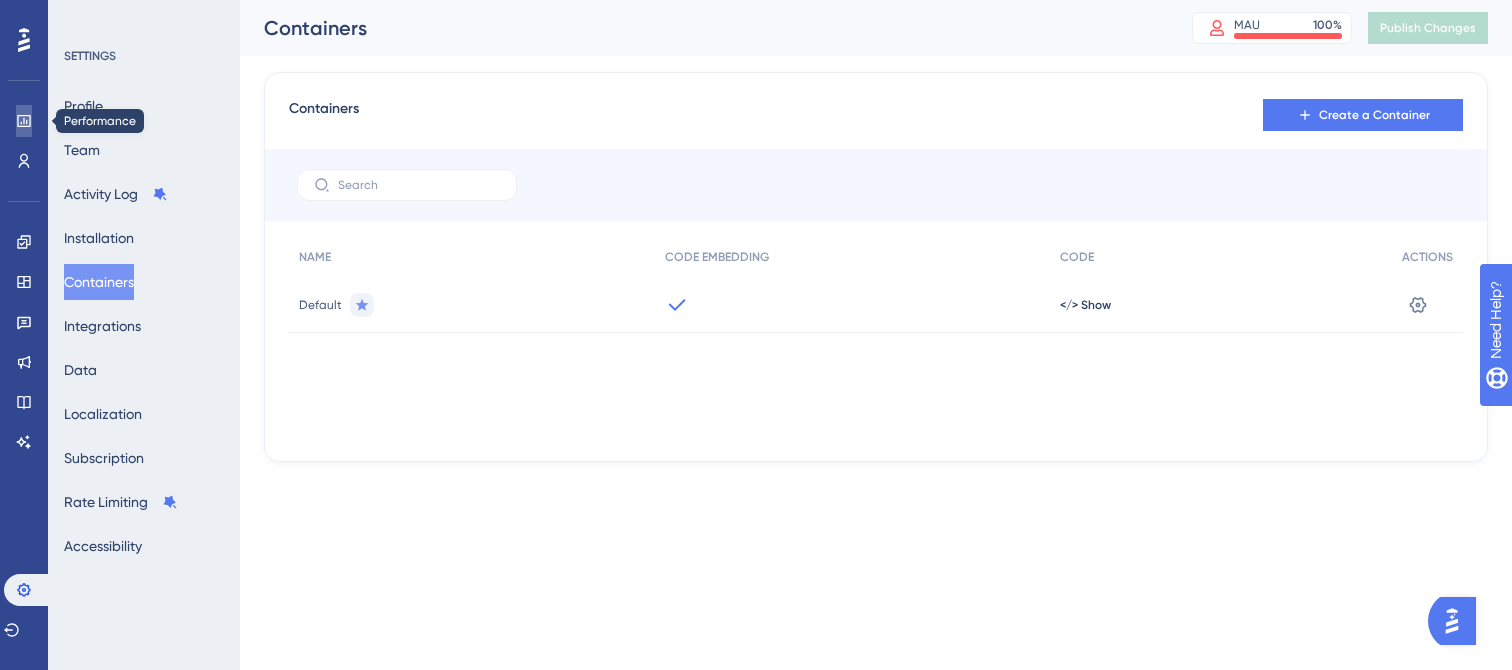 click 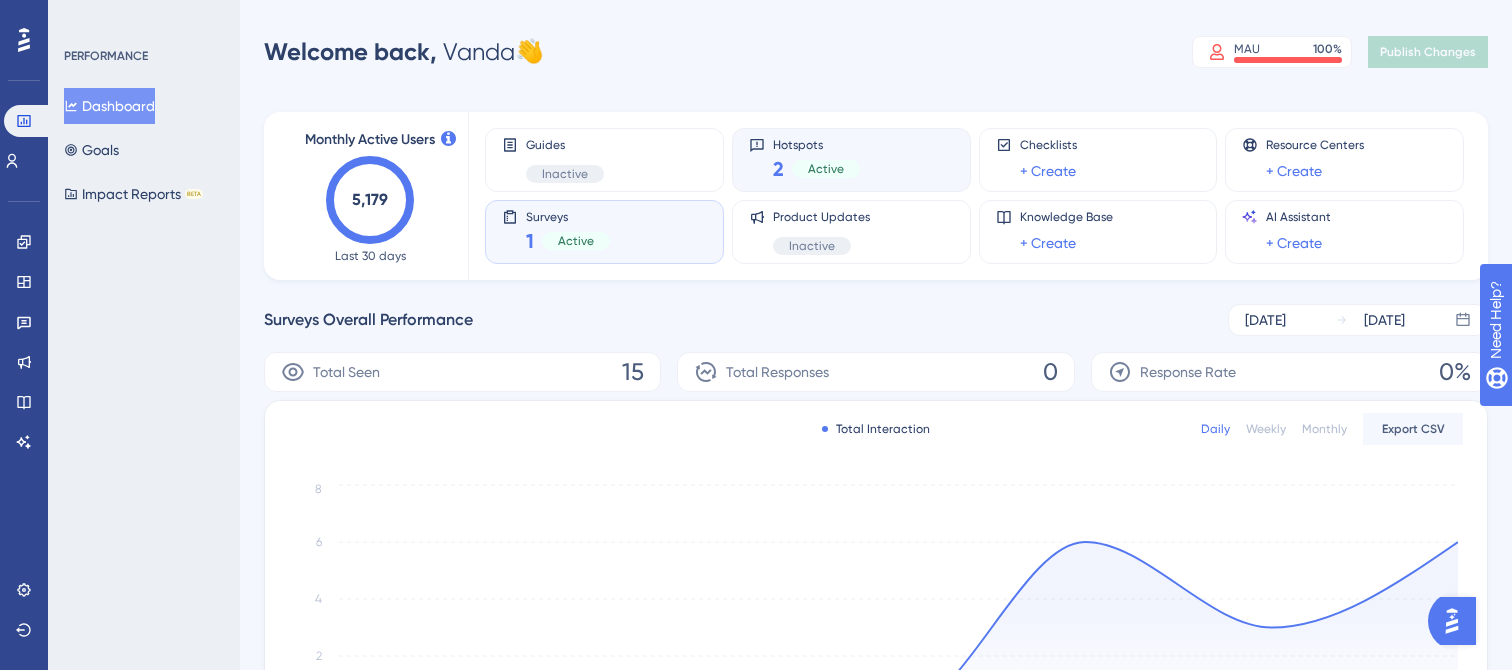 click on "Hotspots 2 Active" at bounding box center (851, 160) 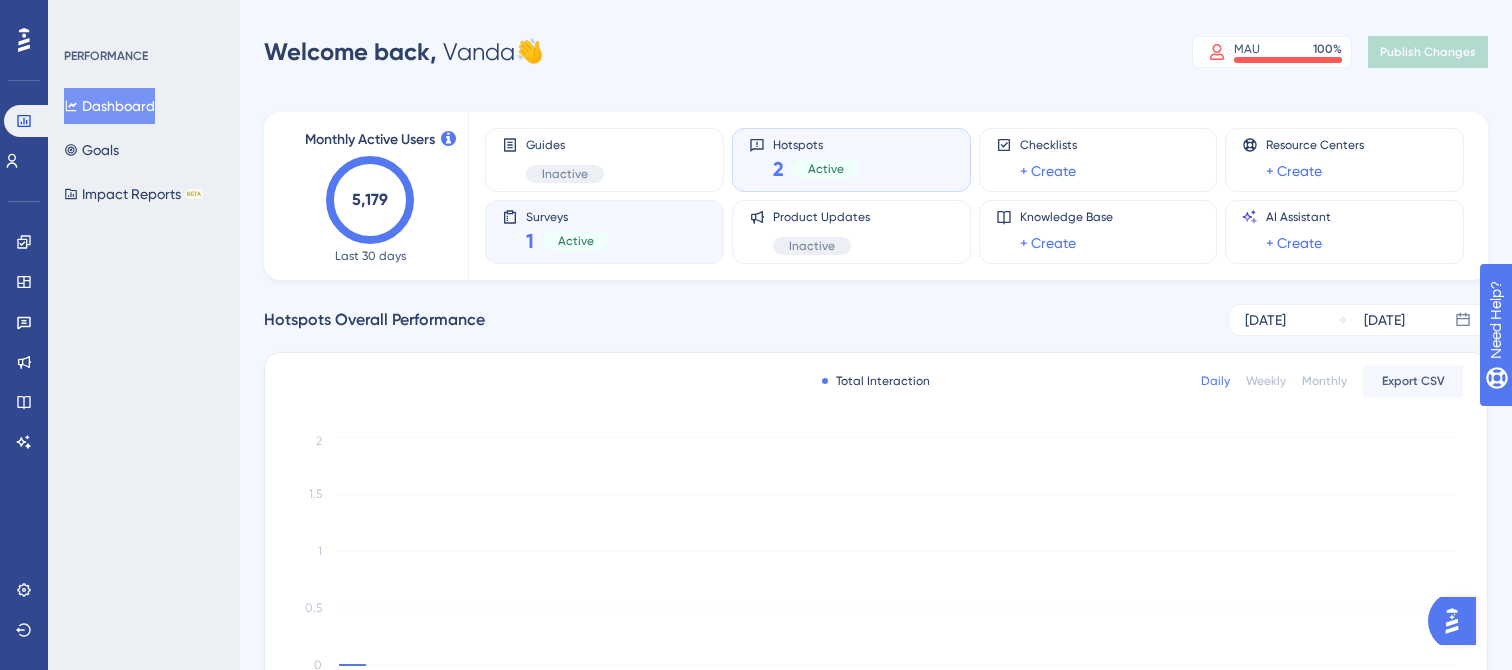 click on "1 Active" at bounding box center [568, 241] 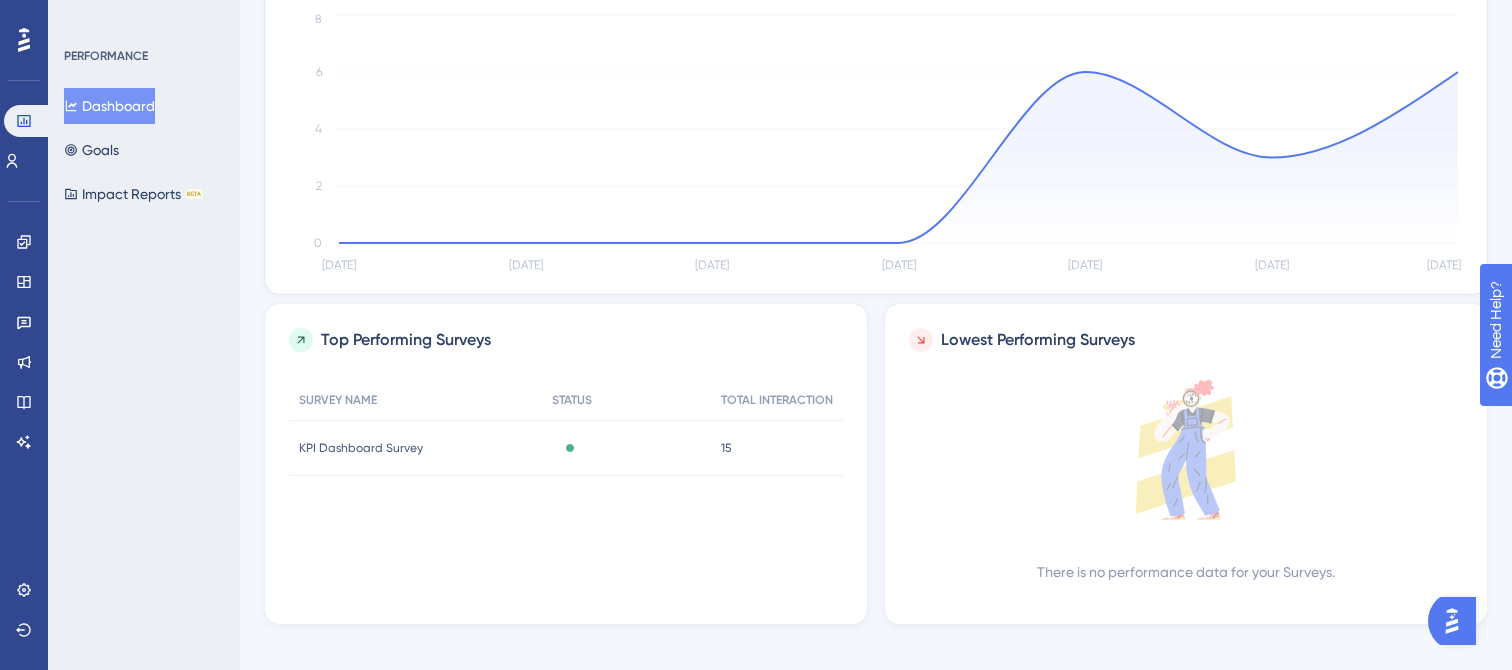 scroll, scrollTop: 489, scrollLeft: 0, axis: vertical 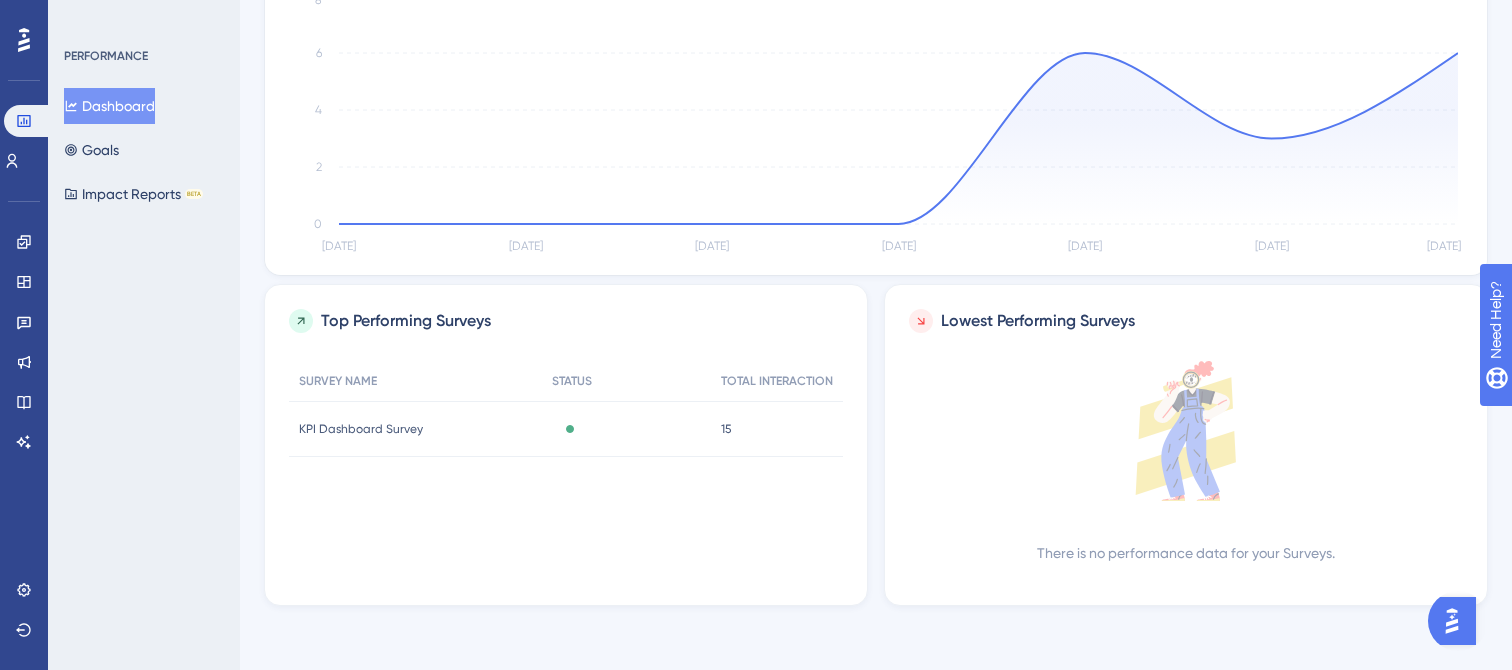 click on "KPI Dashboard Survey KPI Dashboard Survey" at bounding box center [415, 429] 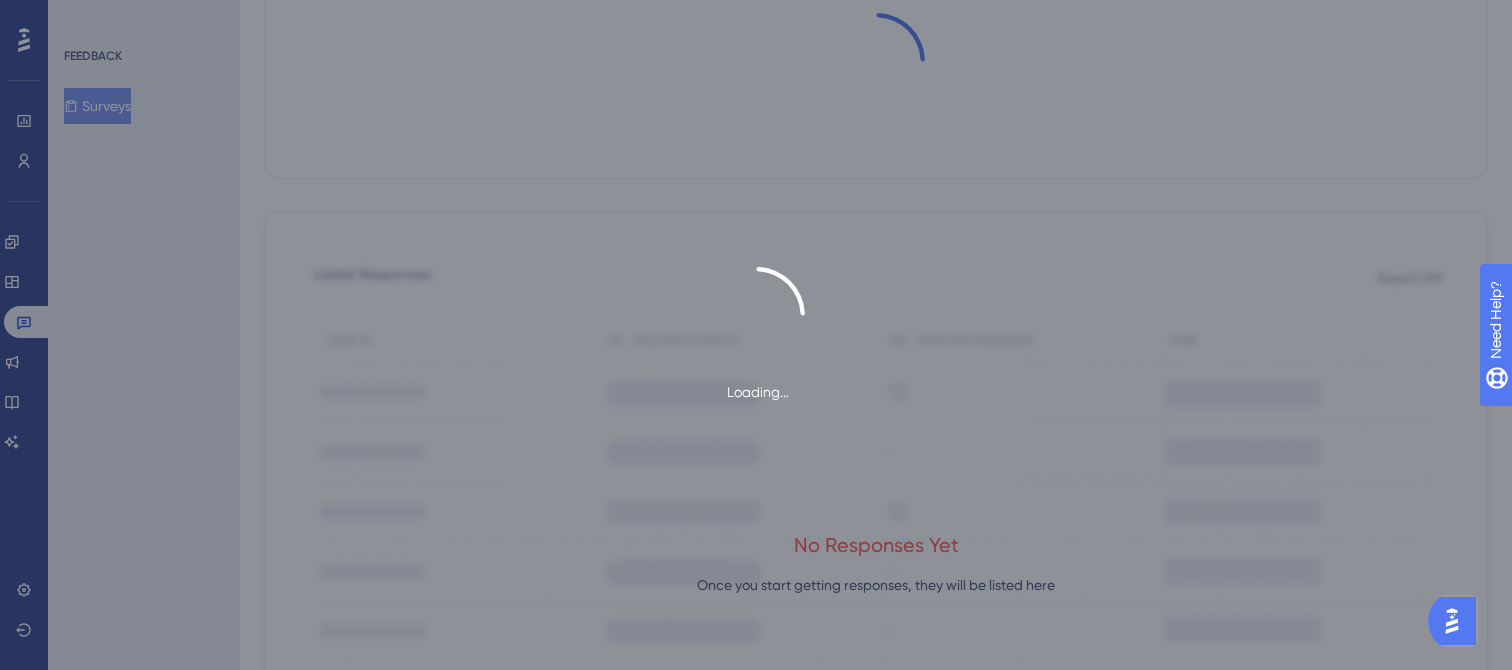scroll, scrollTop: 0, scrollLeft: 0, axis: both 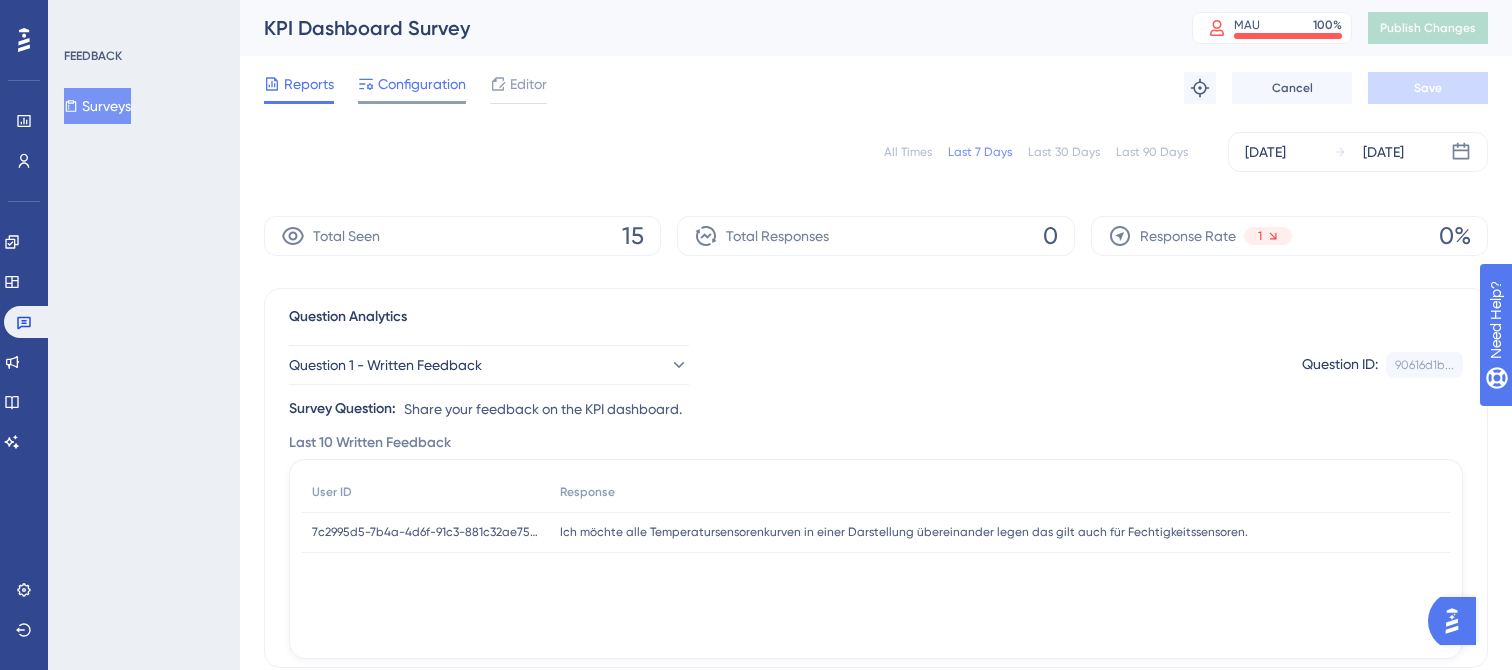click on "Configuration" at bounding box center [422, 84] 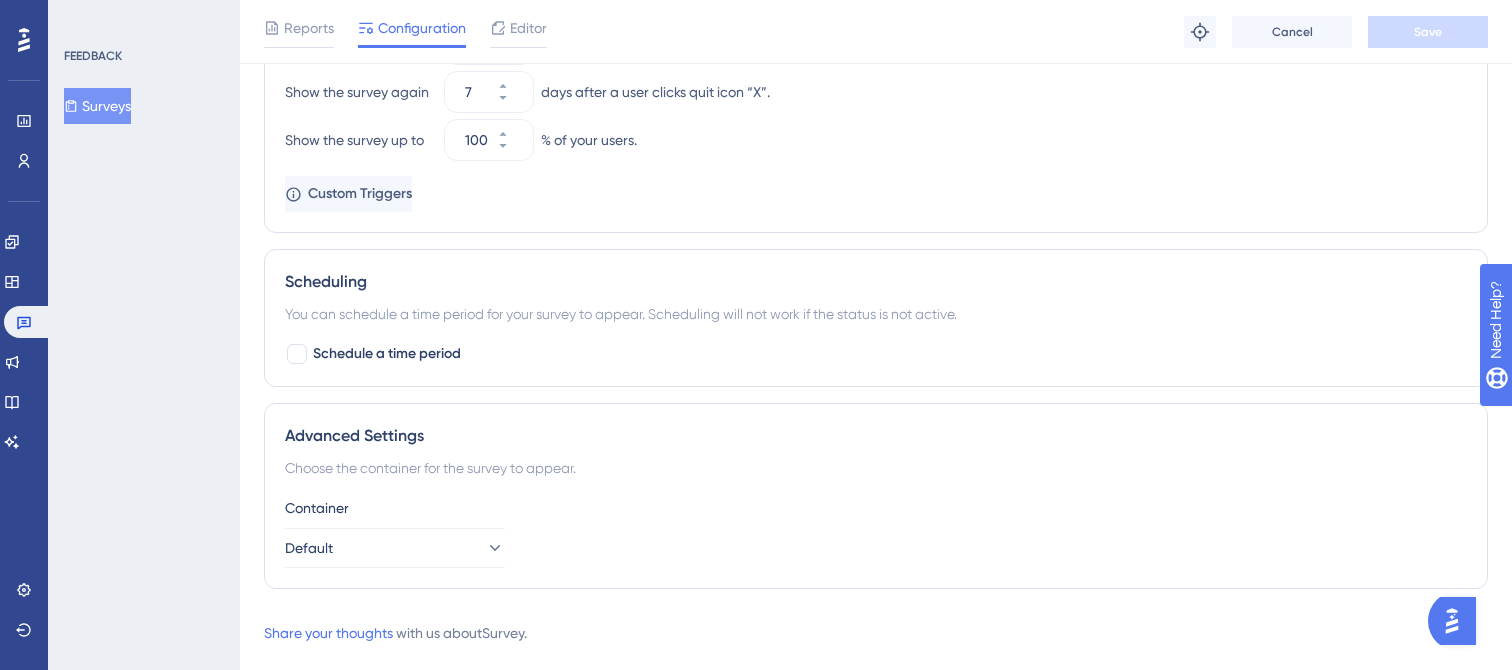 scroll, scrollTop: 1043, scrollLeft: 0, axis: vertical 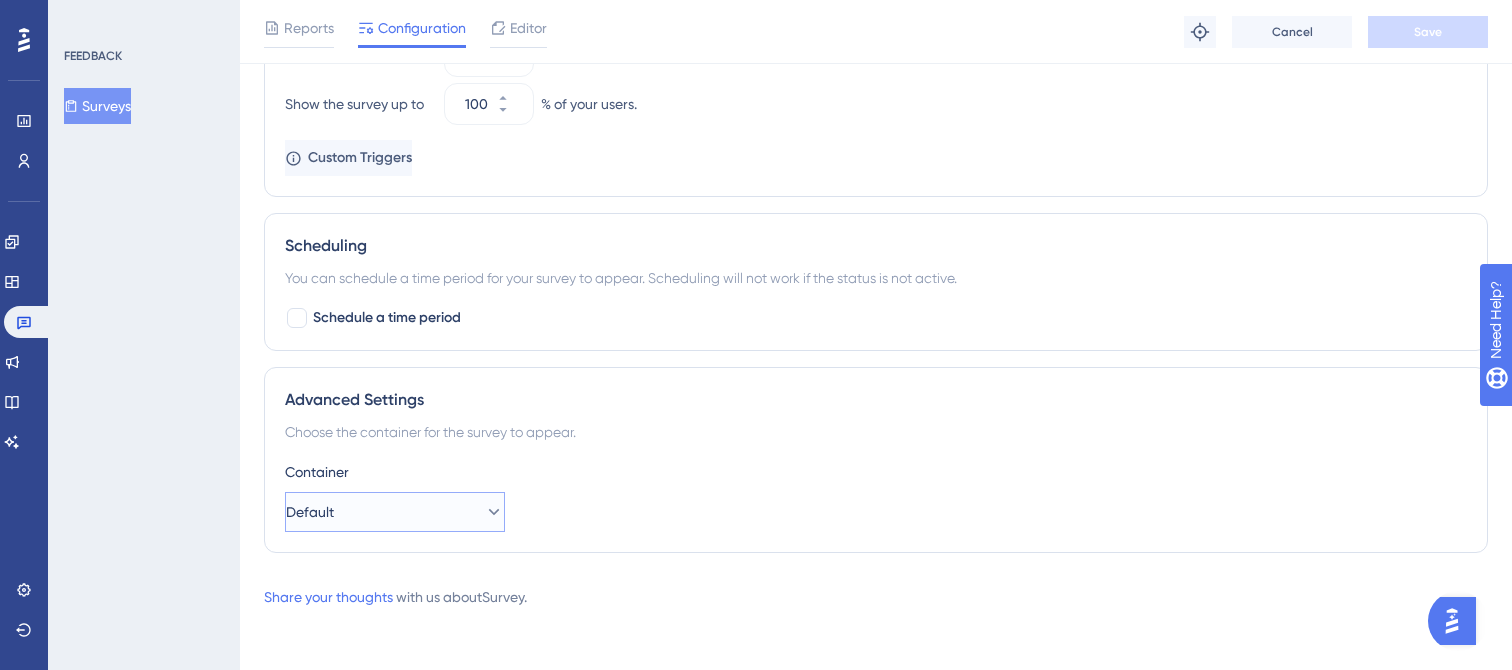 click 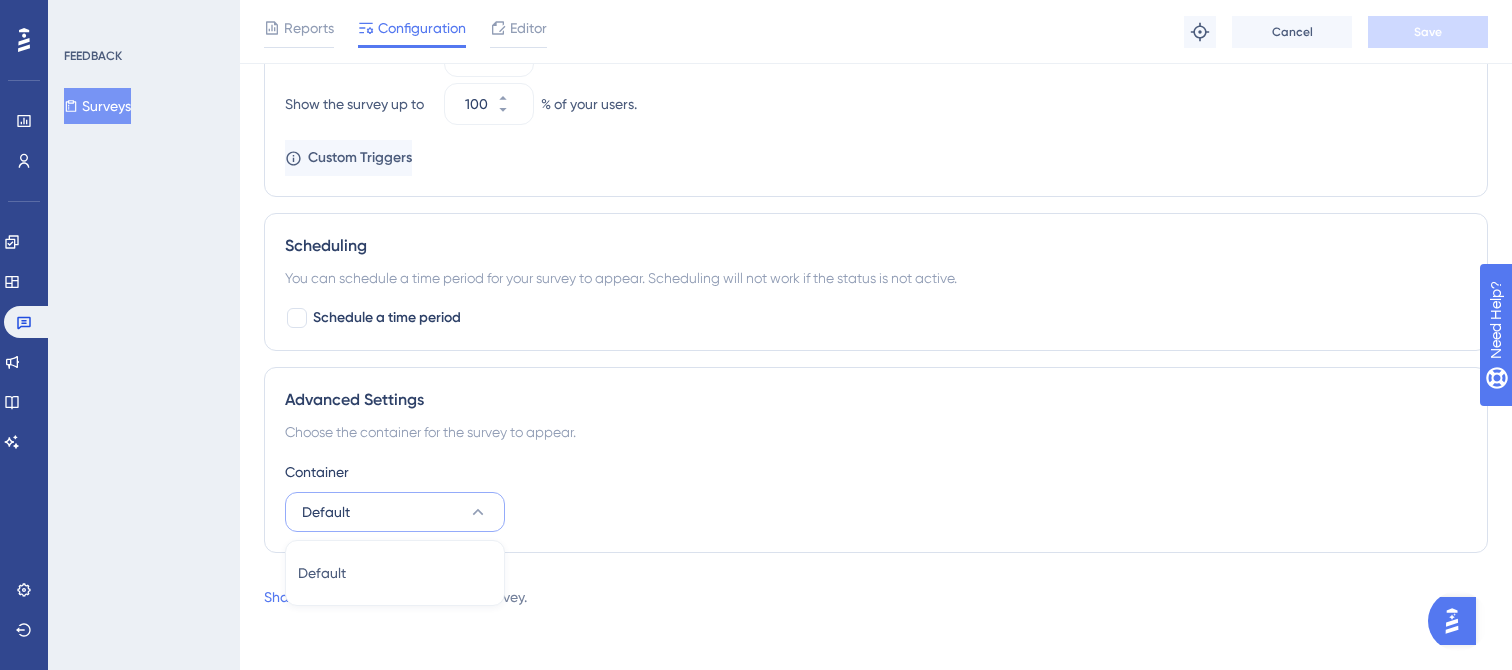 click on "Container" at bounding box center (876, 472) 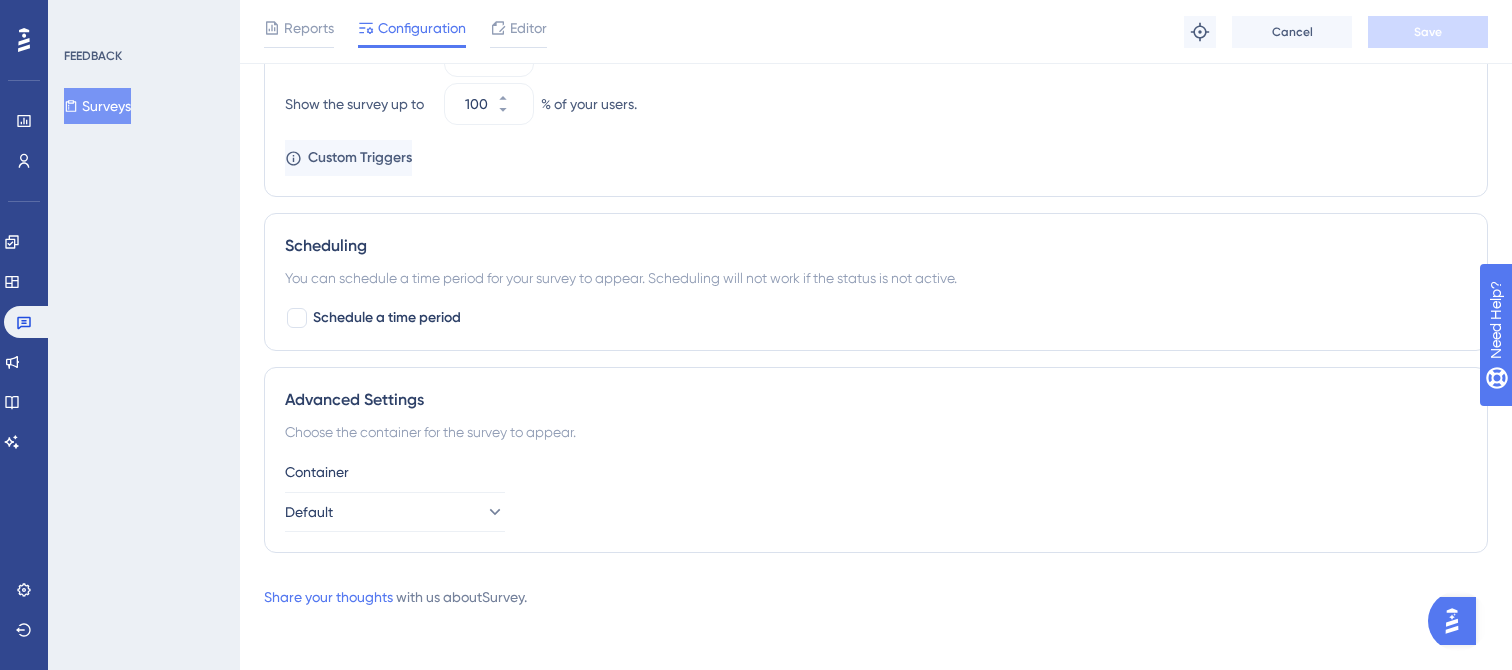 click at bounding box center (1452, 621) 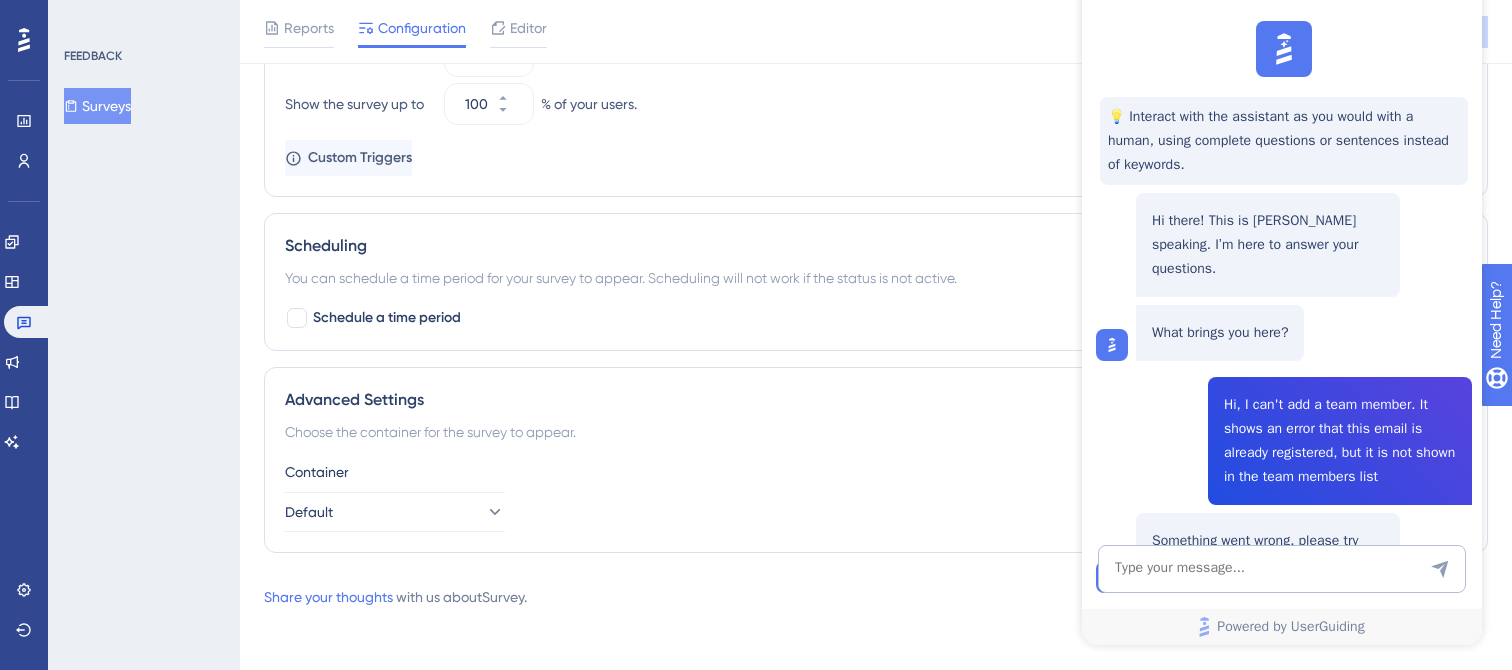 scroll, scrollTop: 0, scrollLeft: 0, axis: both 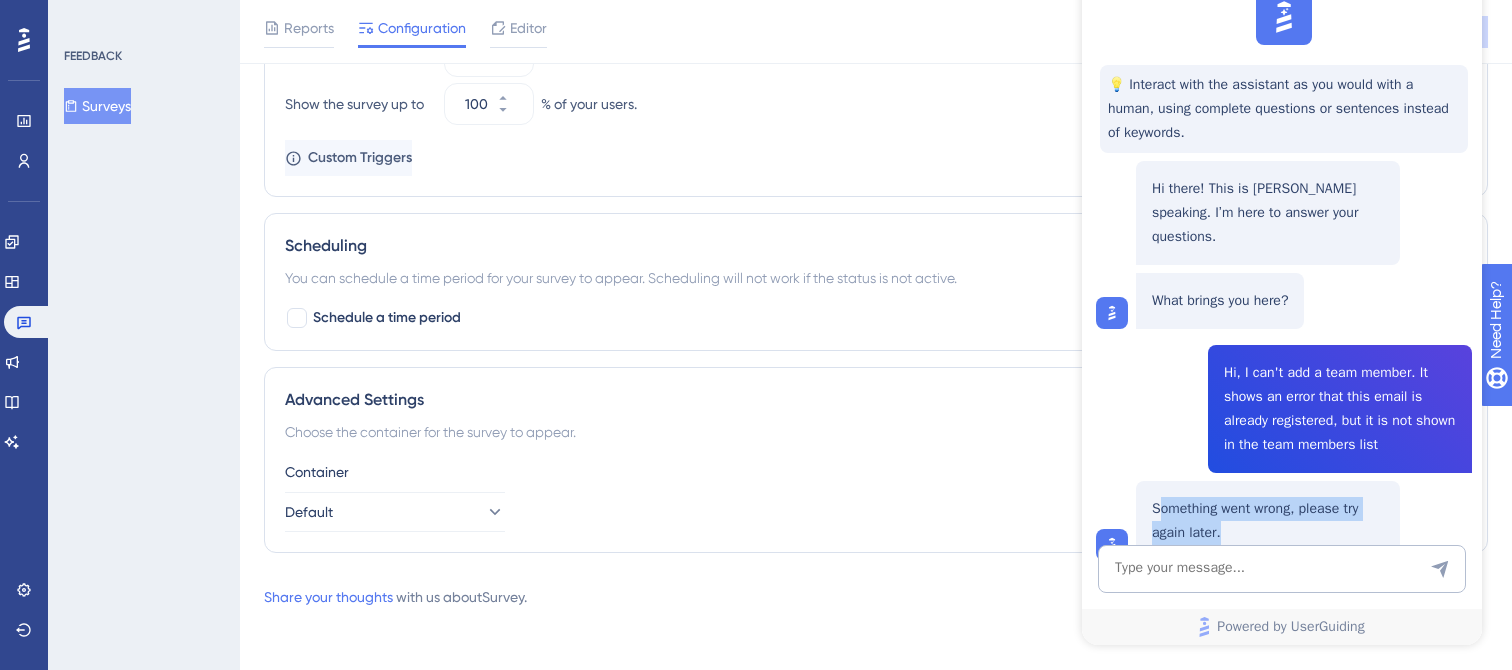 drag, startPoint x: 1157, startPoint y: 465, endPoint x: 1238, endPoint y: 494, distance: 86.034874 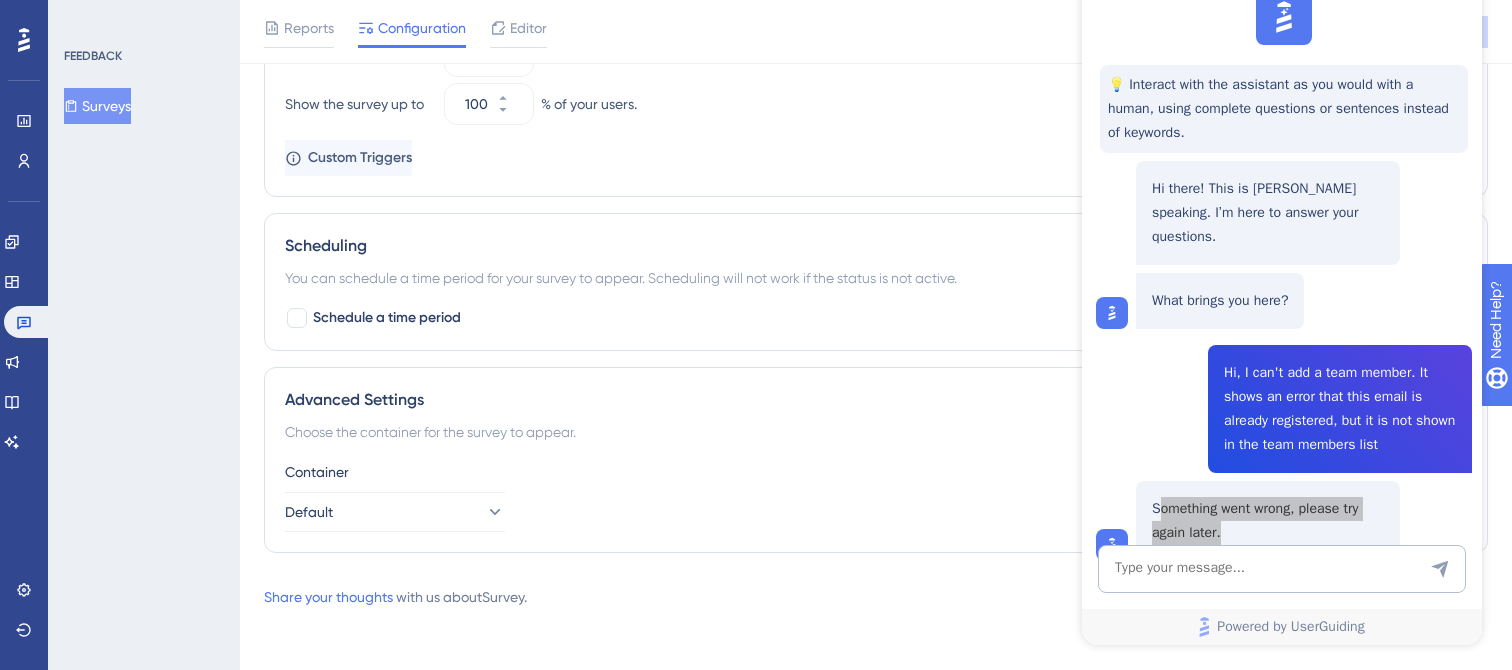 click on "Container" at bounding box center (876, 472) 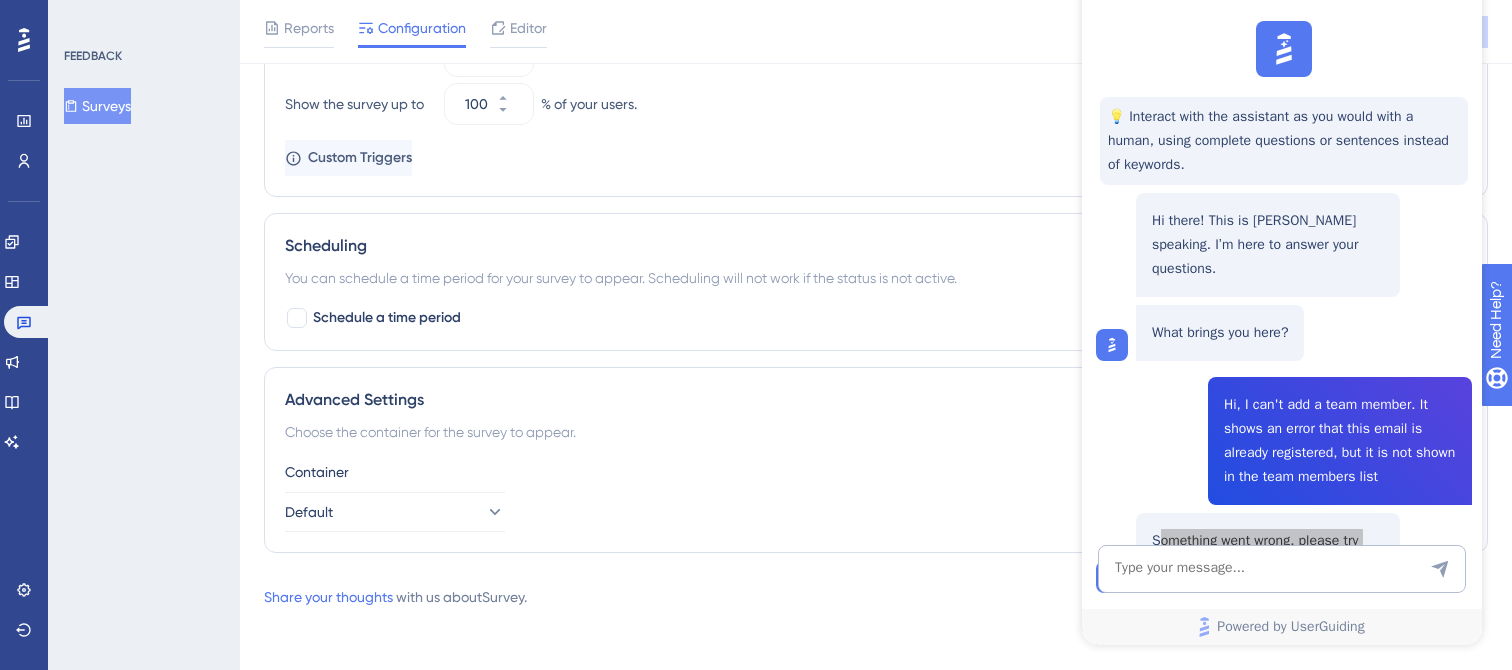 click on "Extra Display Conditions A user should first visit   1 pages in a session before seeing the survey. Show the survey again     7 days after a user clicks quit icon “X”. Show the survey up to   100 % of your users." at bounding box center (876, 40) 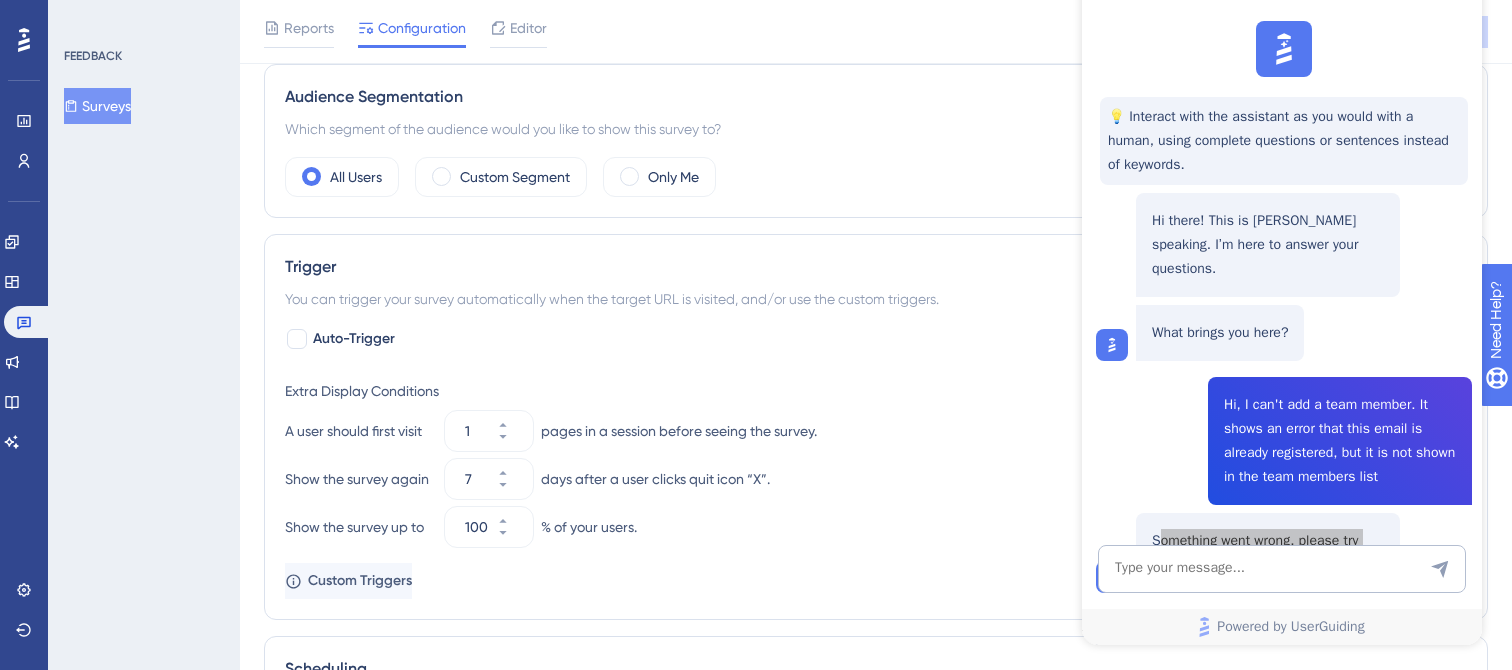 scroll, scrollTop: 602, scrollLeft: 0, axis: vertical 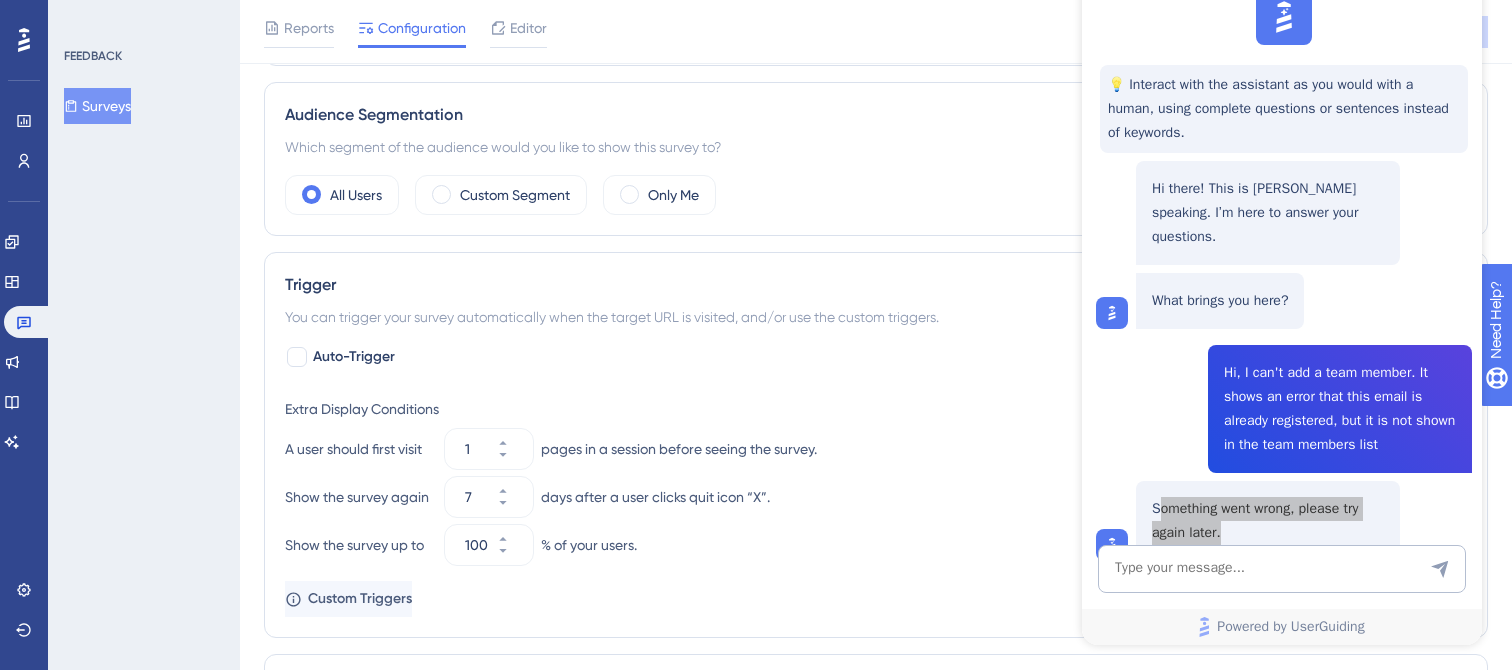 click on "A user should first visit   1 pages in a session before seeing the survey." at bounding box center [876, 449] 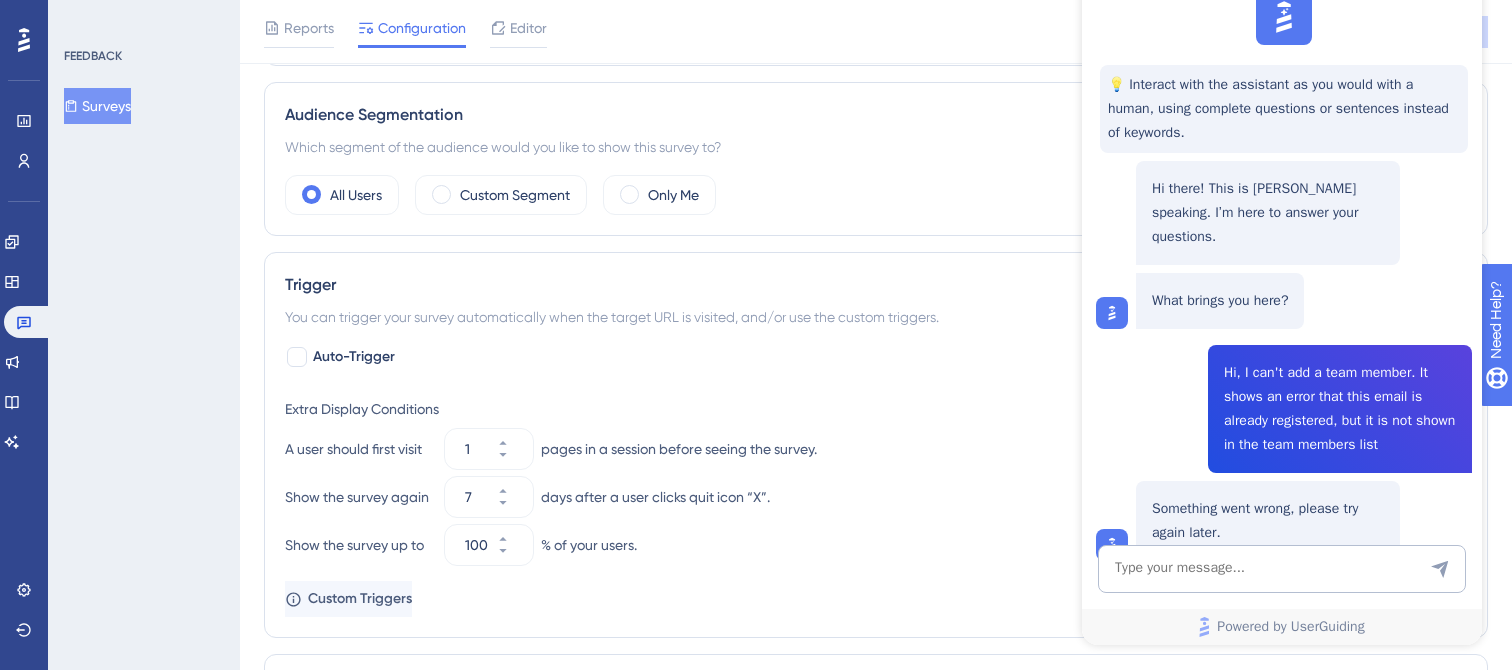 click on "Hi there! This is [PERSON_NAME] speaking. I’m here to answer your questions." at bounding box center [1248, 213] 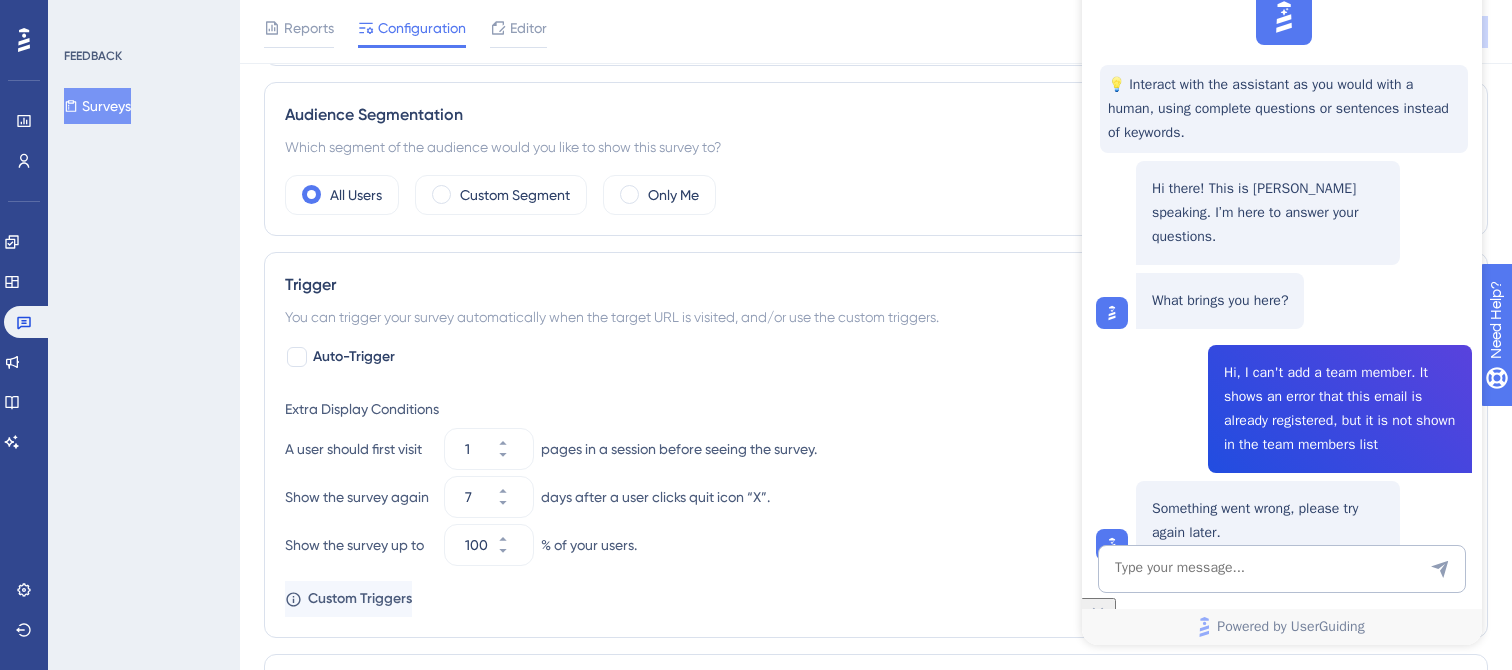 scroll, scrollTop: 0, scrollLeft: 0, axis: both 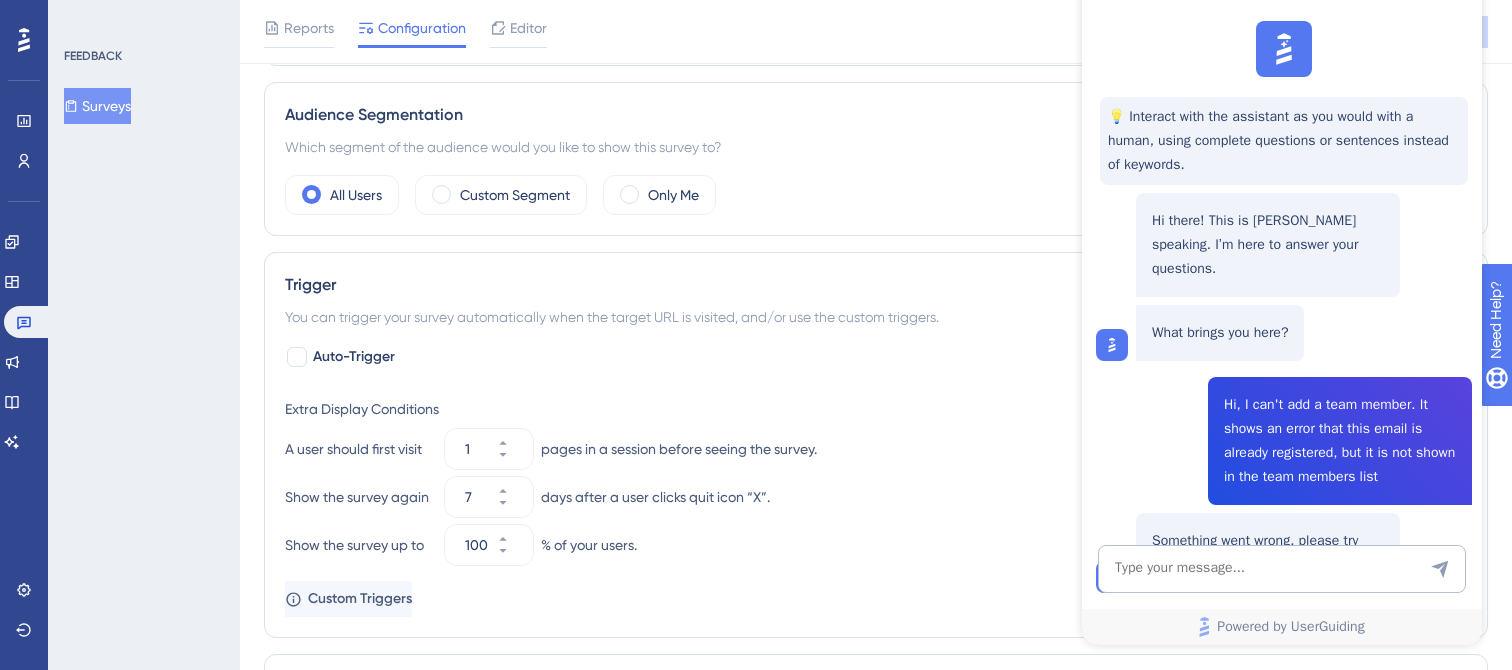 click on "Audience Segmentation Which segment of the audience would you like to show this survey to? All Users Custom Segment Only Me" at bounding box center [876, 159] 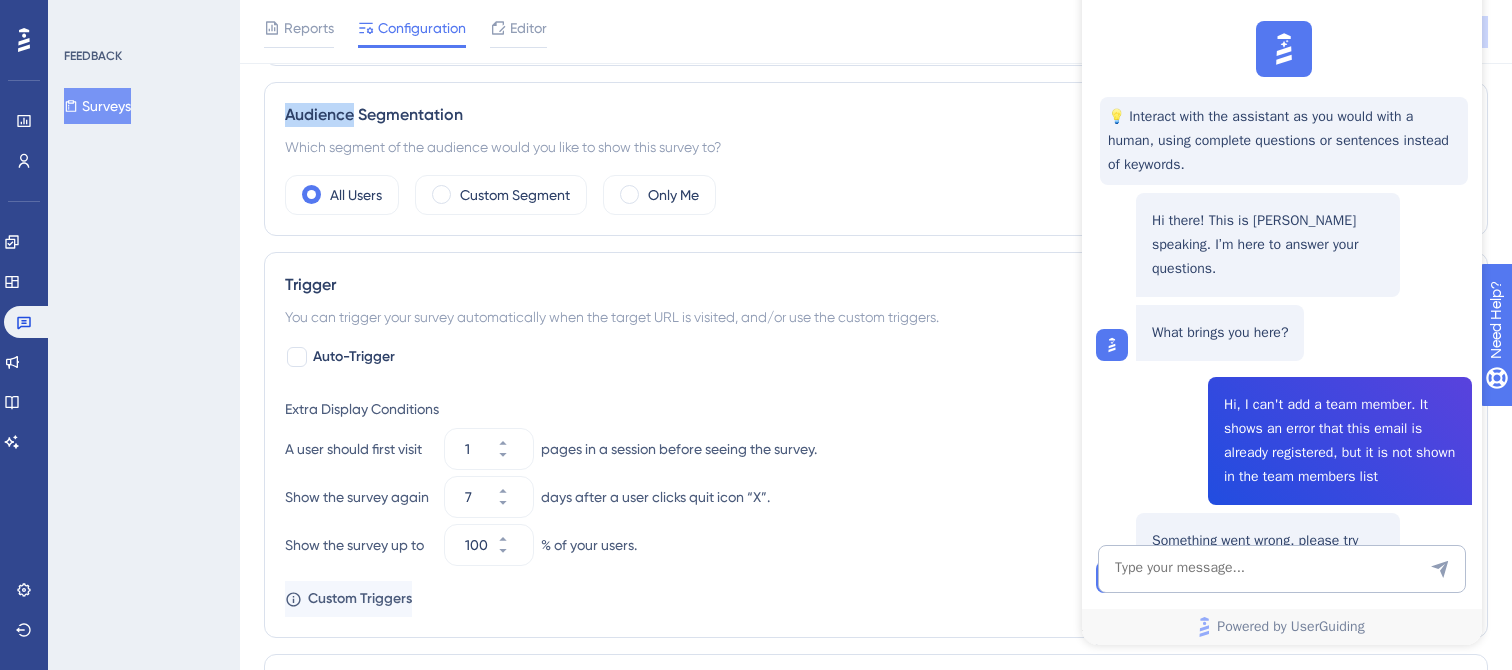 click on "Audience Segmentation Which segment of the audience would you like to show this survey to? All Users Custom Segment Only Me" at bounding box center [876, 159] 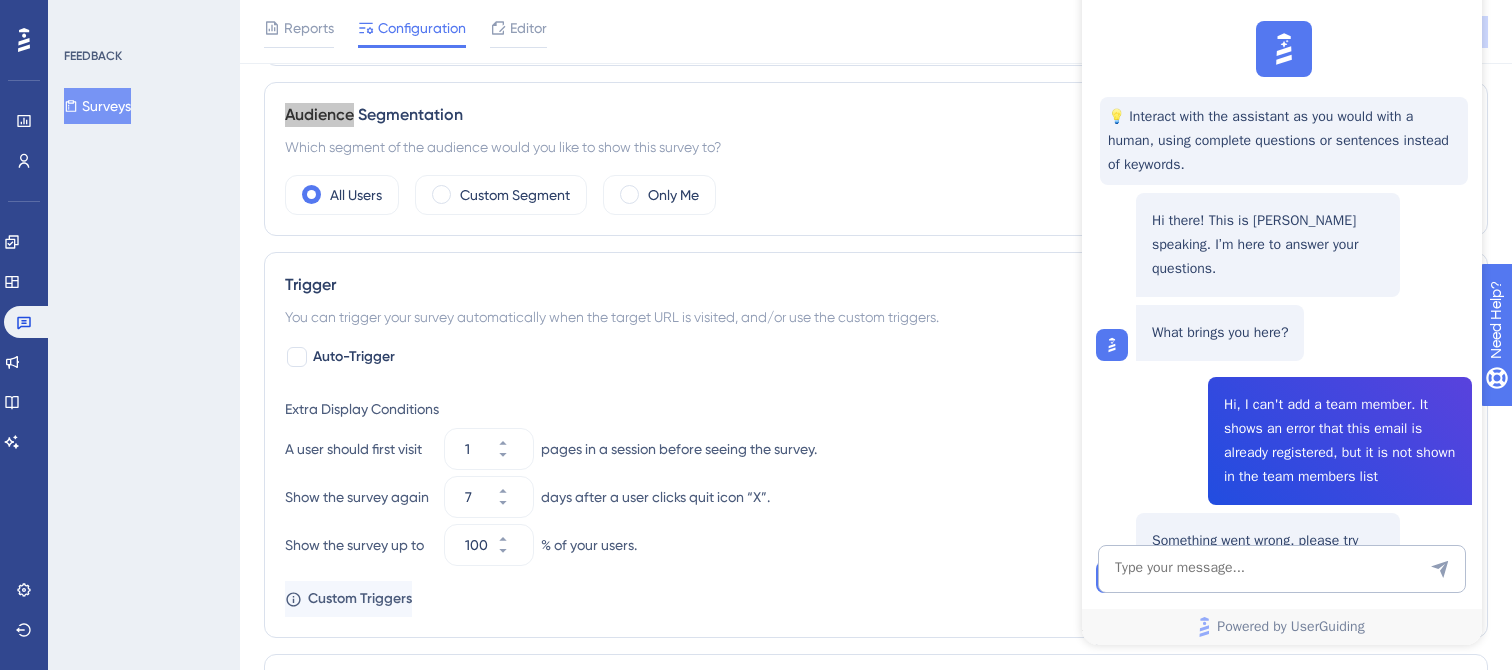 click 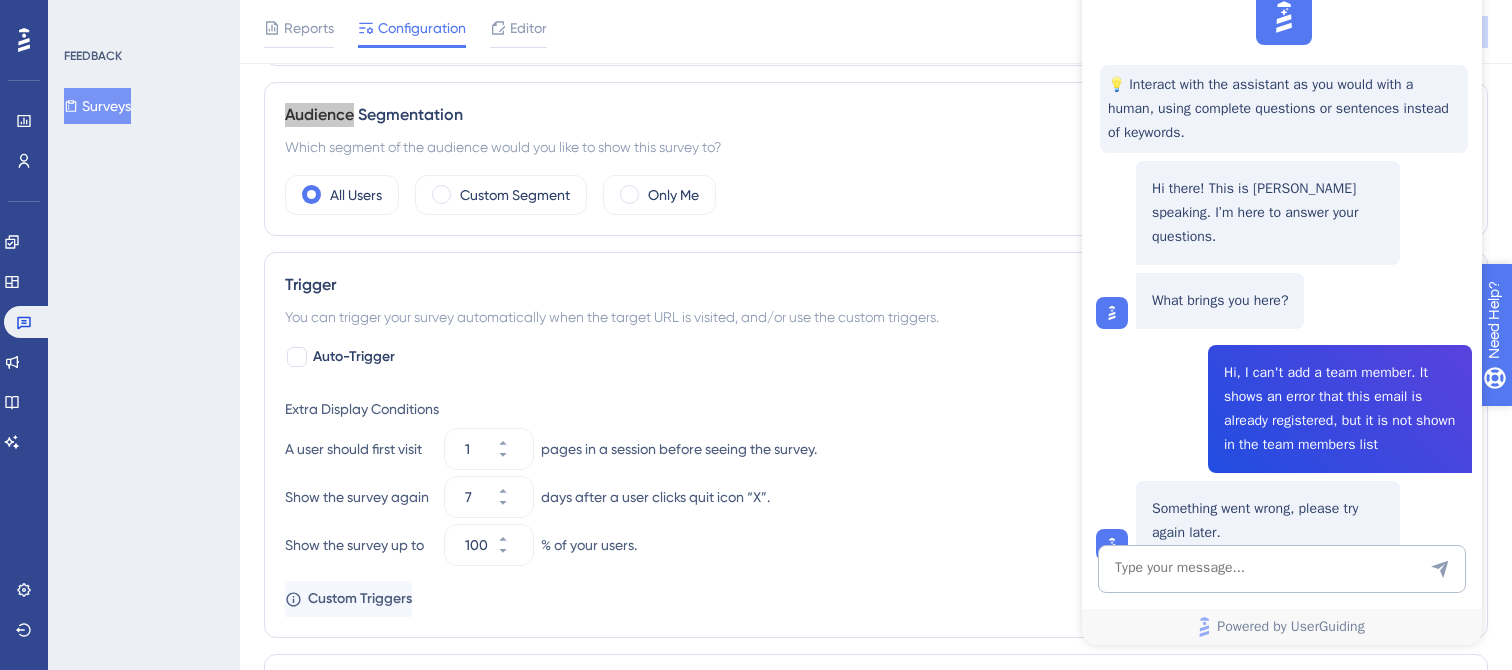 click on "Need Help?" at bounding box center (1564, 423) 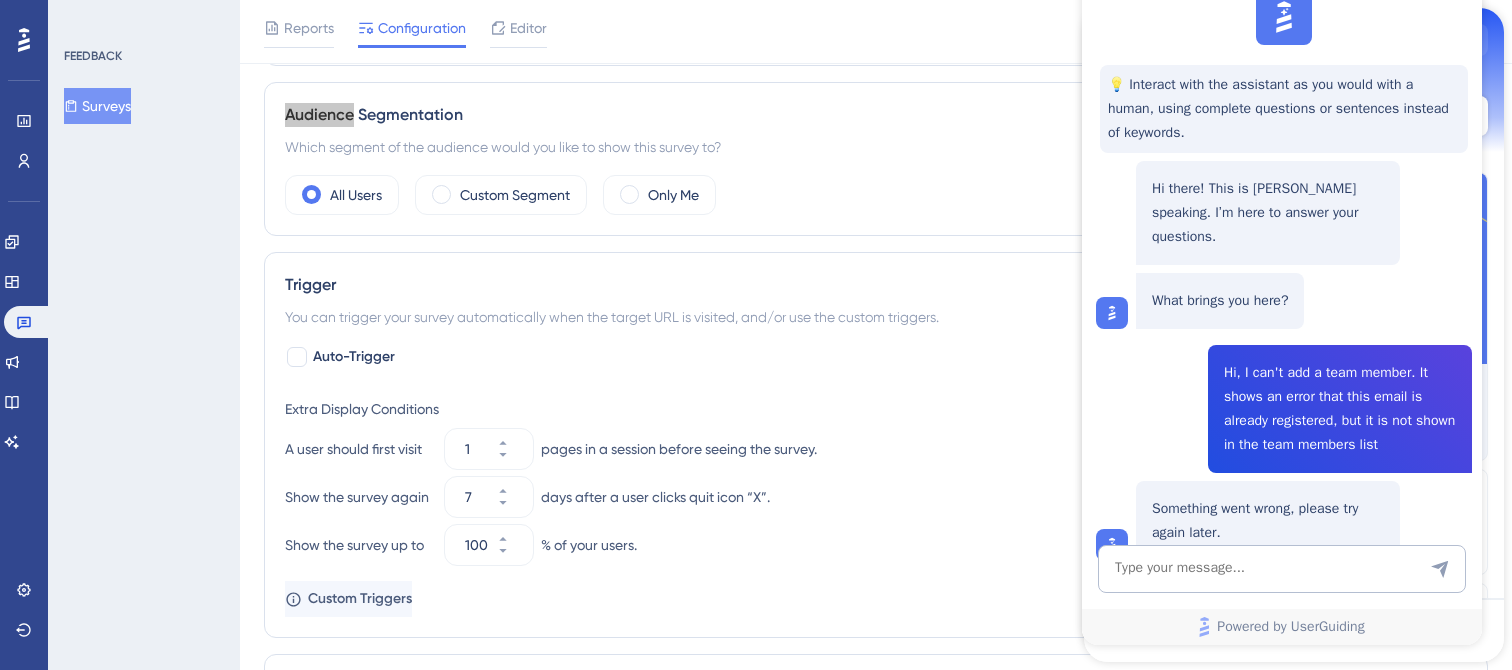 drag, startPoint x: 1486, startPoint y: 333, endPoint x: 1428, endPoint y: 220, distance: 127.01575 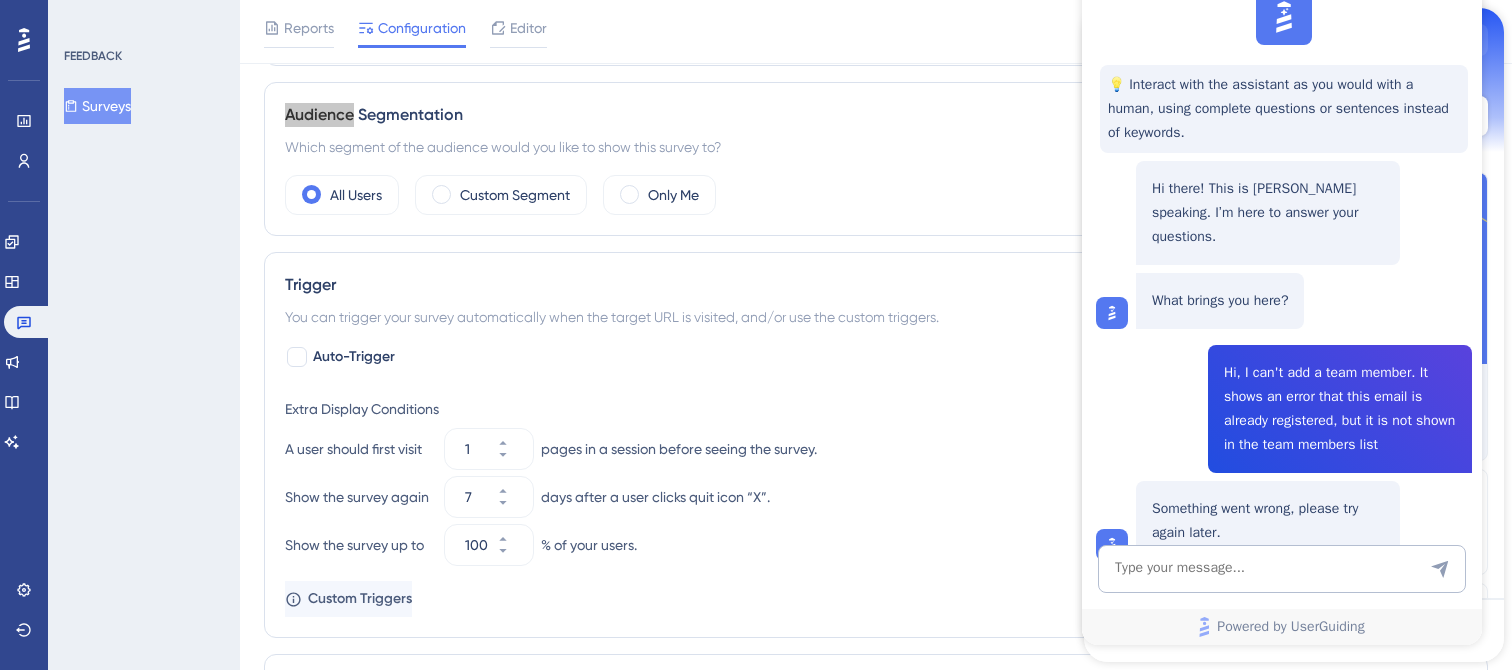 click at bounding box center (1294, 268) 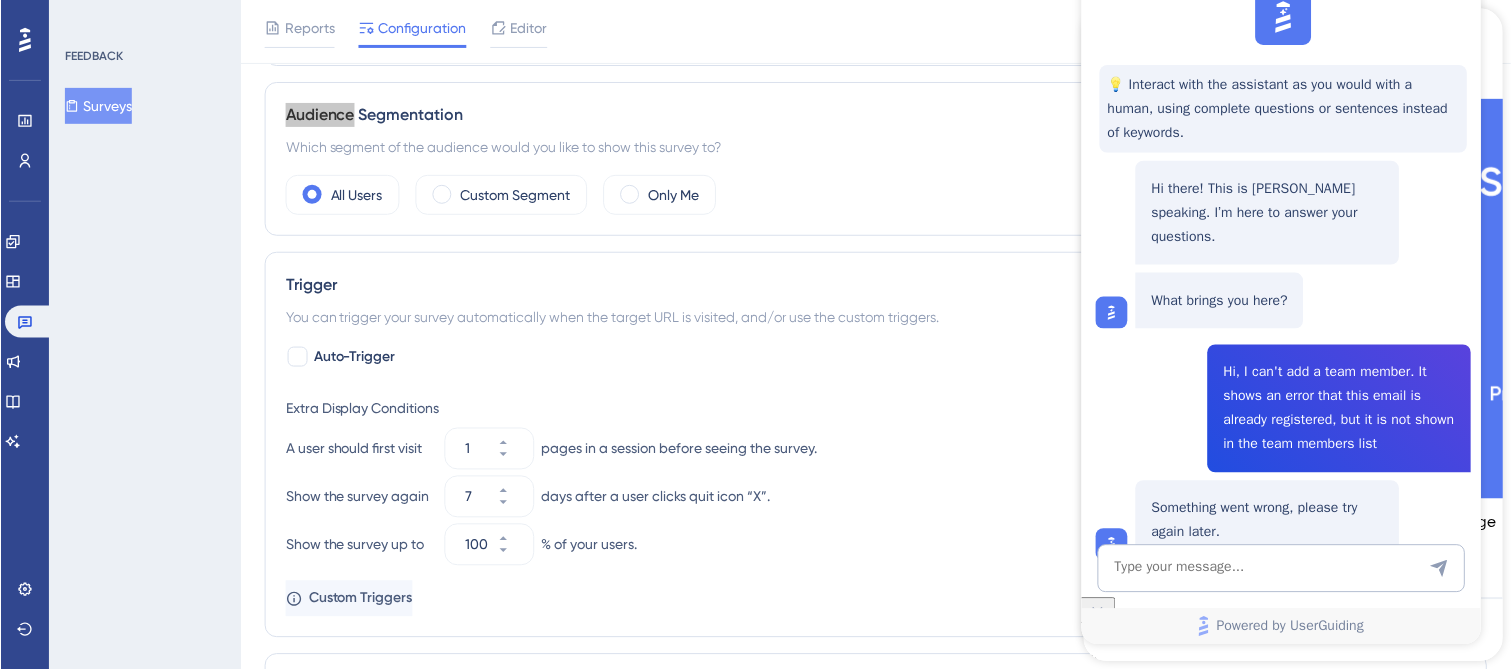 scroll, scrollTop: 603, scrollLeft: 0, axis: vertical 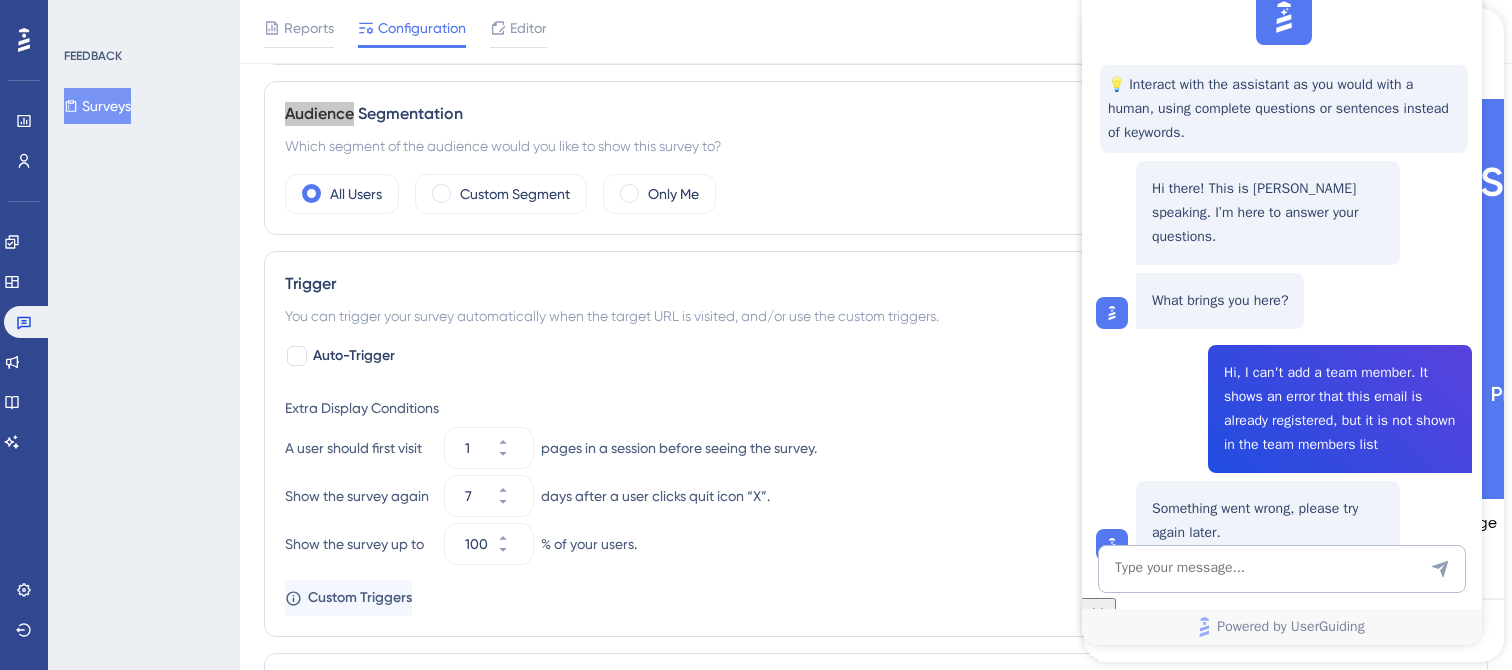 click on "💡 Interact with the assistant as you would with a human, using complete questions or sentences instead of keywords. Hi there! This is Dylan speaking. I’m here to answer your questions. What brings you here? Hi, I can't add a team member. It shows an error that this email is already registered, but it is not shown in the team members list Something went wrong, please try again later." at bounding box center [1280, 289] 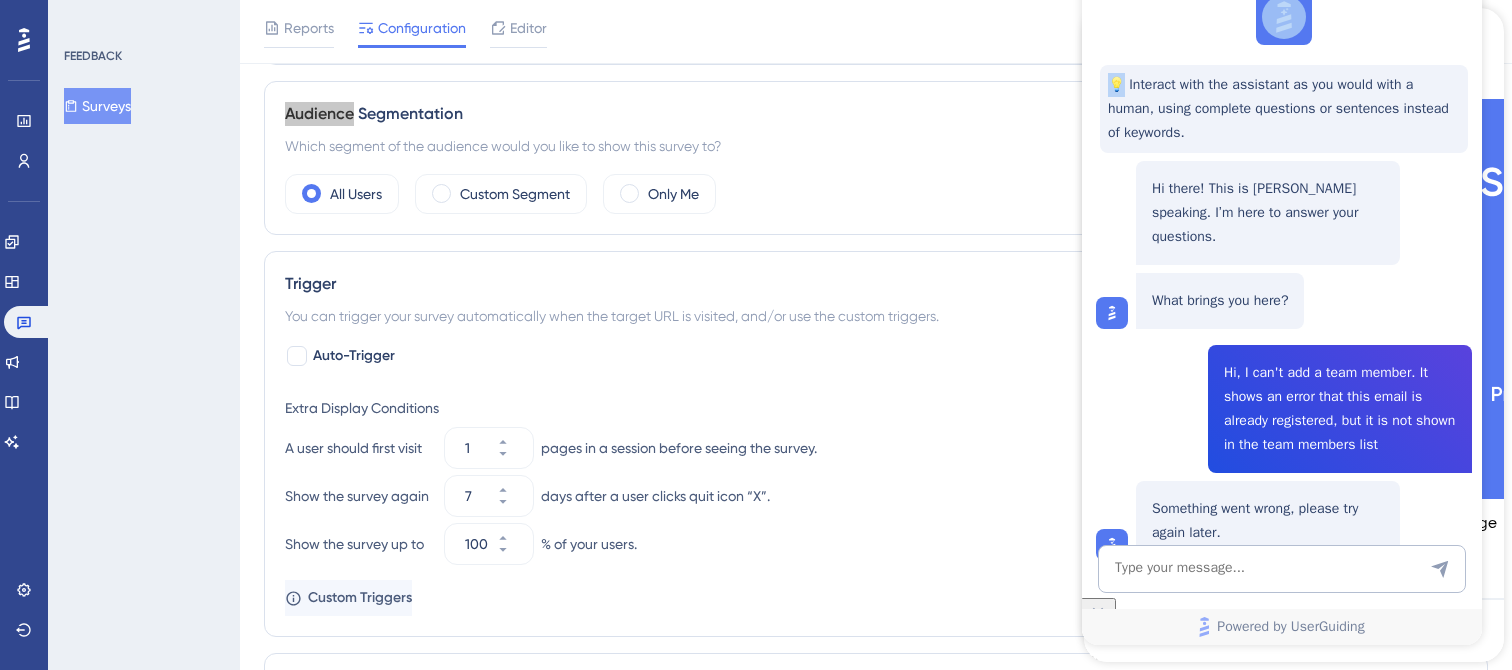 click on "💡 Interact with the assistant as you would with a human, using complete questions or sentences instead of keywords. Hi there! This is Dylan speaking. I’m here to answer your questions. What brings you here? Hi, I can't add a team member. It shows an error that this email is already registered, but it is not shown in the team members list Something went wrong, please try again later." at bounding box center [1280, 289] 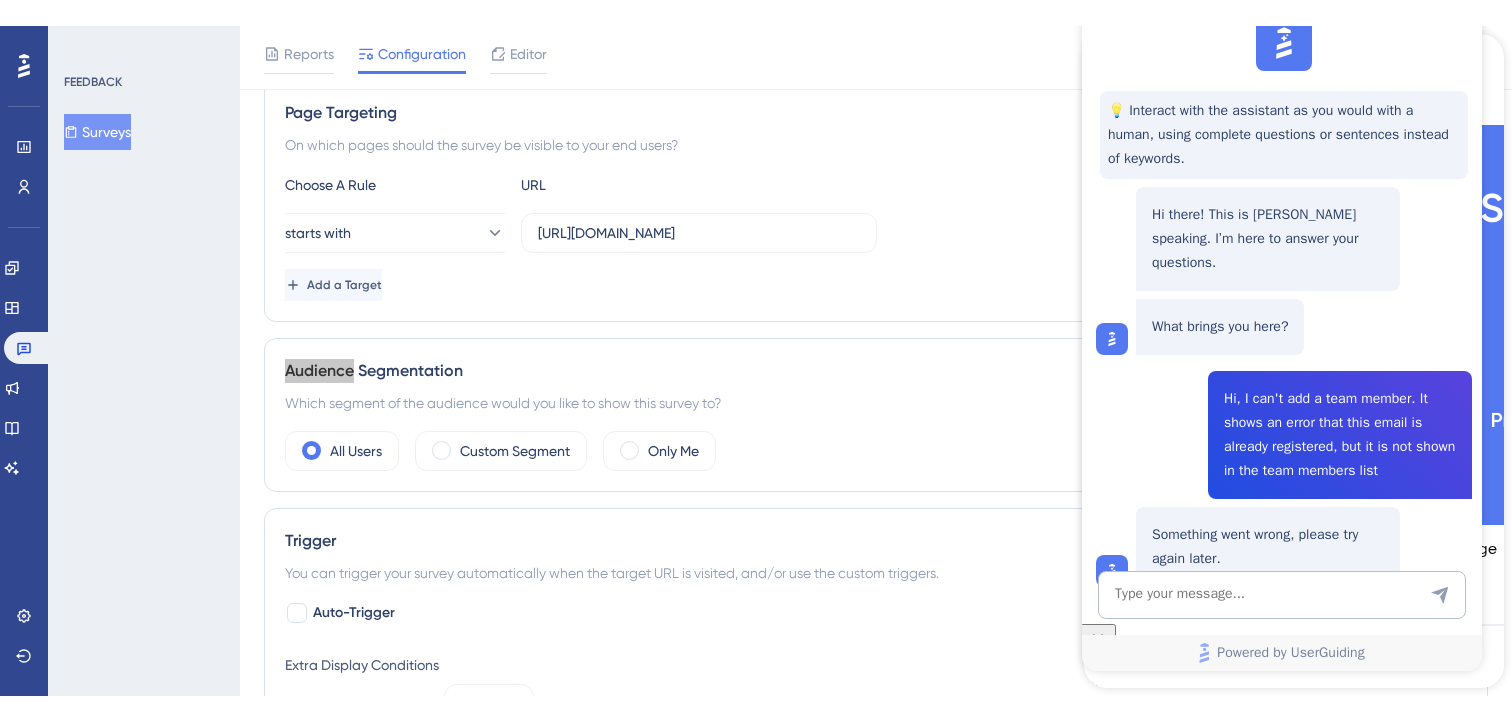 scroll, scrollTop: 373, scrollLeft: 0, axis: vertical 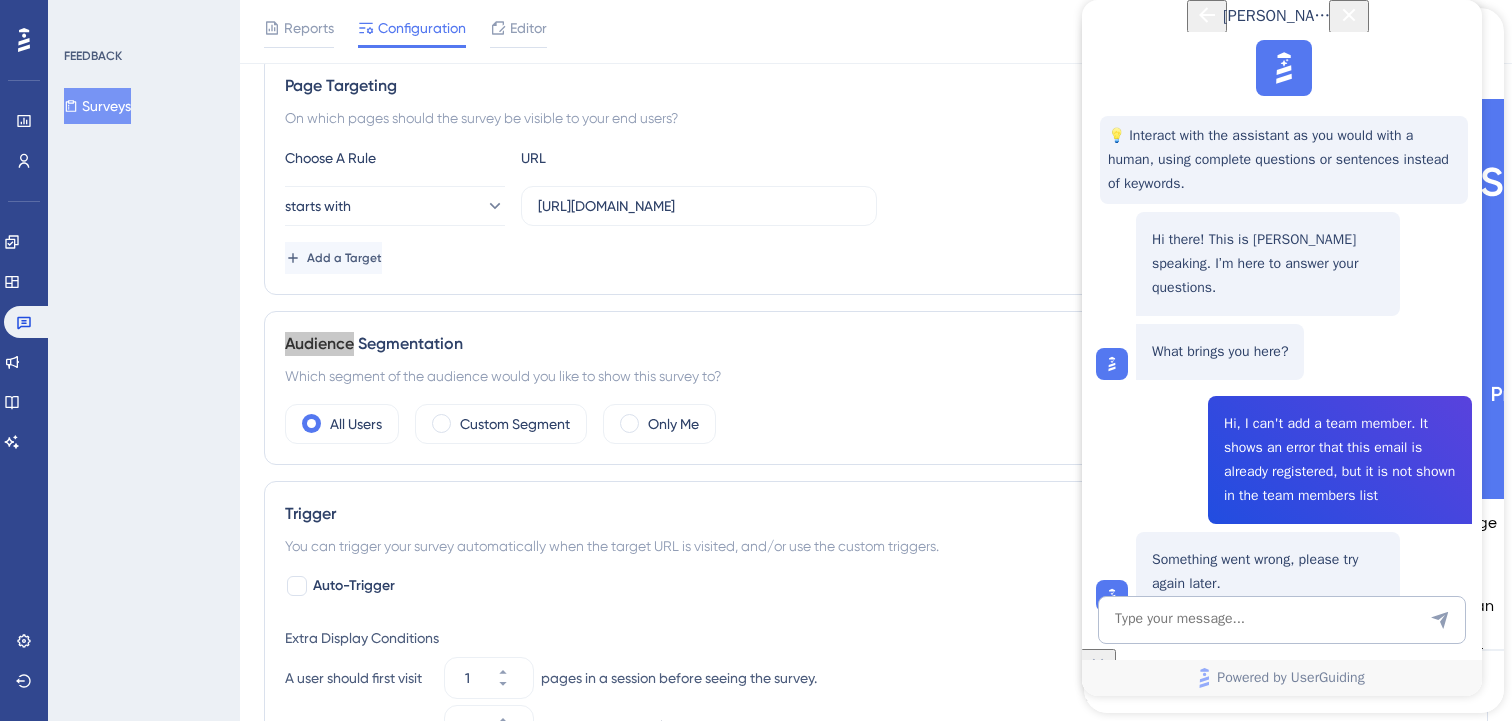 drag, startPoint x: 1461, startPoint y: 37, endPoint x: 1085, endPoint y: 198, distance: 409.01956 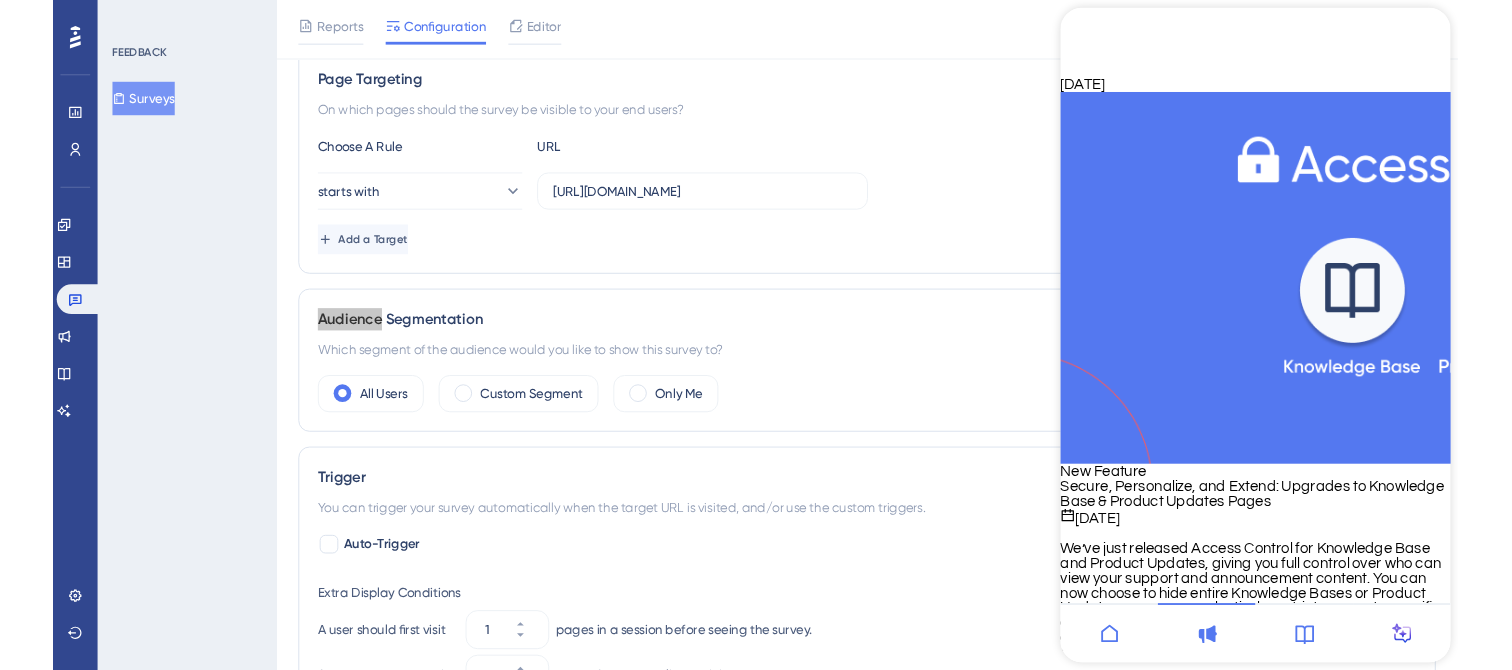 scroll, scrollTop: 372, scrollLeft: 0, axis: vertical 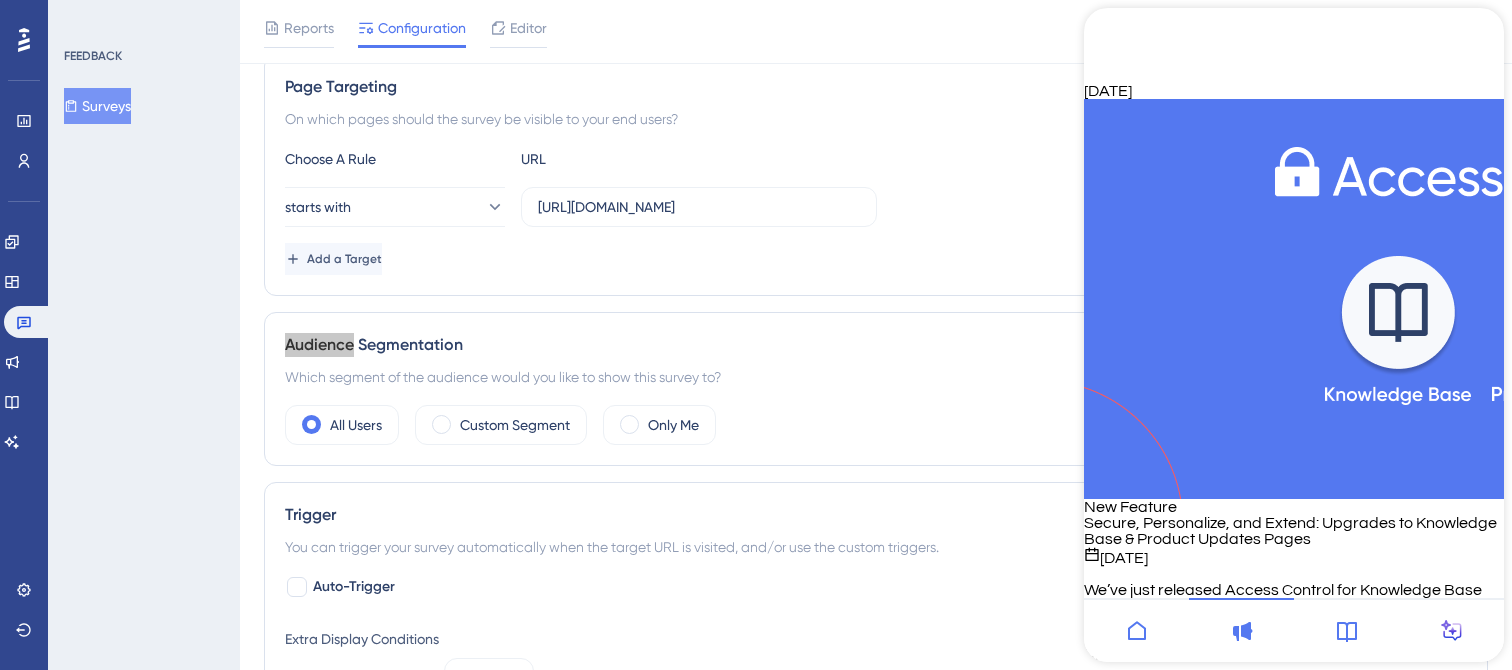 click 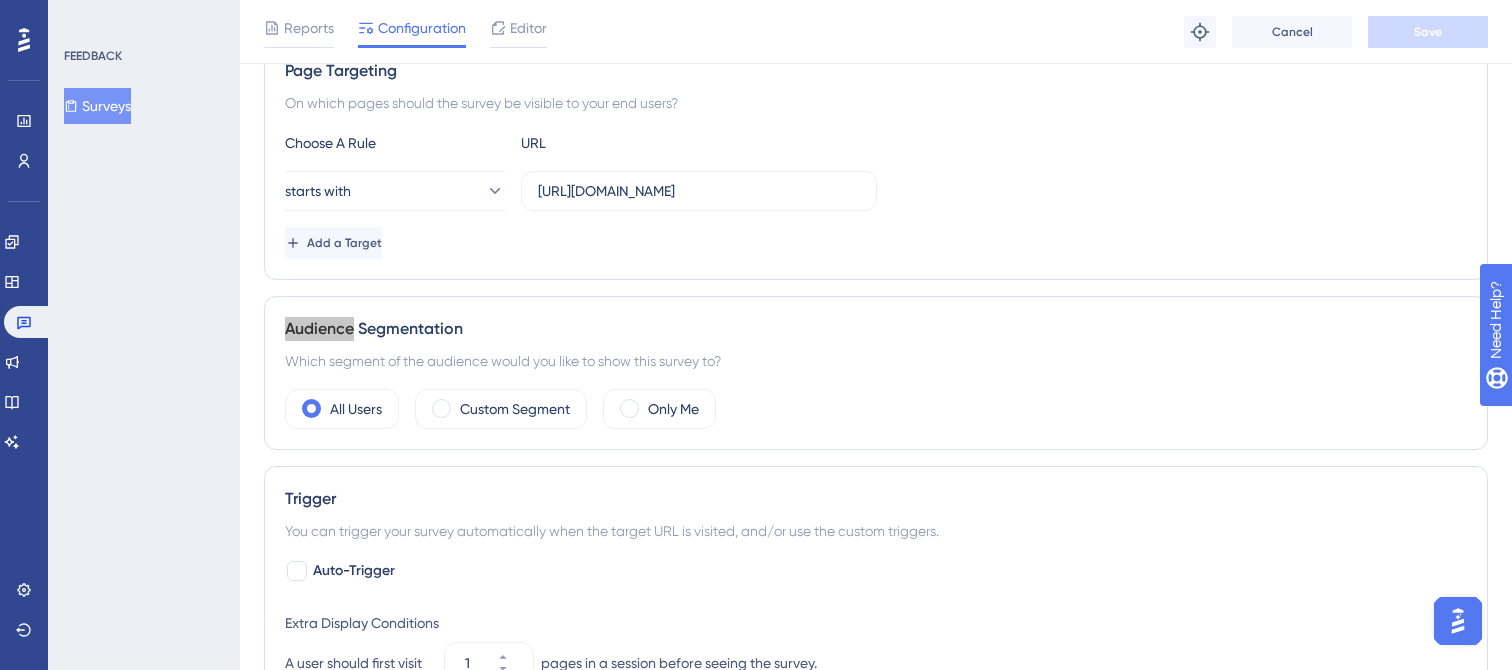scroll, scrollTop: 391, scrollLeft: 0, axis: vertical 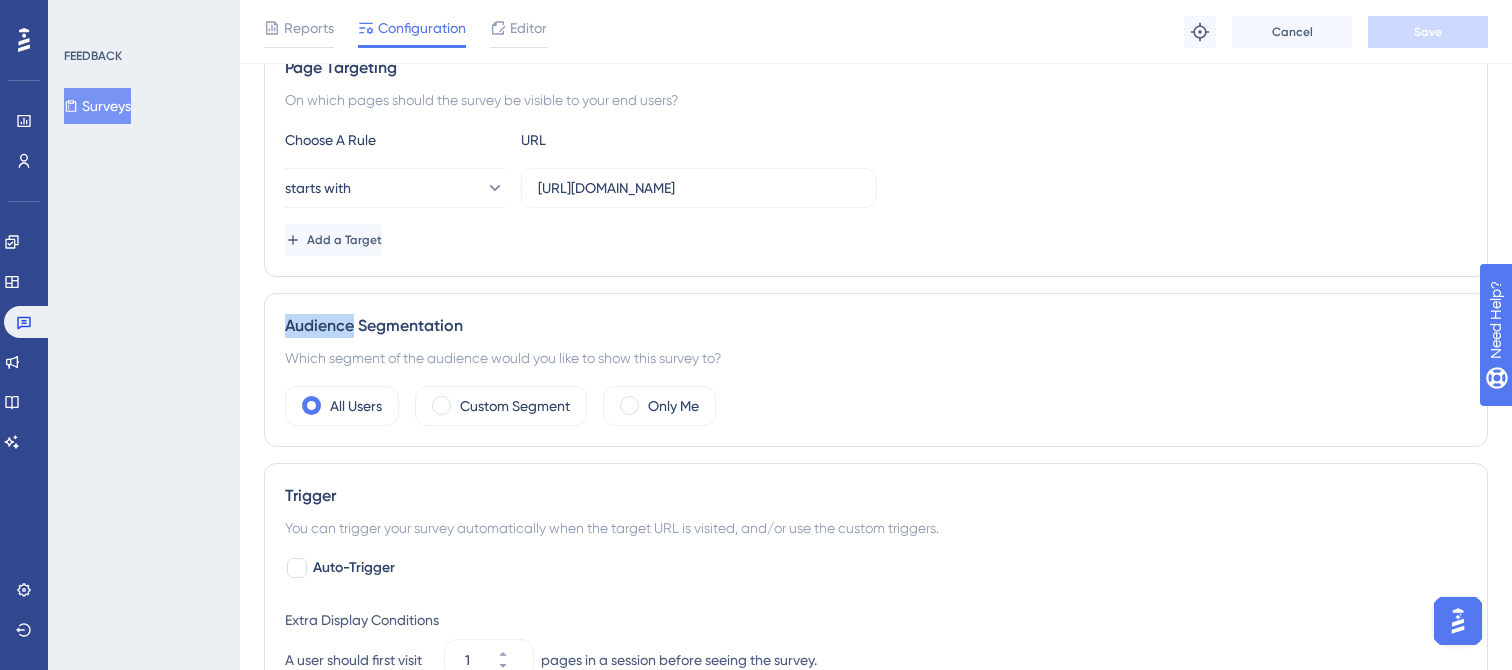 click on "Audience Segmentation Which segment of the audience would you like to show this survey to? All Users Custom Segment Only Me" at bounding box center (876, 370) 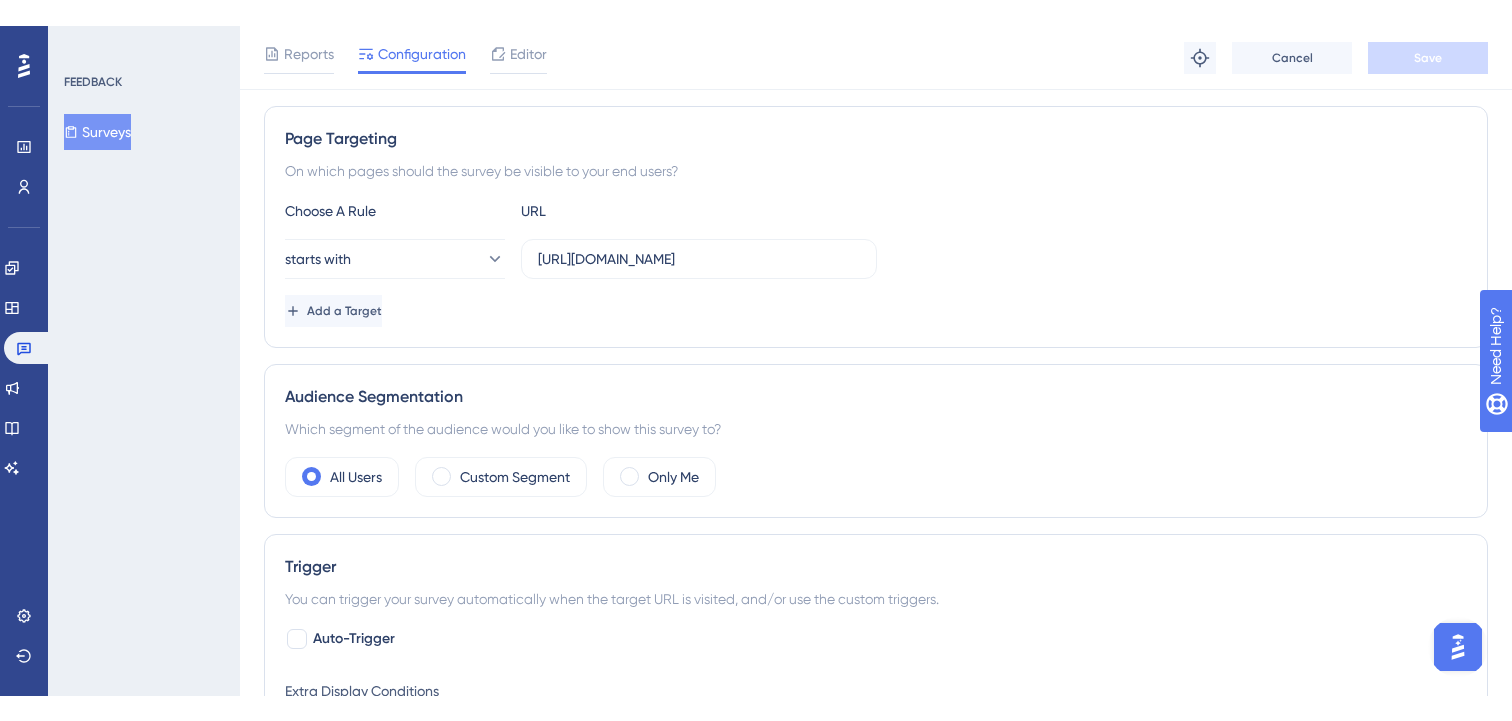 scroll, scrollTop: 346, scrollLeft: 0, axis: vertical 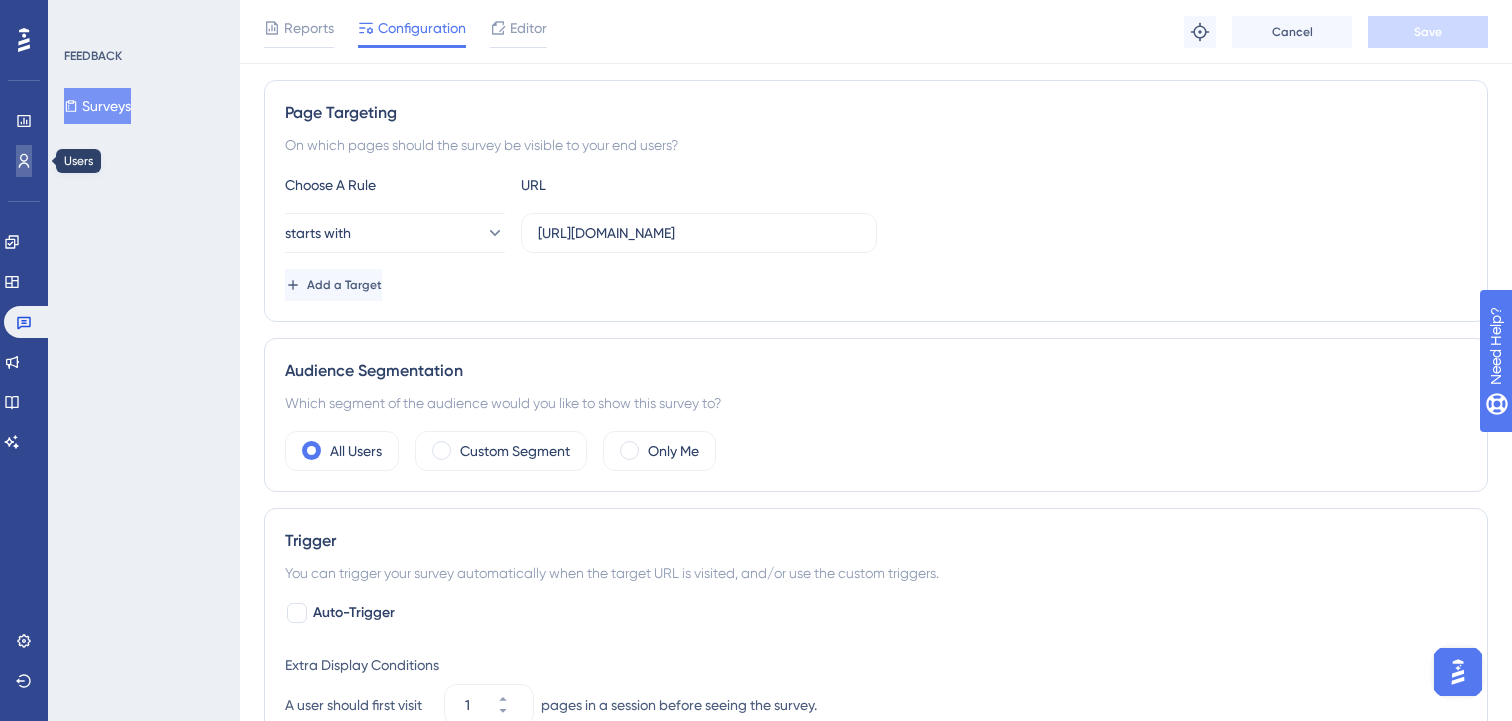 drag, startPoint x: 28, startPoint y: 159, endPoint x: 166, endPoint y: 277, distance: 181.57092 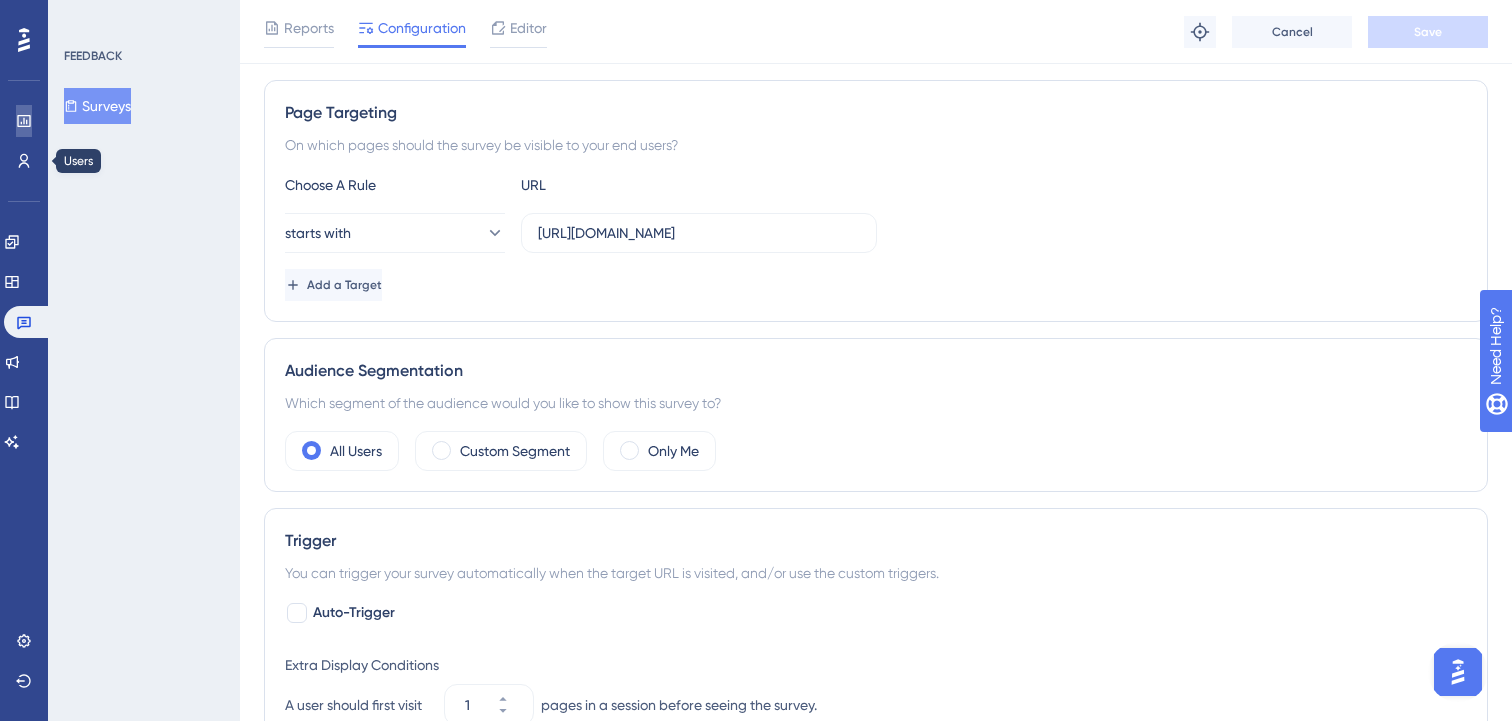 click 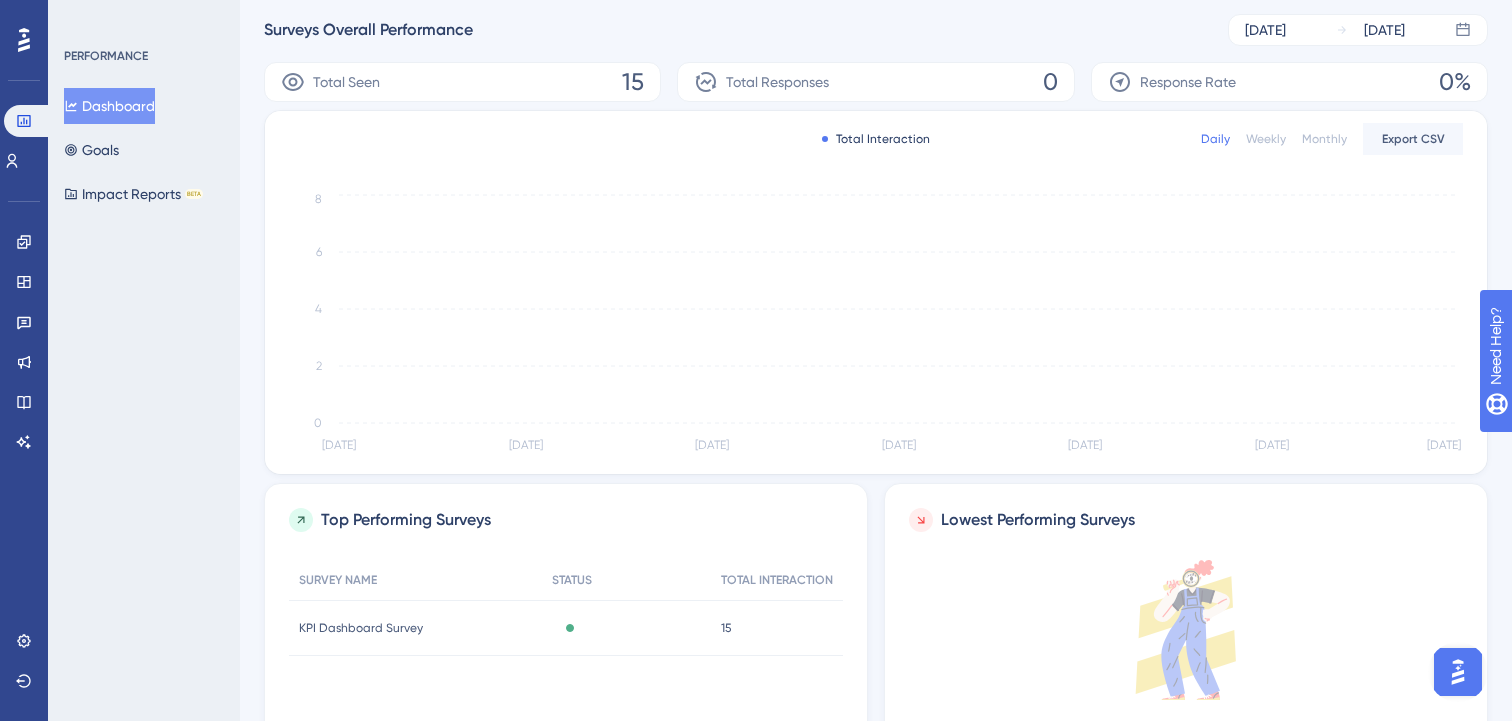 click on "PERFORMANCE Dashboard Goals Impact Reports BETA" at bounding box center [144, 360] 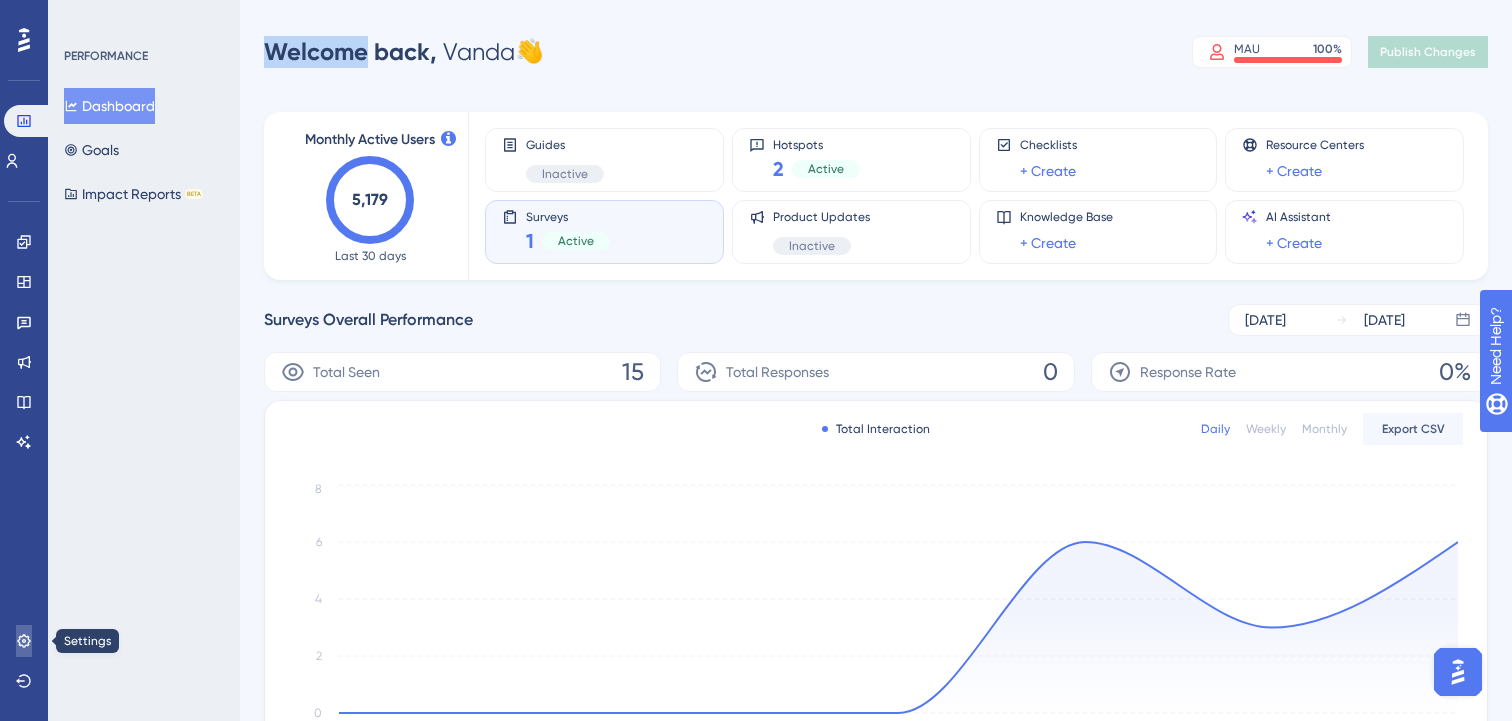 click at bounding box center [24, 641] 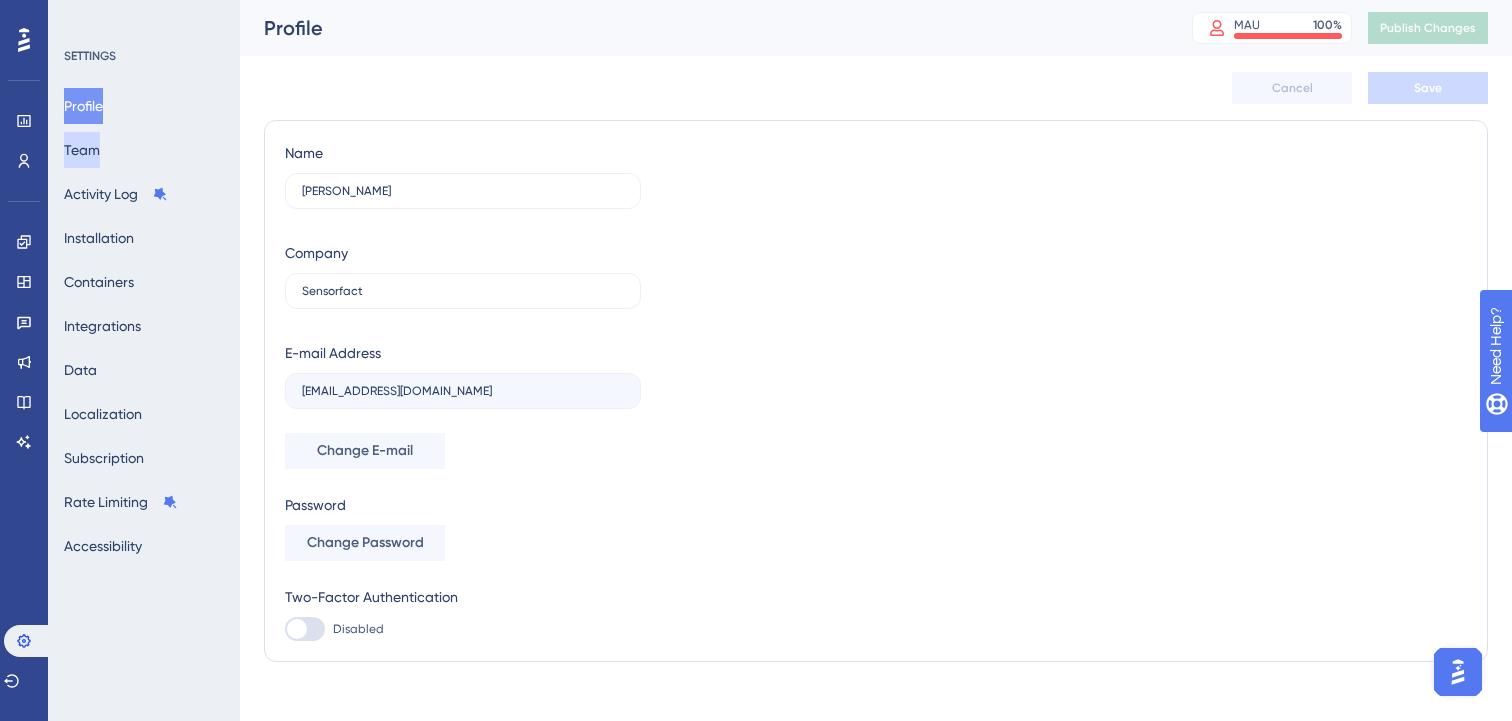 click on "Team" at bounding box center (82, 150) 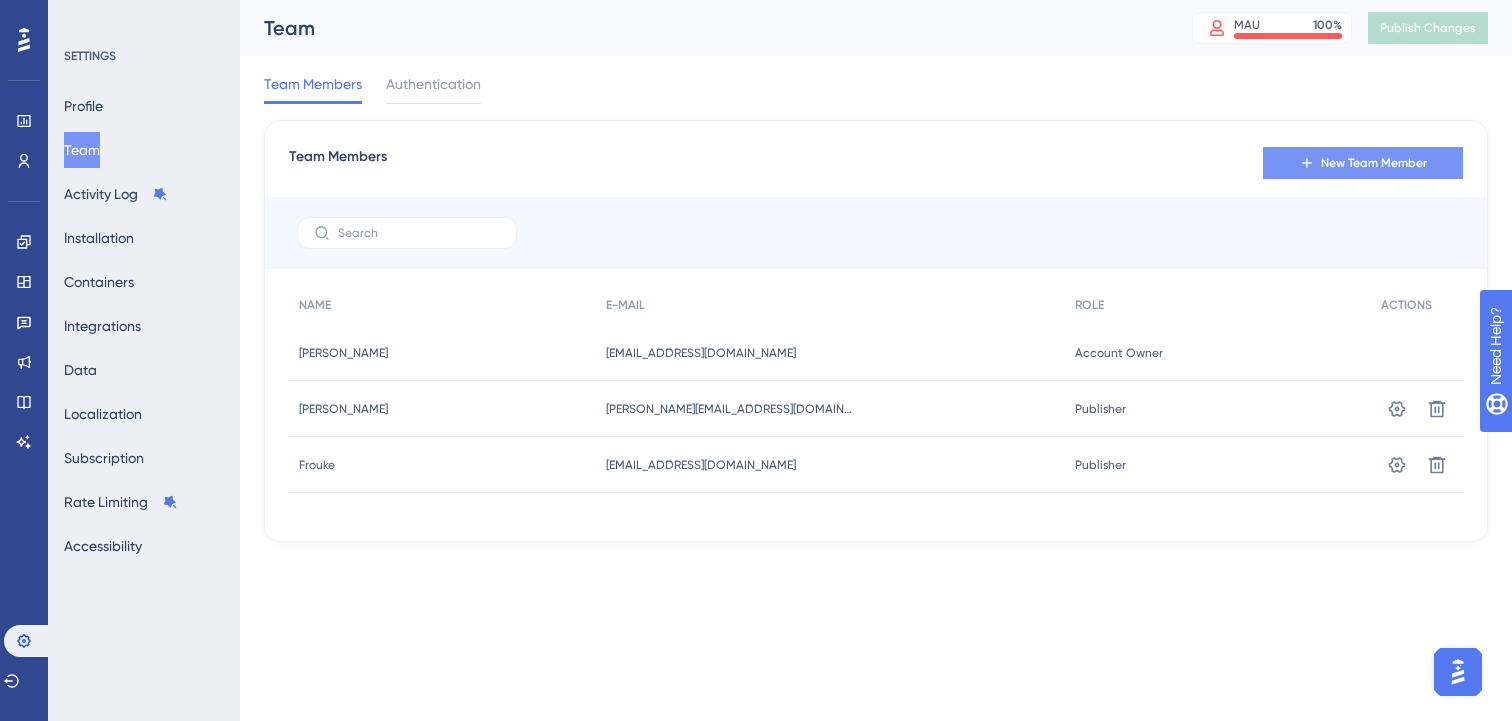 click on "New Team Member" at bounding box center [1363, 163] 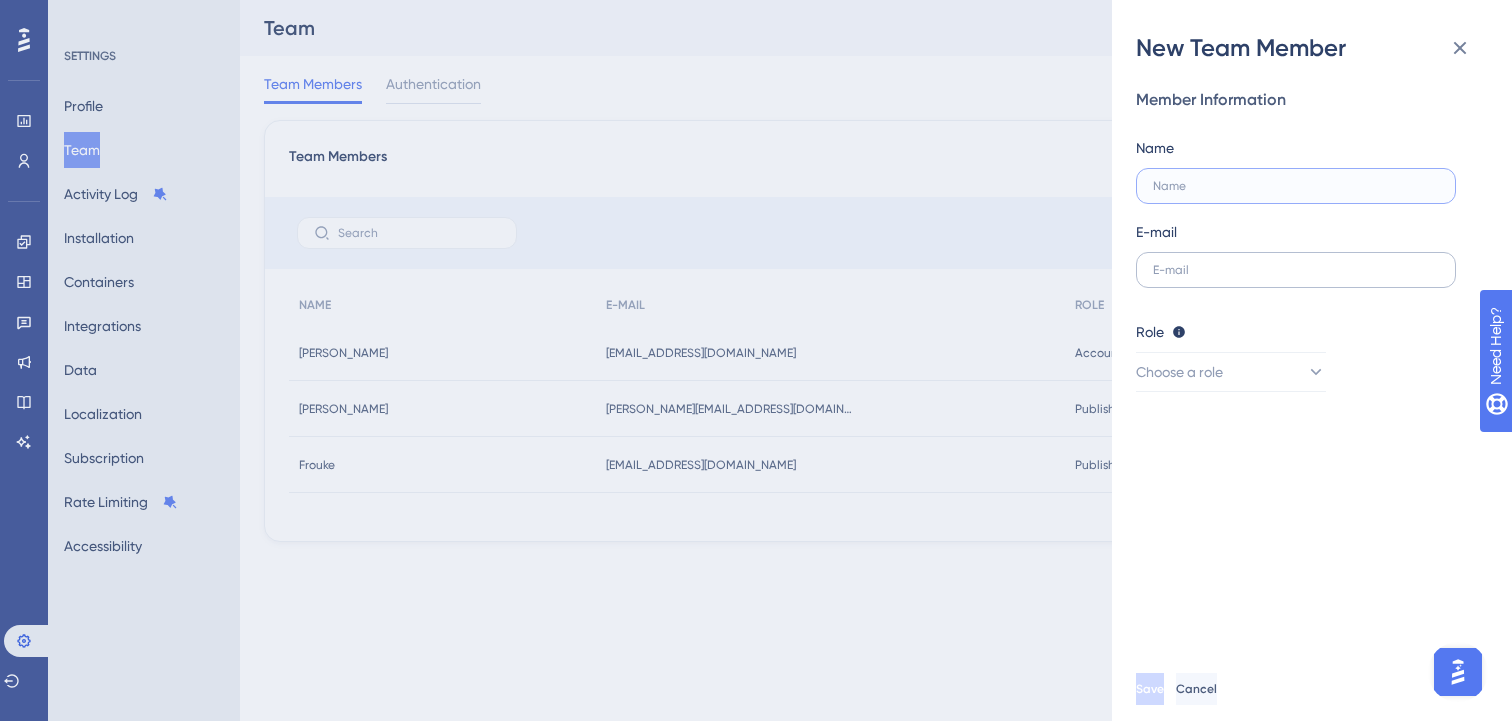 click at bounding box center (1296, 186) 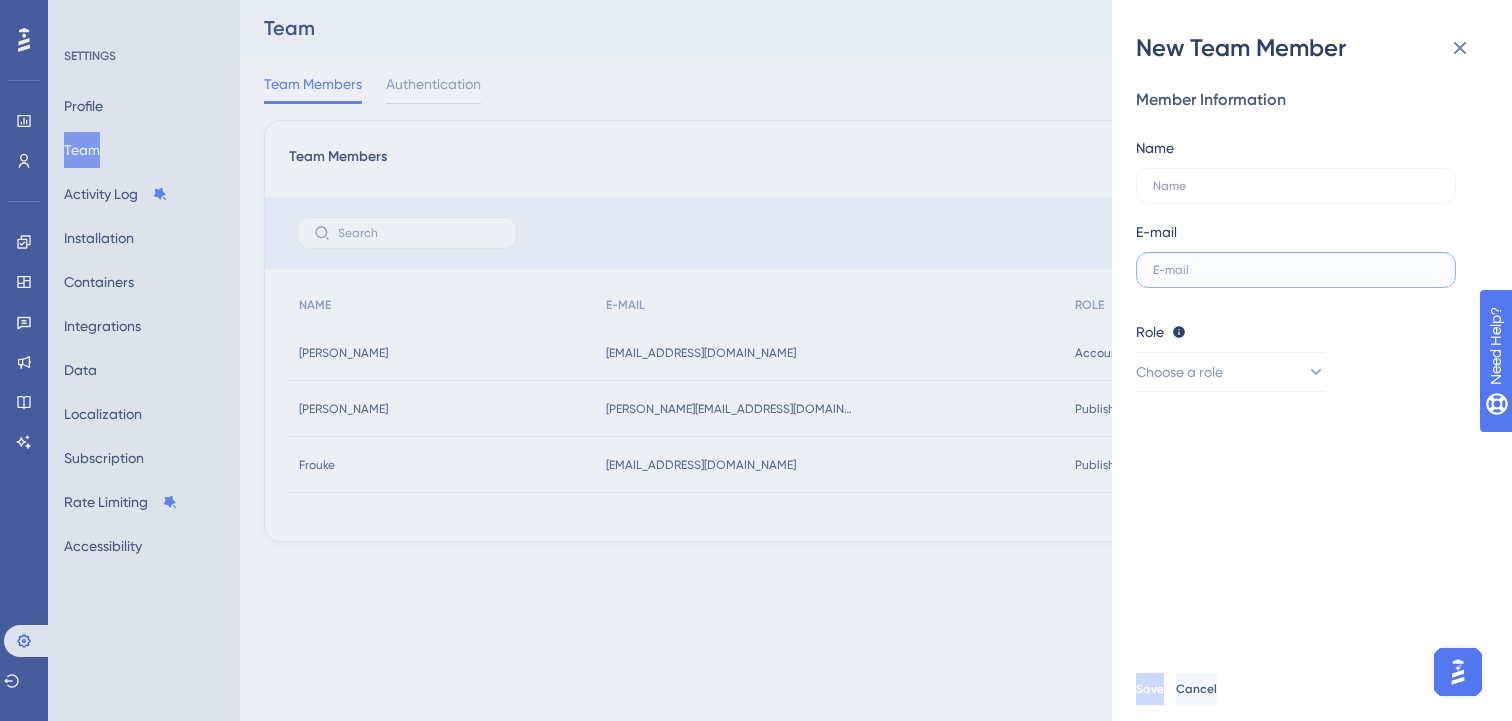 click at bounding box center [1296, 270] 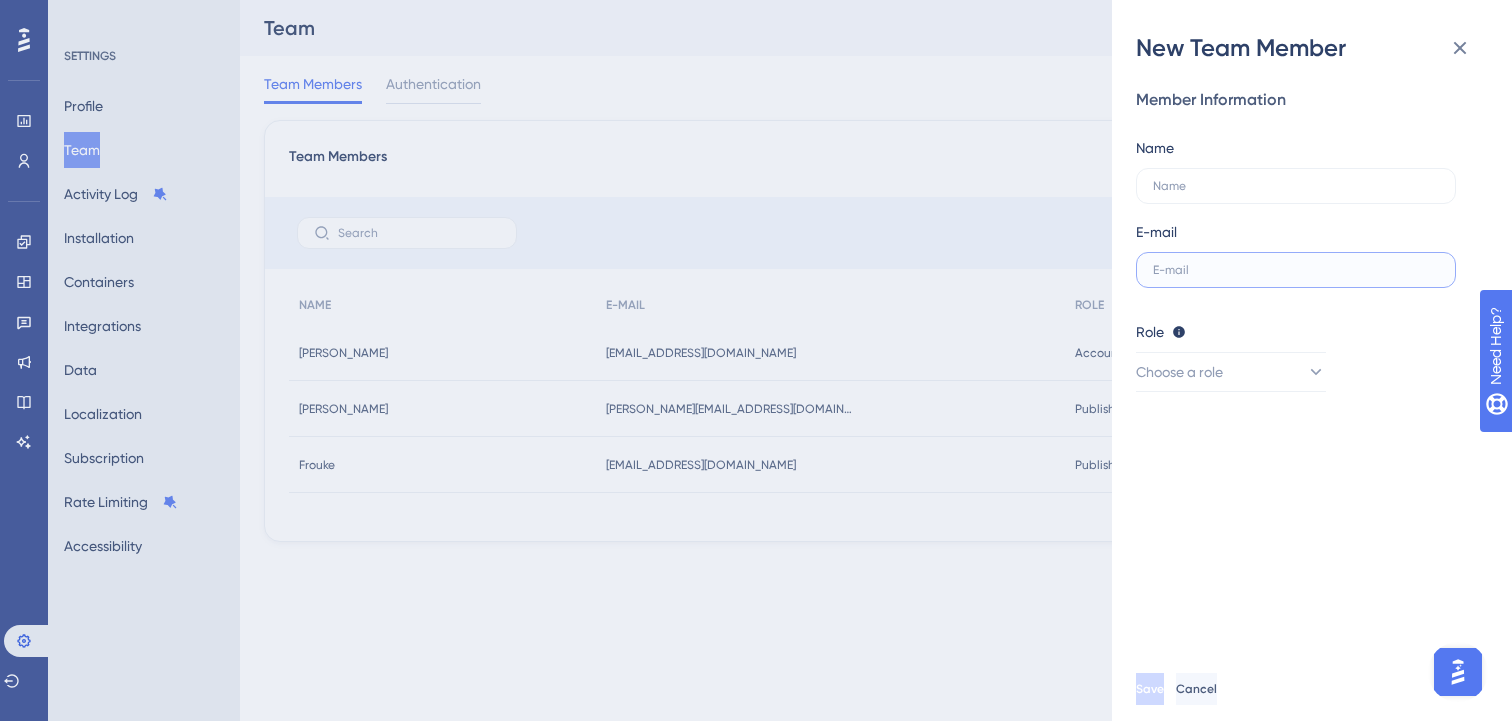 paste on "[PERSON_NAME][EMAIL_ADDRESS][PERSON_NAME][DOMAIN_NAME]" 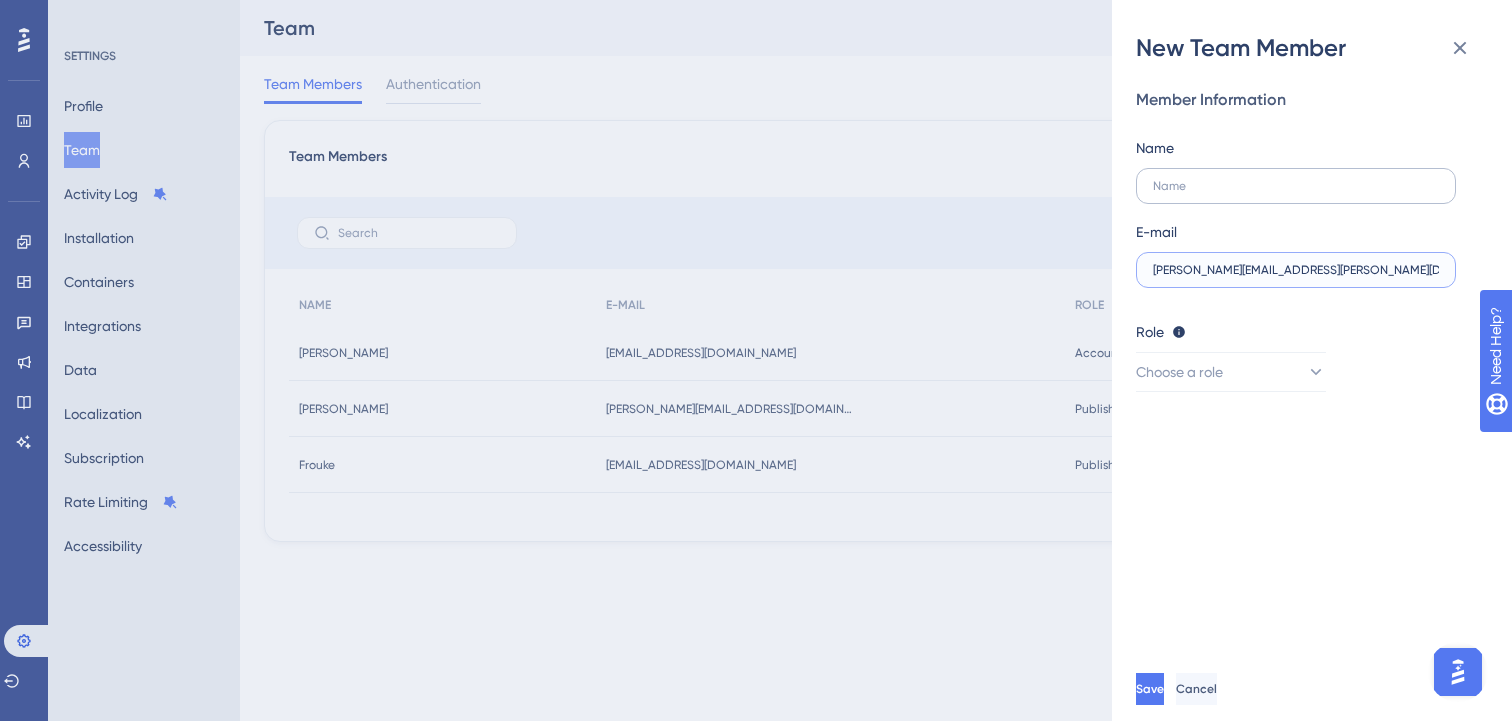type on "[PERSON_NAME][EMAIL_ADDRESS][PERSON_NAME][DOMAIN_NAME]" 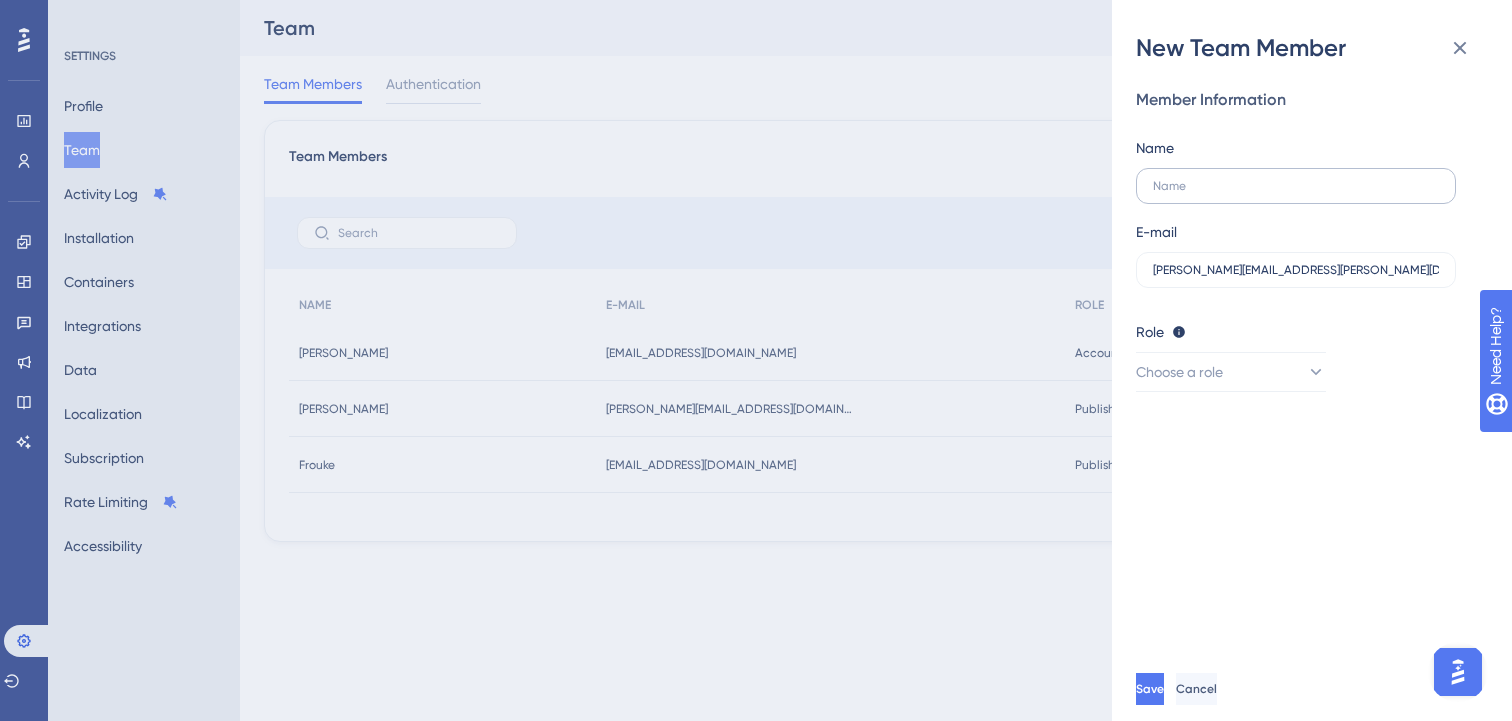 click at bounding box center (1296, 186) 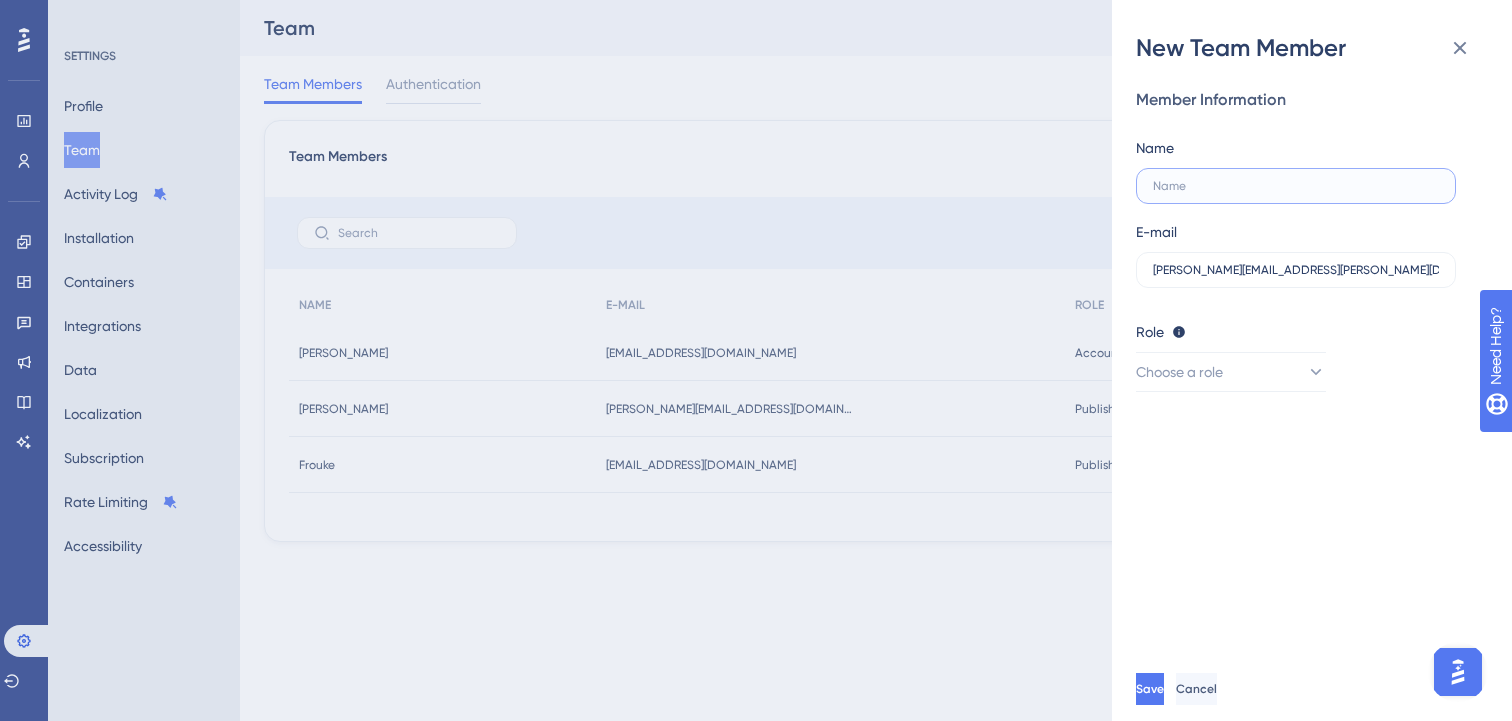 click at bounding box center [1296, 186] 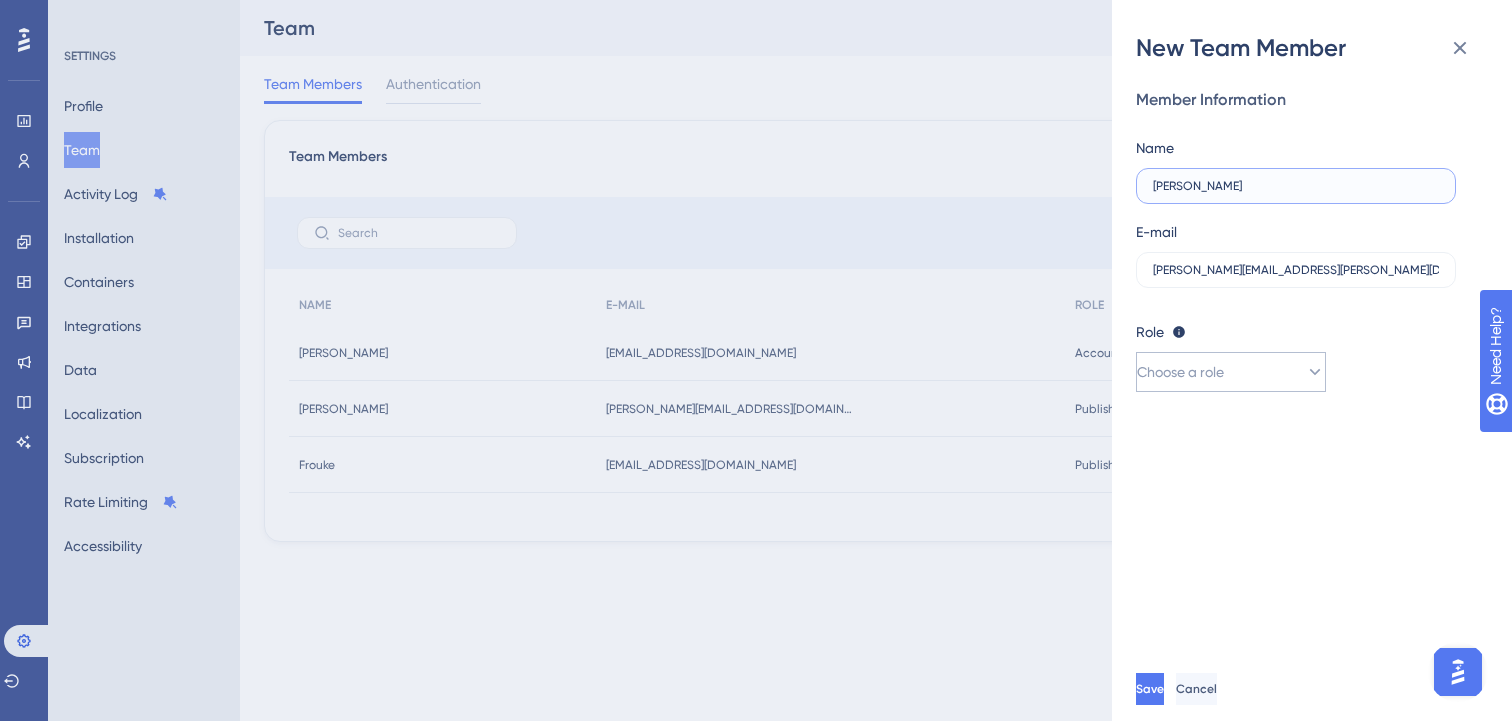type on "[PERSON_NAME]" 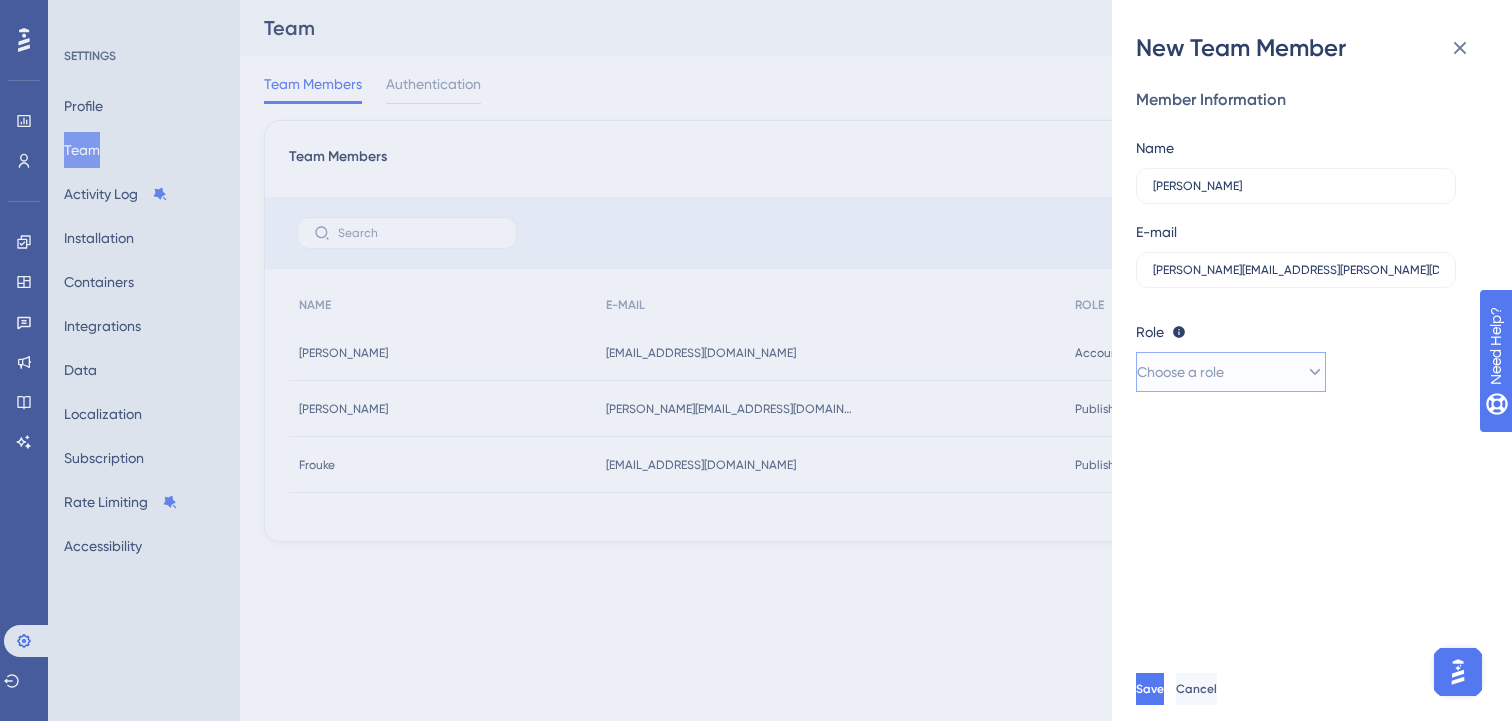 click on "Choose a role" at bounding box center (1180, 372) 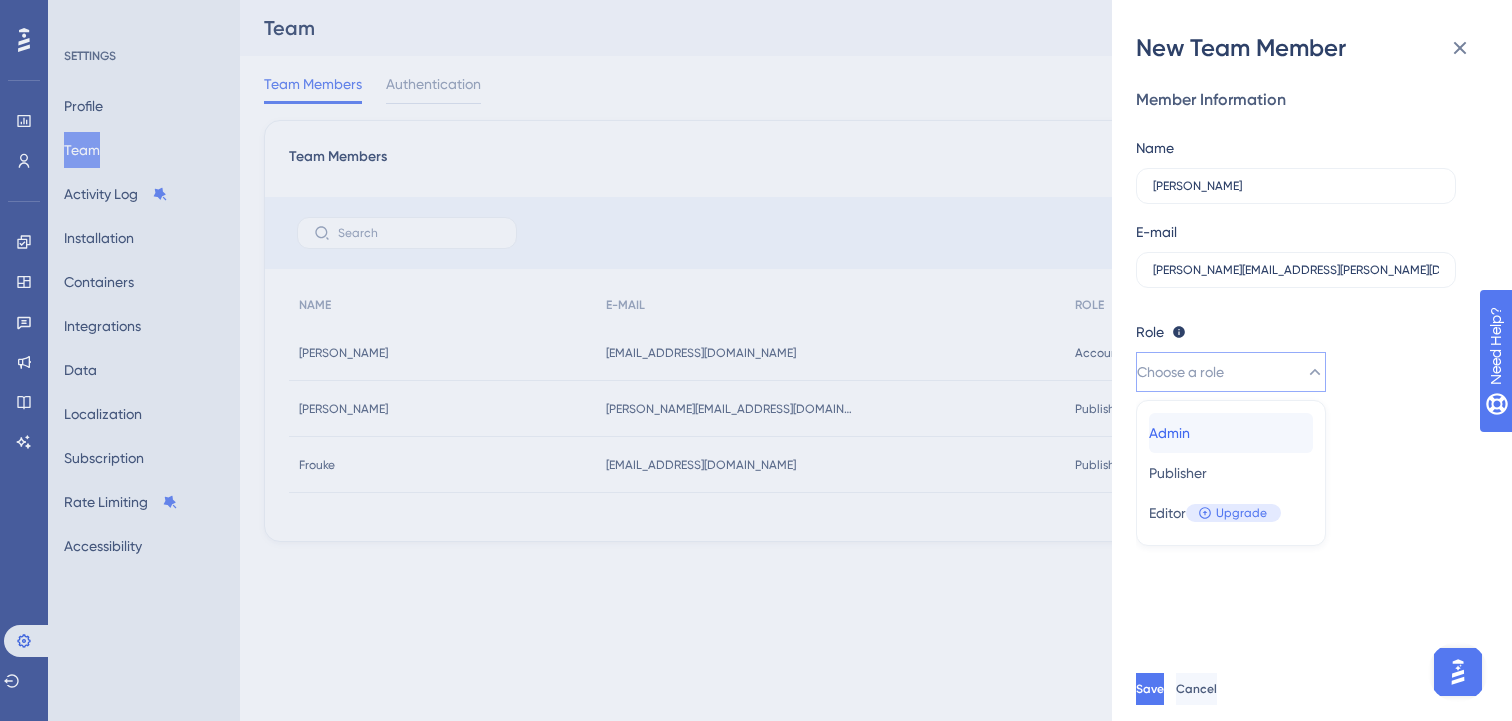 click on "Admin" at bounding box center [1169, 433] 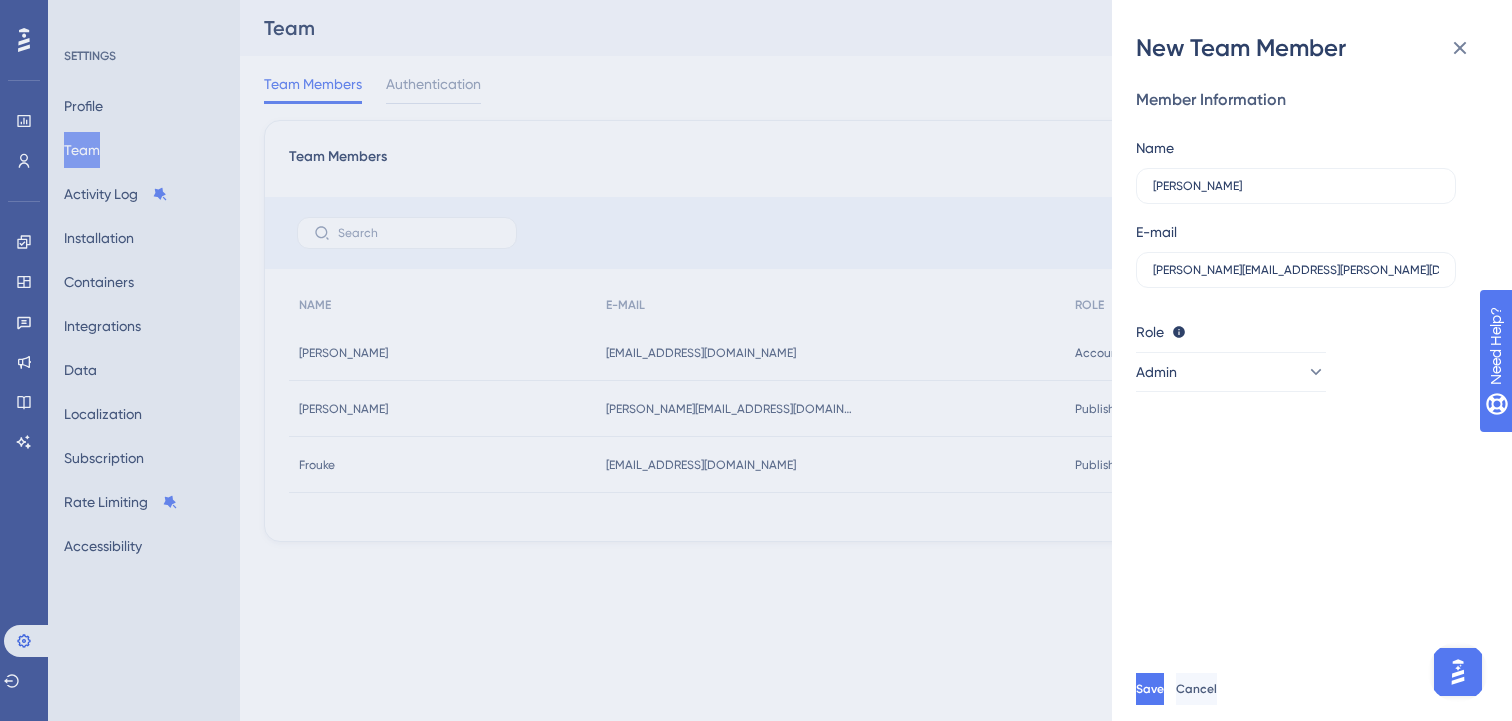 click on "Member Information Name Katharina E-mail katharina.nejdl@sensorfact.nl Role Editor: Create & edit materials
Publisher: Editor + Publish changes
Admin: Publisher + Manage users & subscription Admin" at bounding box center (1320, 360) 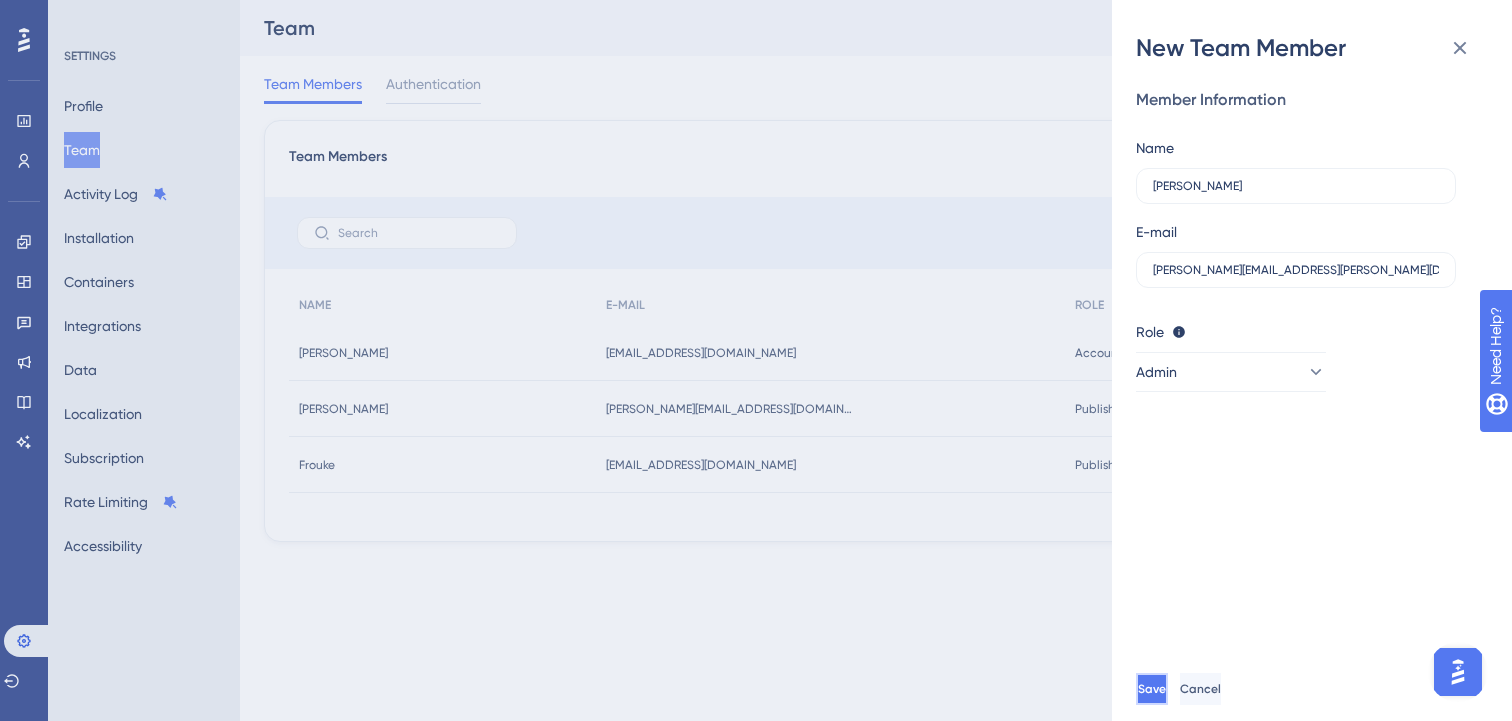 click on "Save" at bounding box center (1152, 689) 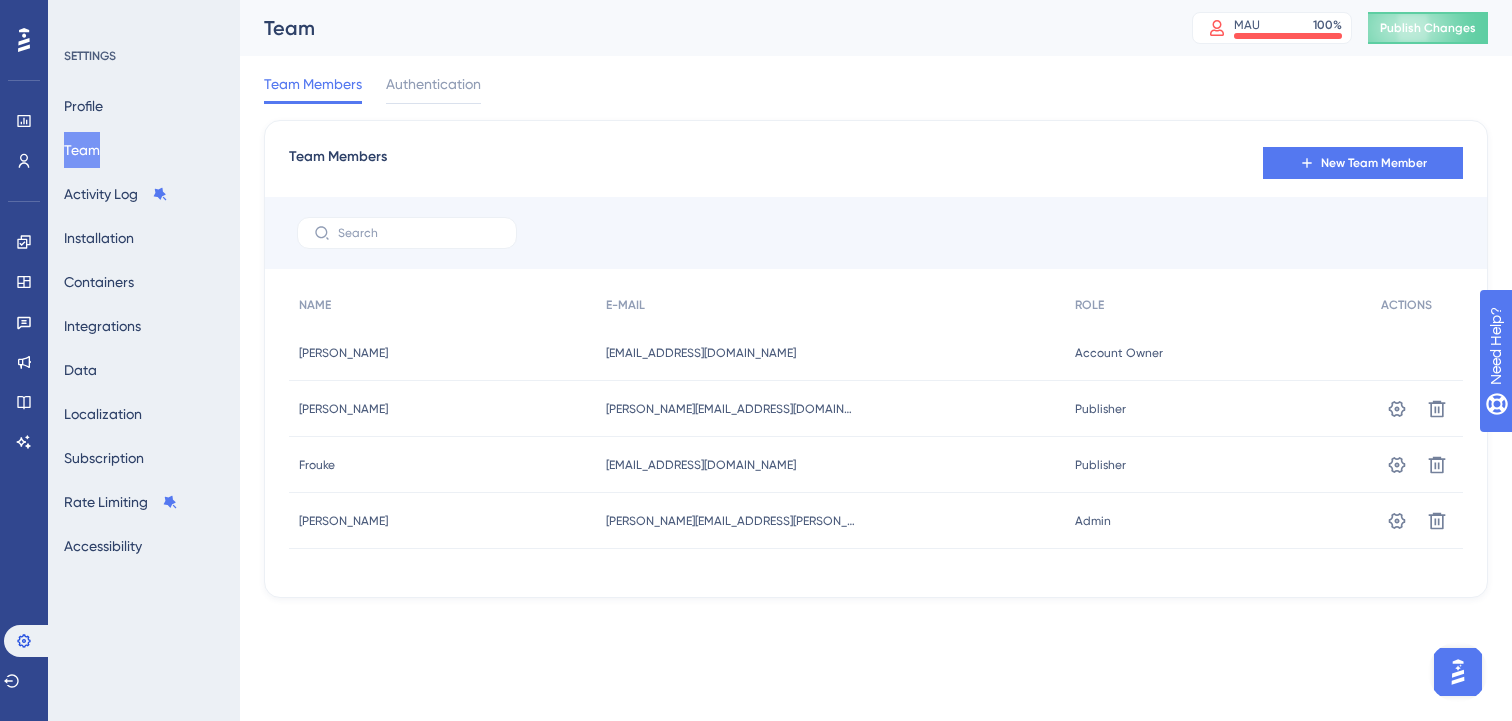 click on "Admin Admin" at bounding box center (1218, 521) 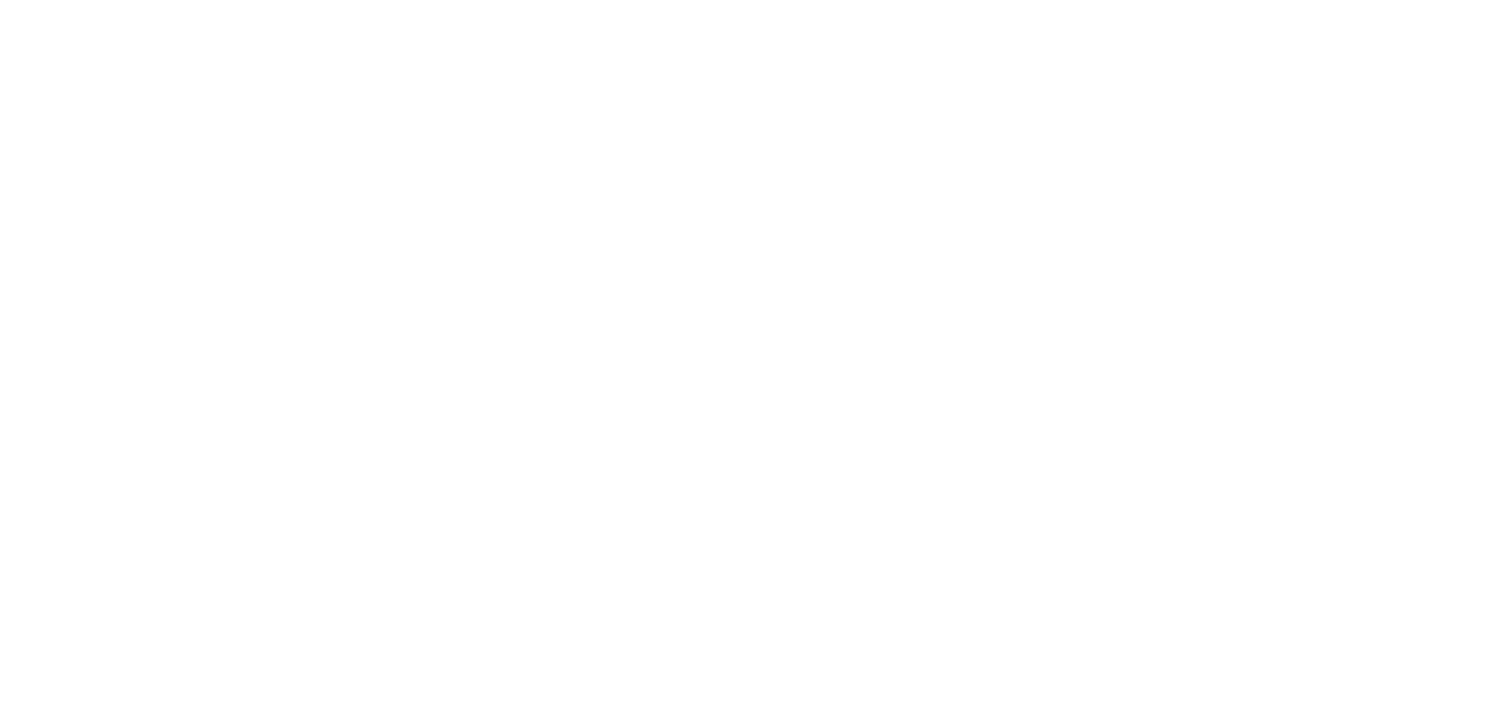 scroll, scrollTop: 0, scrollLeft: 0, axis: both 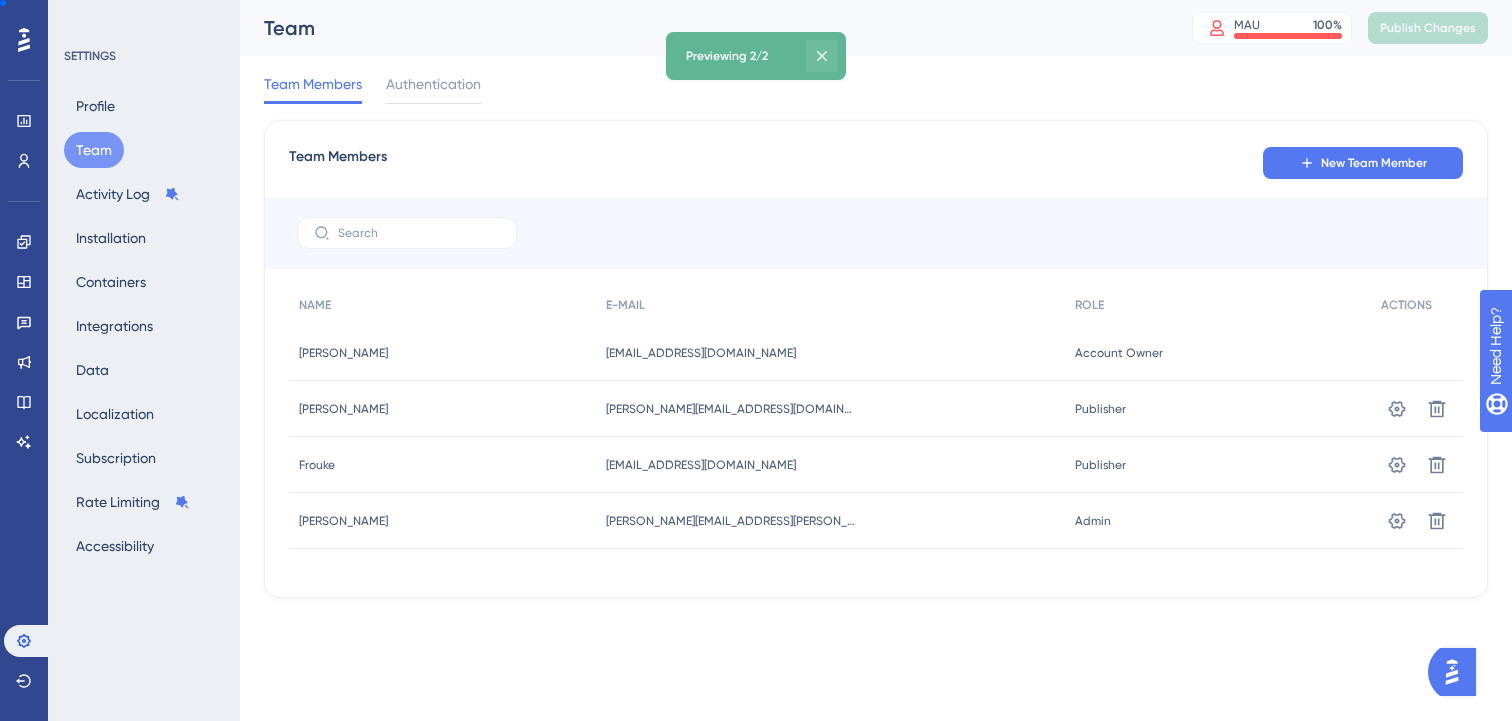 click at bounding box center (822, 56) 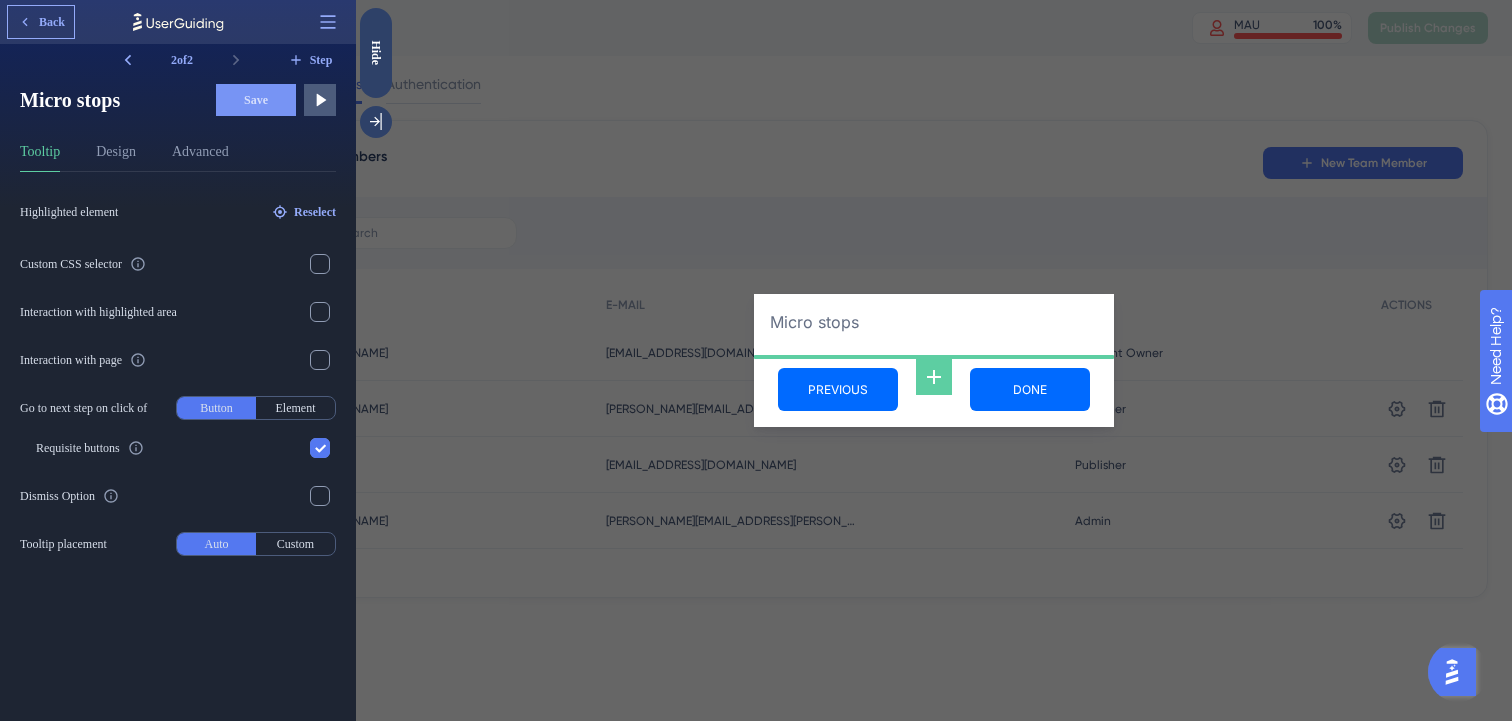 click on "Back" at bounding box center (52, 22) 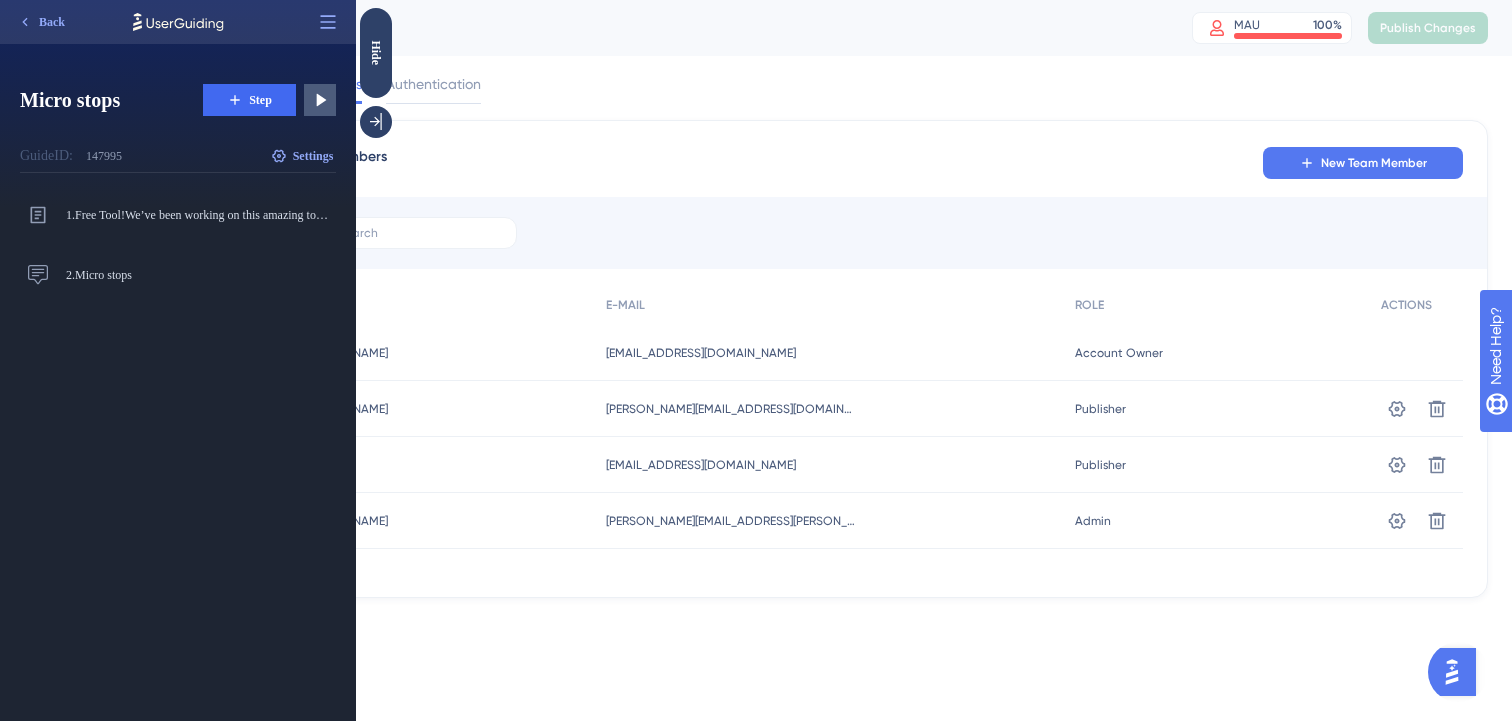 click on "Back" at bounding box center [52, 22] 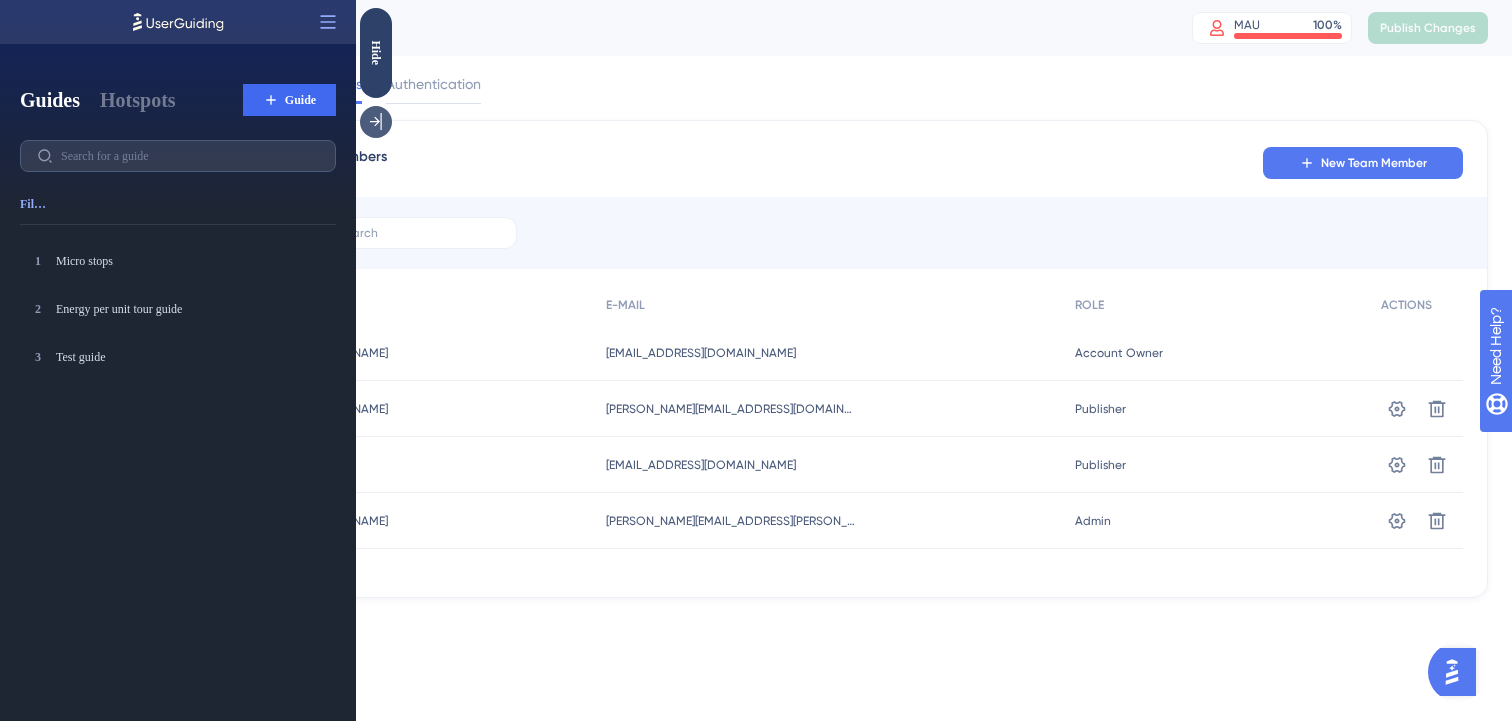 click 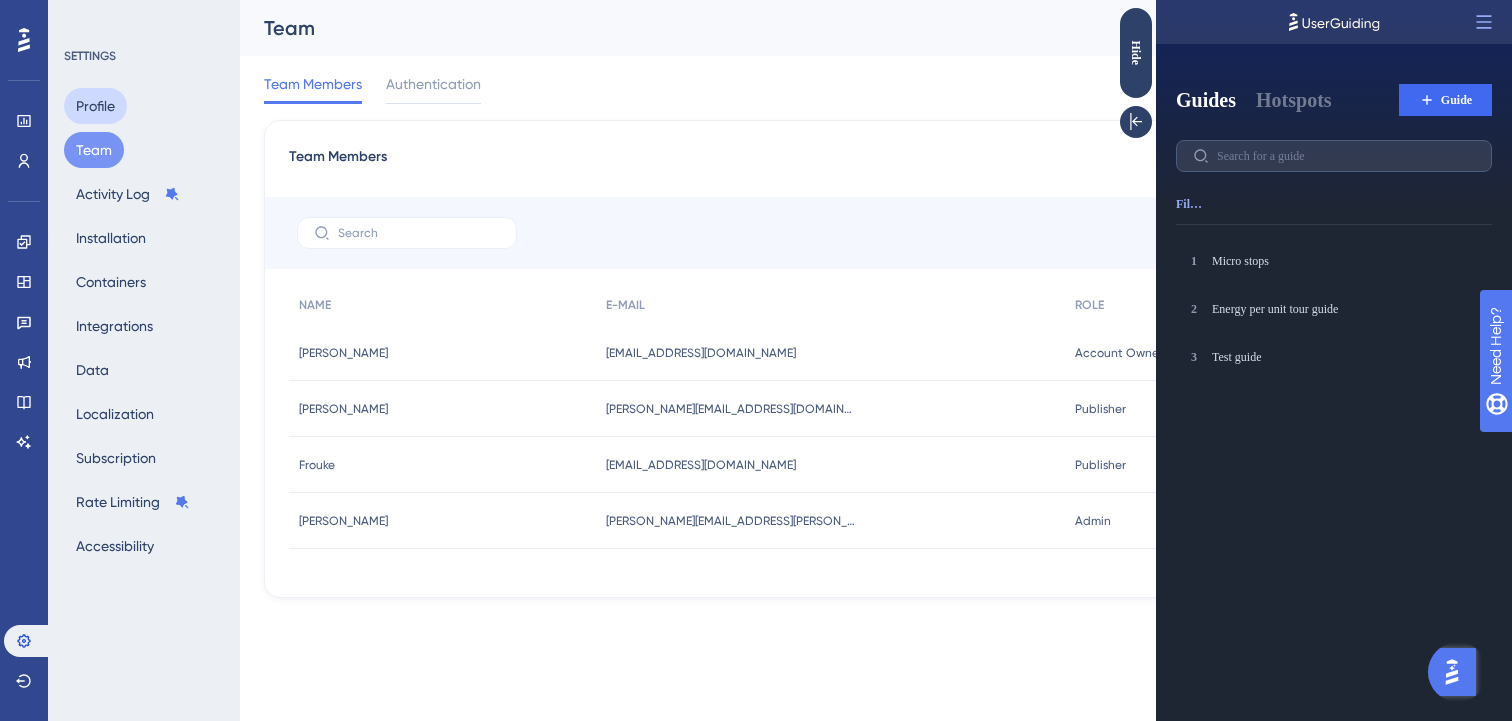 click on "Profile" at bounding box center (95, 106) 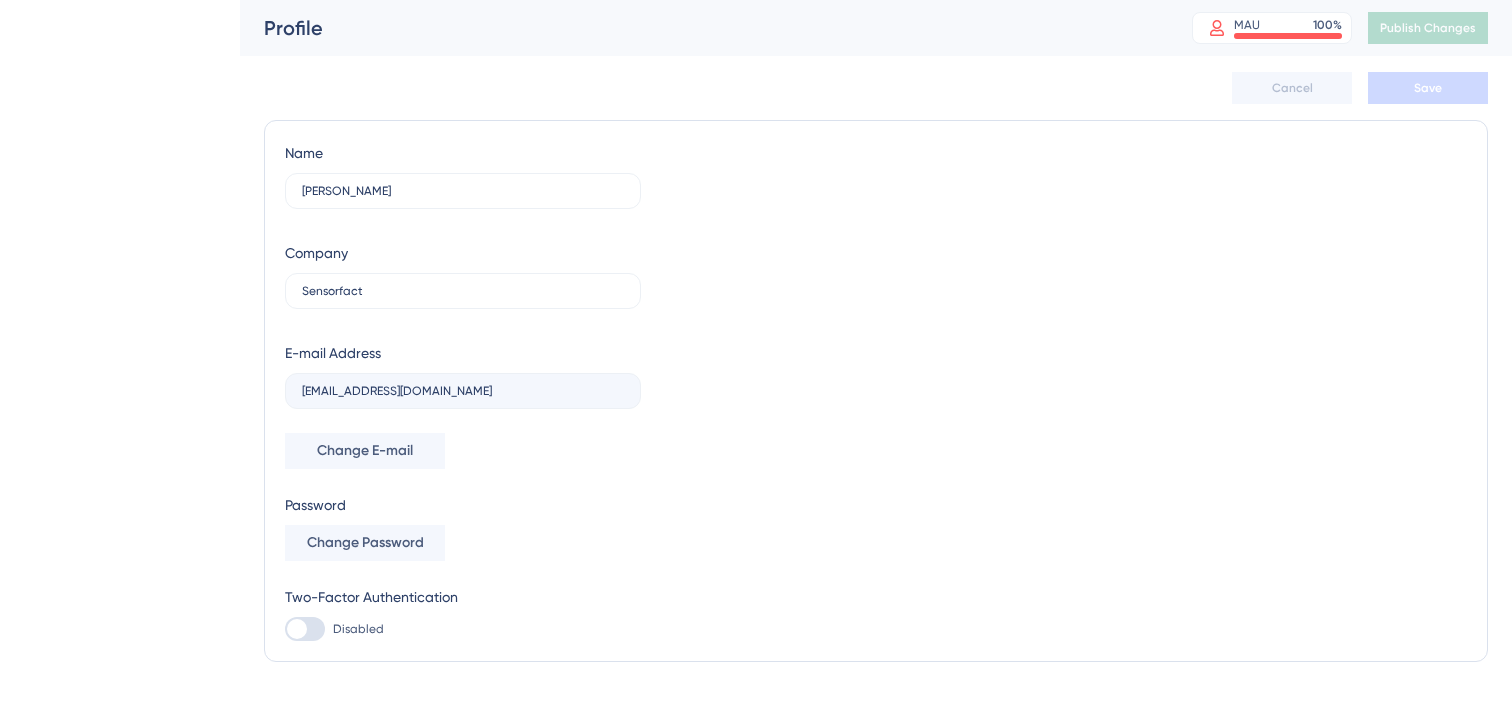 scroll, scrollTop: 0, scrollLeft: 0, axis: both 